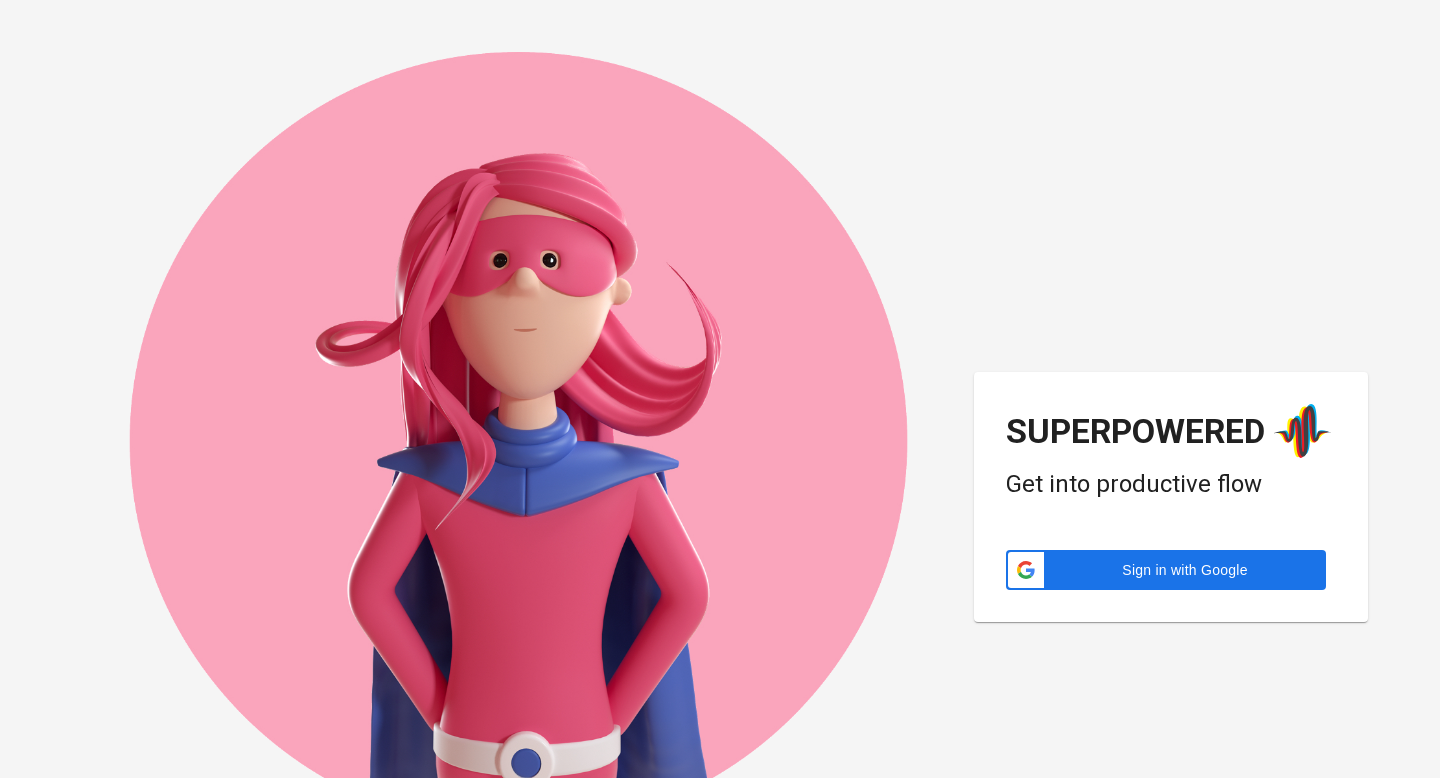 scroll, scrollTop: 0, scrollLeft: 0, axis: both 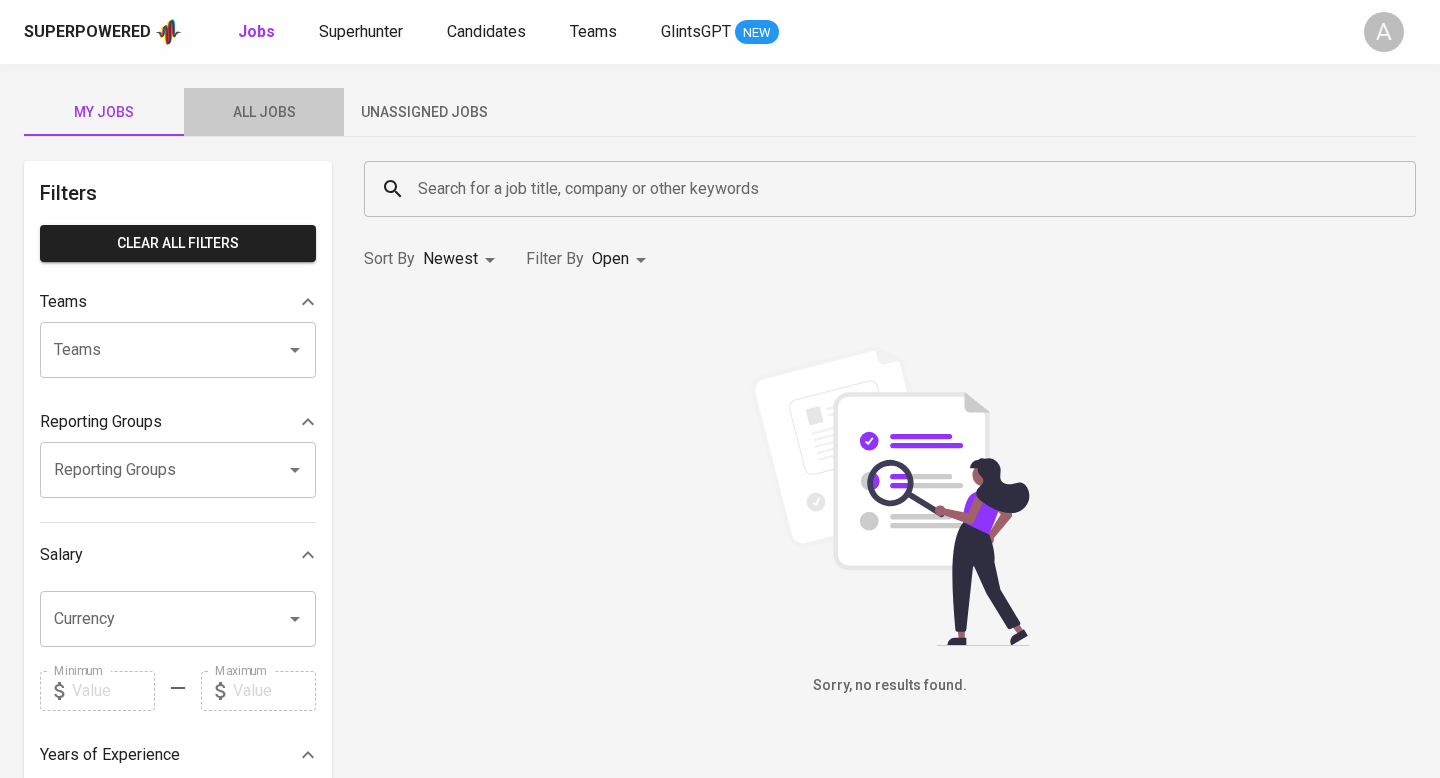 click on "All Jobs" at bounding box center (264, 112) 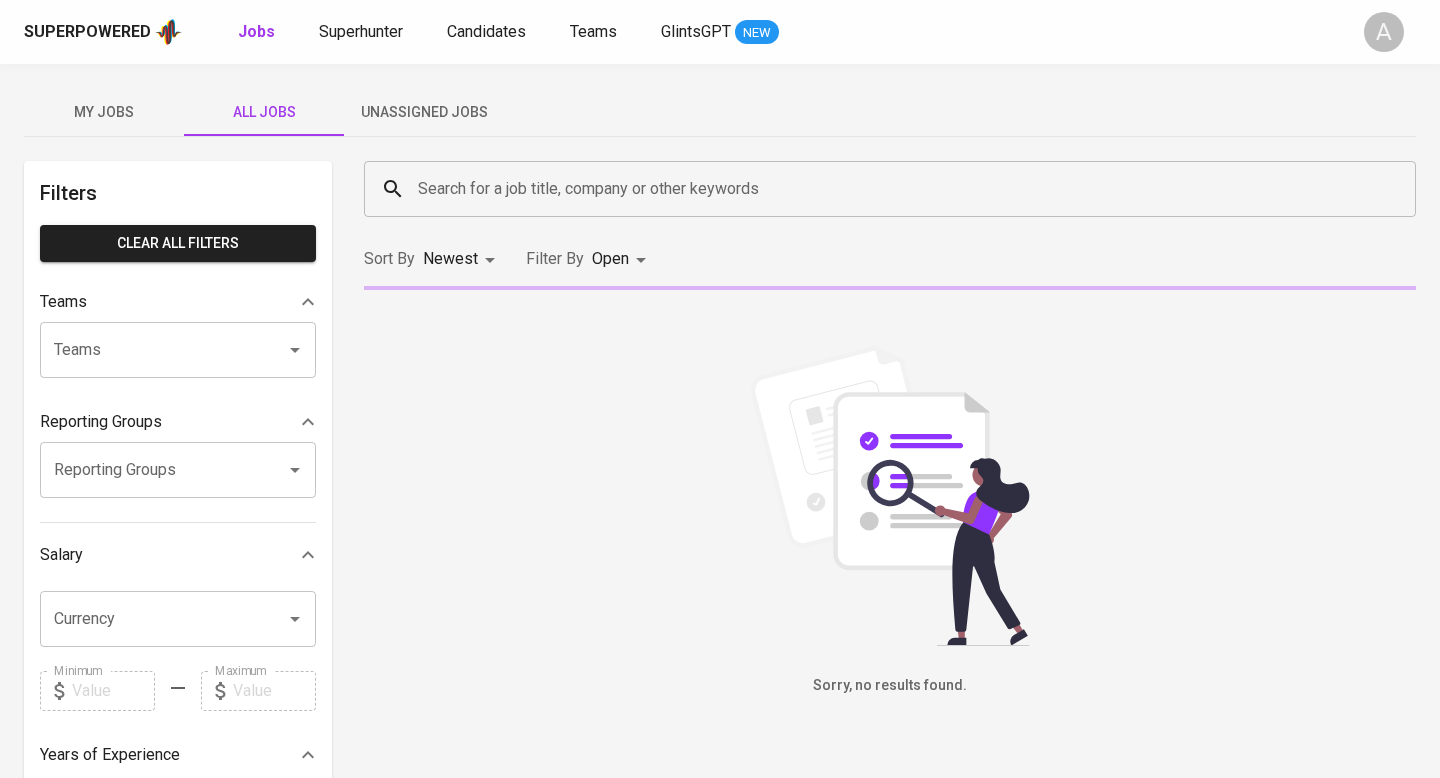 click on "Search for a job title, company or other keywords" at bounding box center [895, 189] 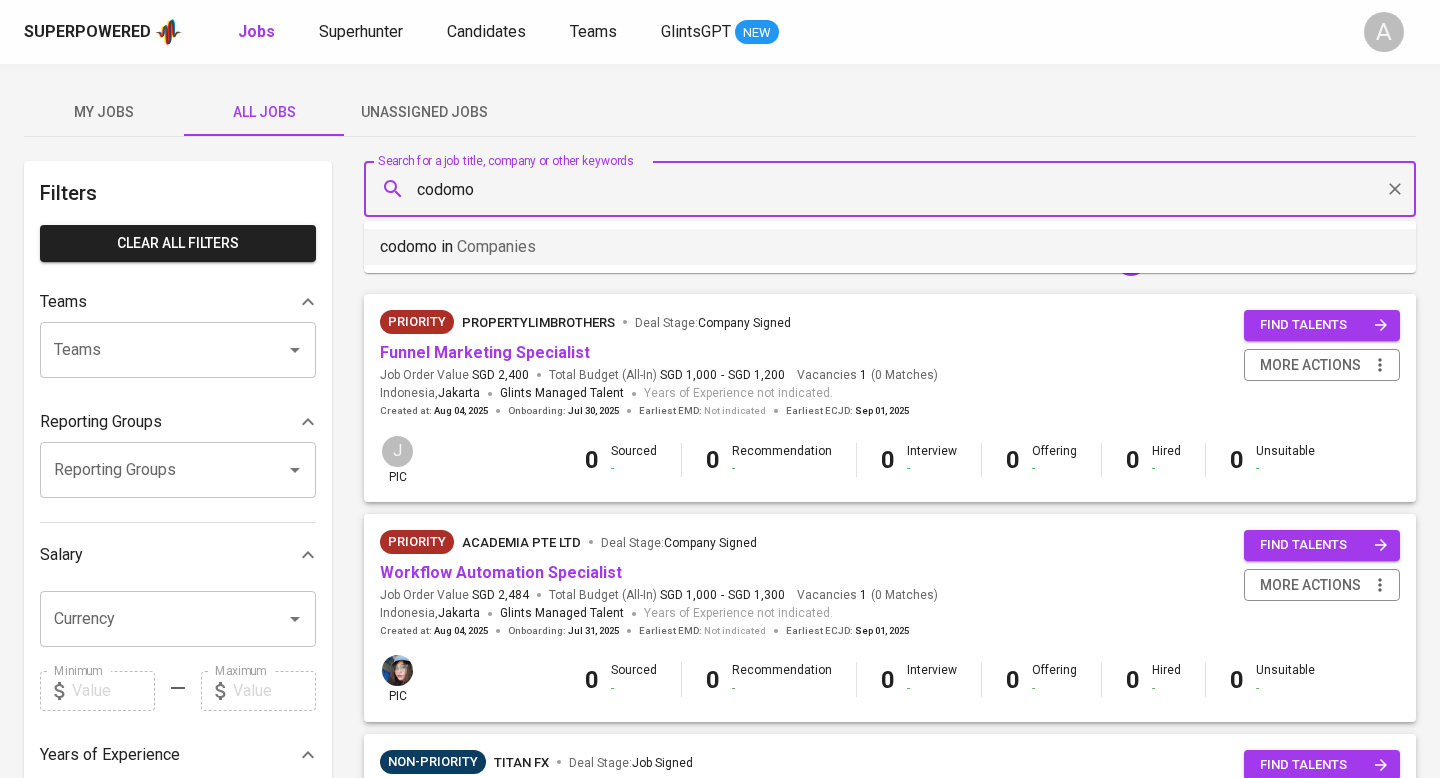 click on "codomo   in   Companies" at bounding box center [890, 247] 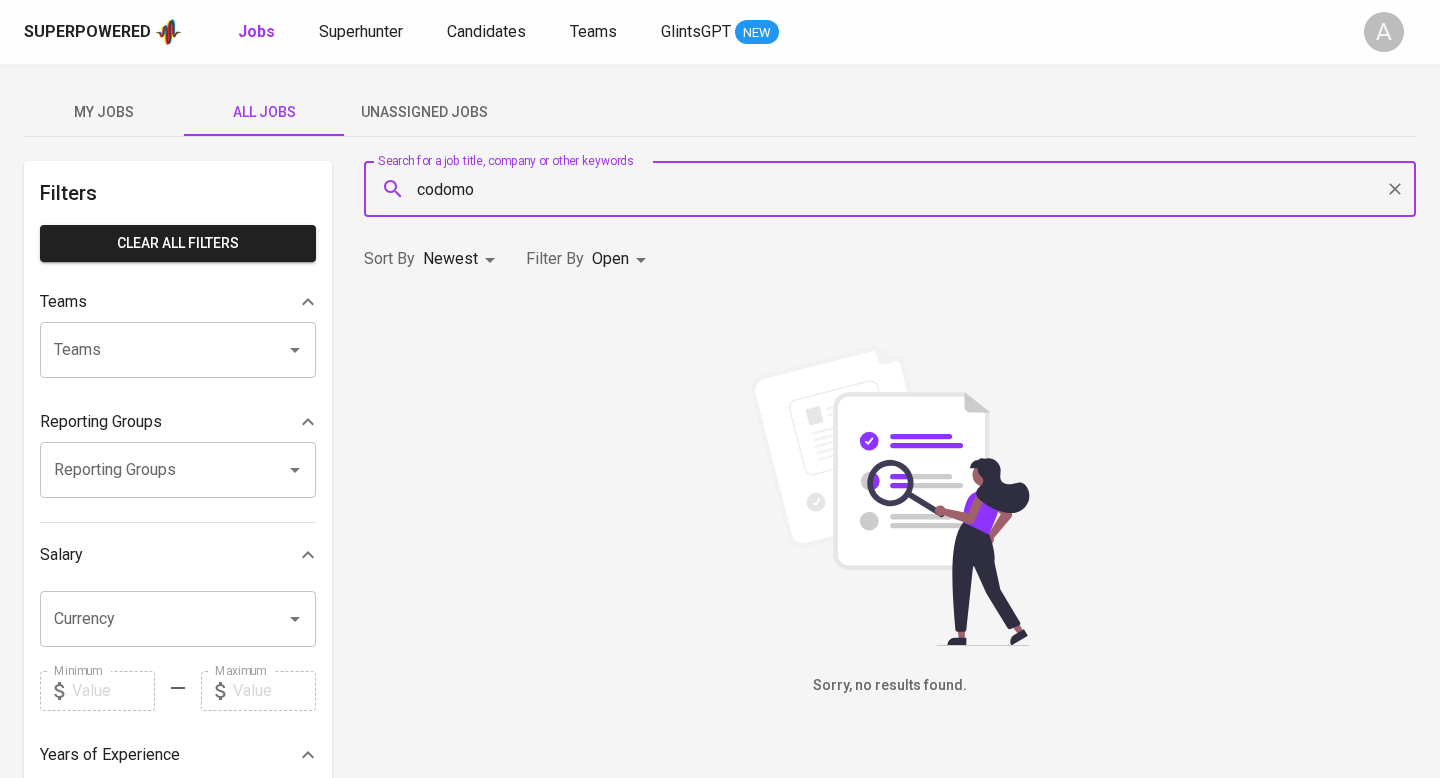 type on "codomo" 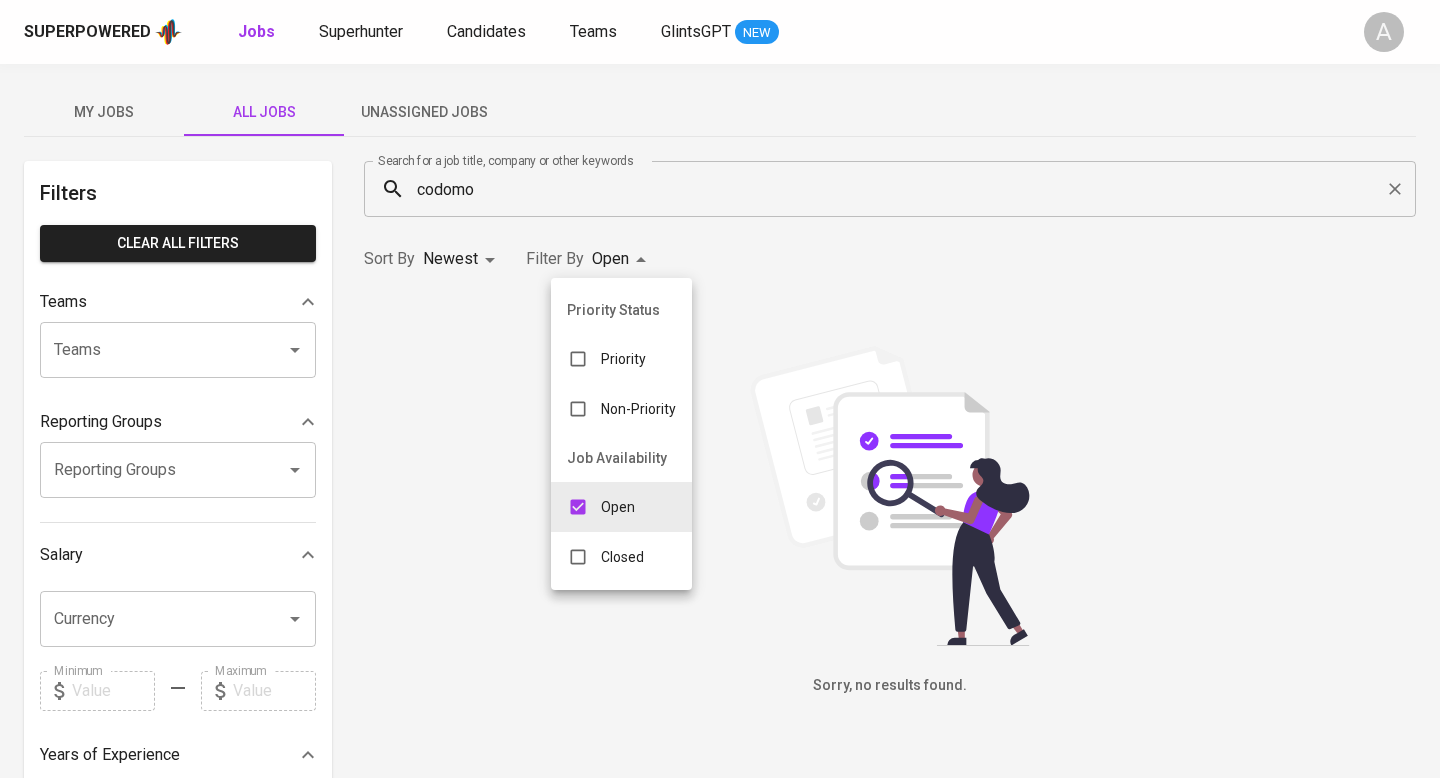 drag, startPoint x: 610, startPoint y: 567, endPoint x: 598, endPoint y: 517, distance: 51.41984 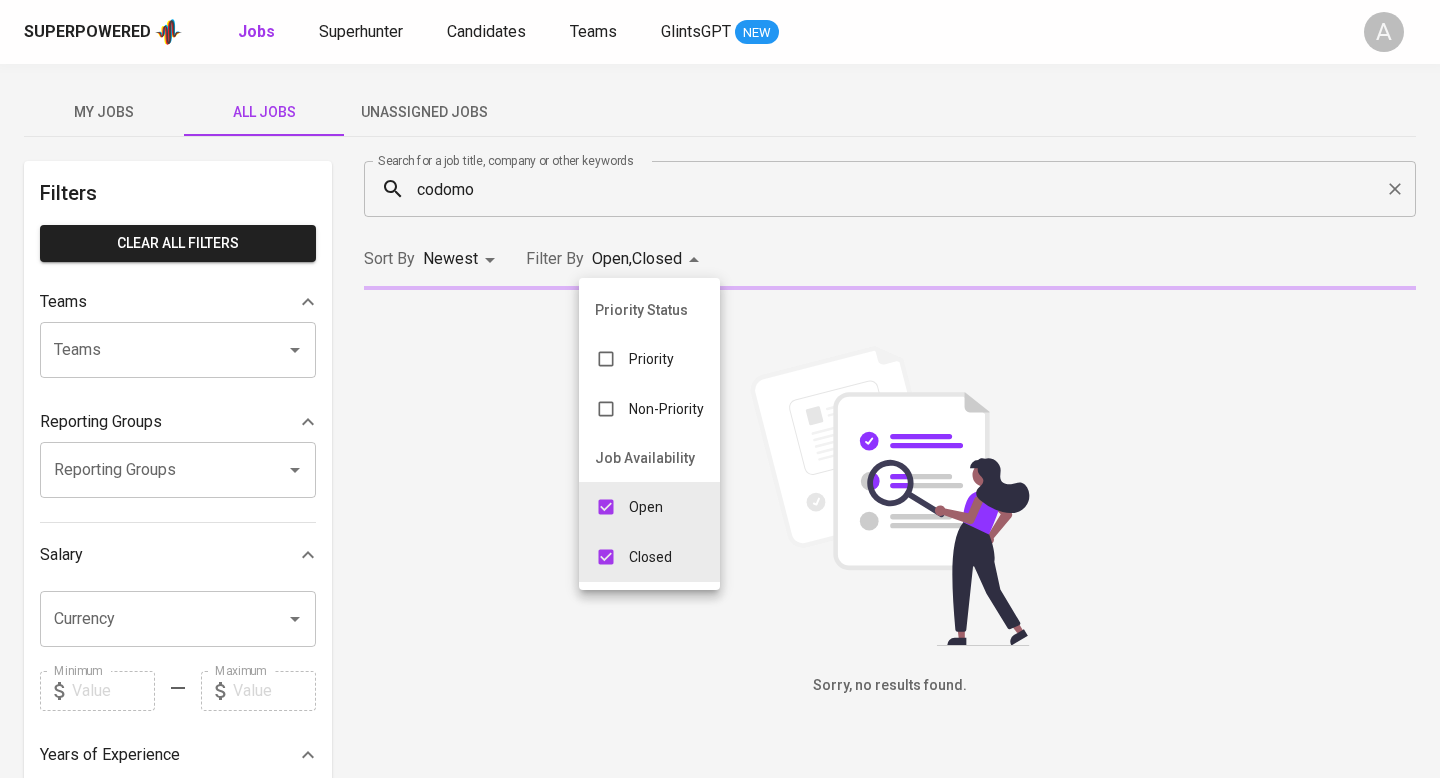 click at bounding box center (606, 507) 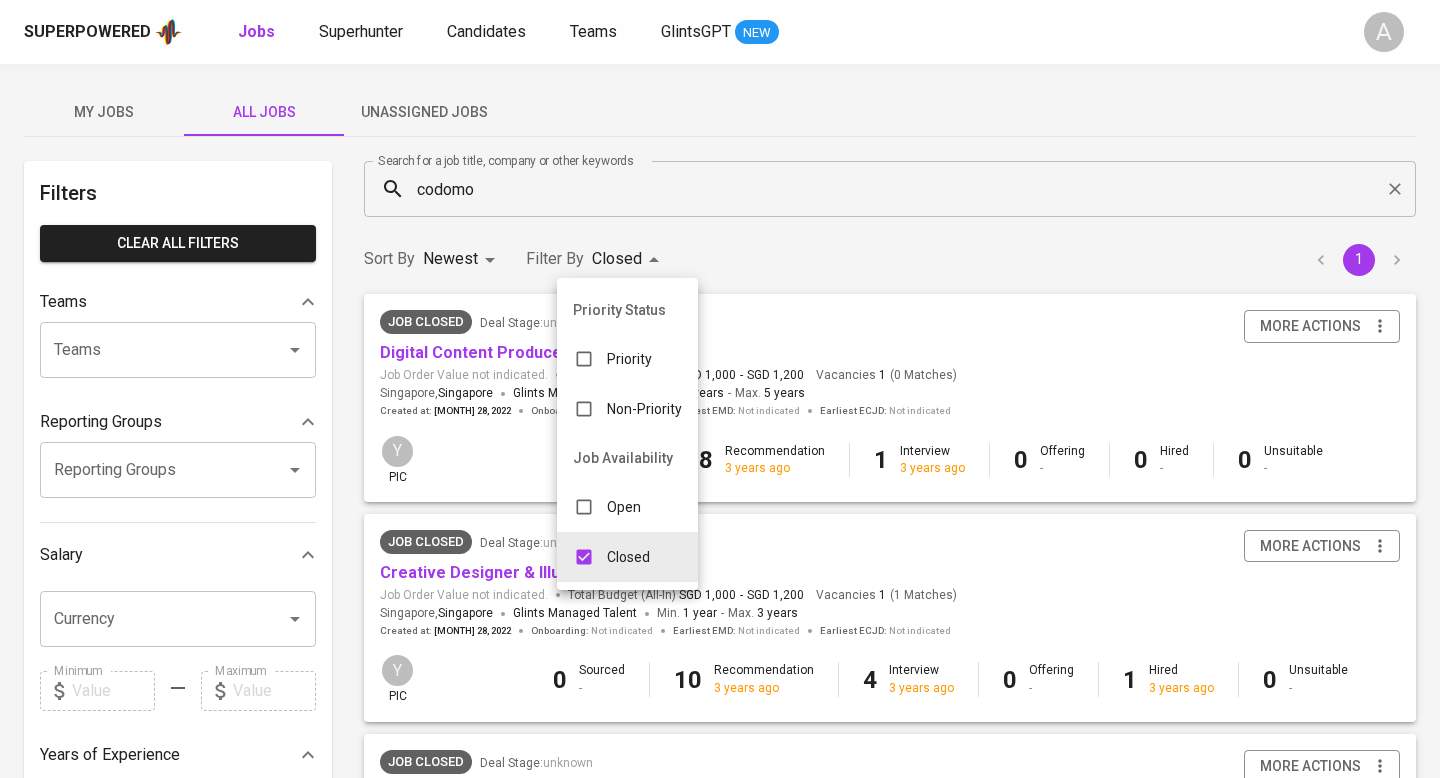 click at bounding box center (720, 389) 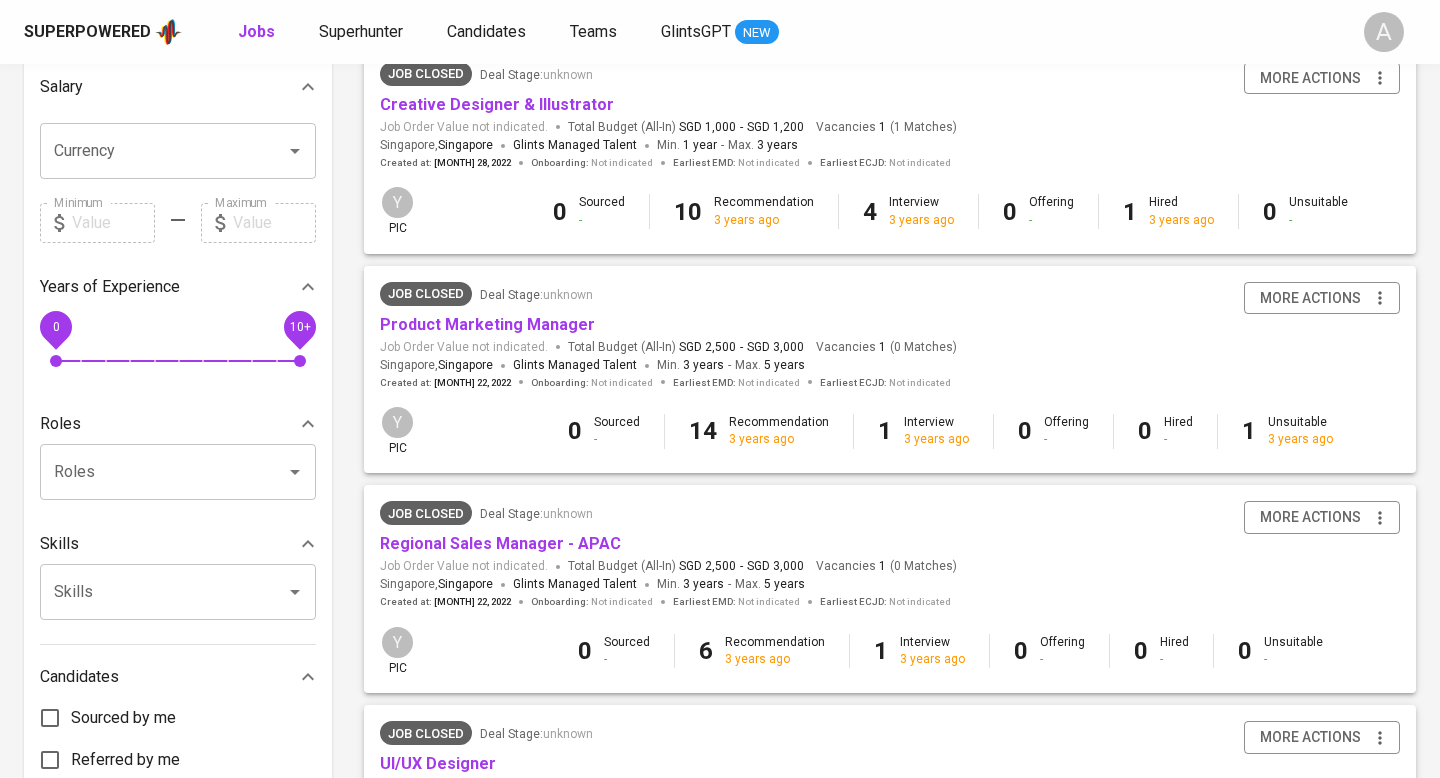 scroll, scrollTop: 0, scrollLeft: 0, axis: both 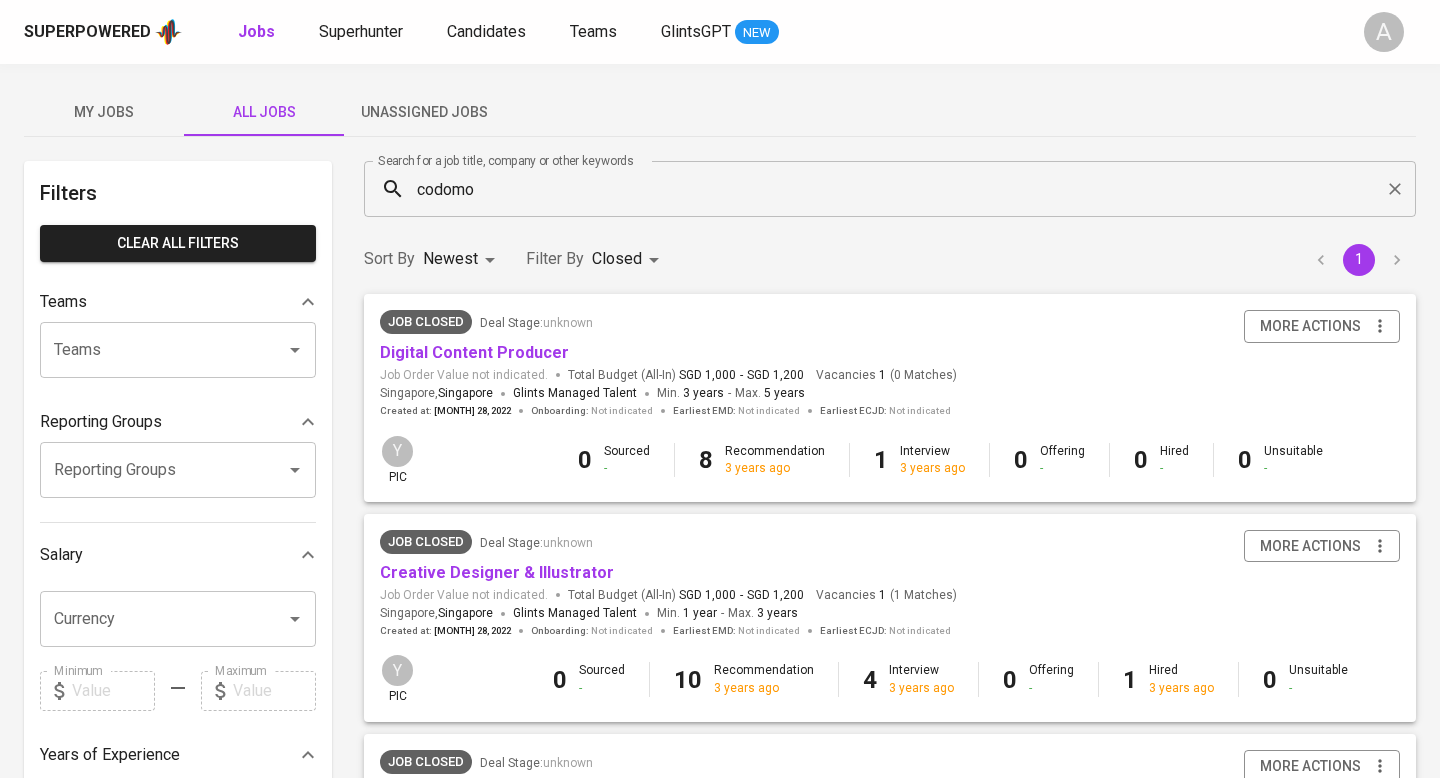 click on "Job Closed Deal Stage :  unknown" at bounding box center (668, 322) 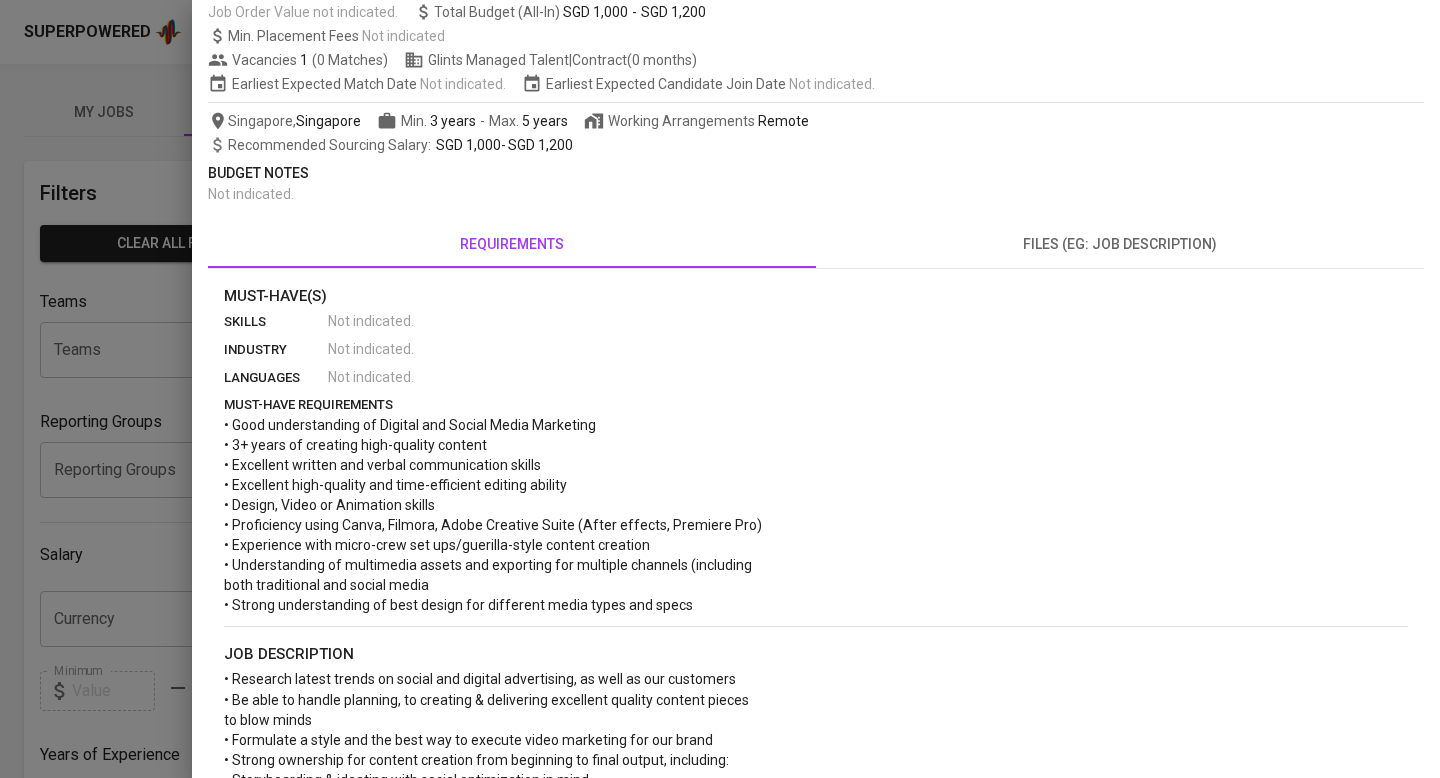scroll, scrollTop: 0, scrollLeft: 0, axis: both 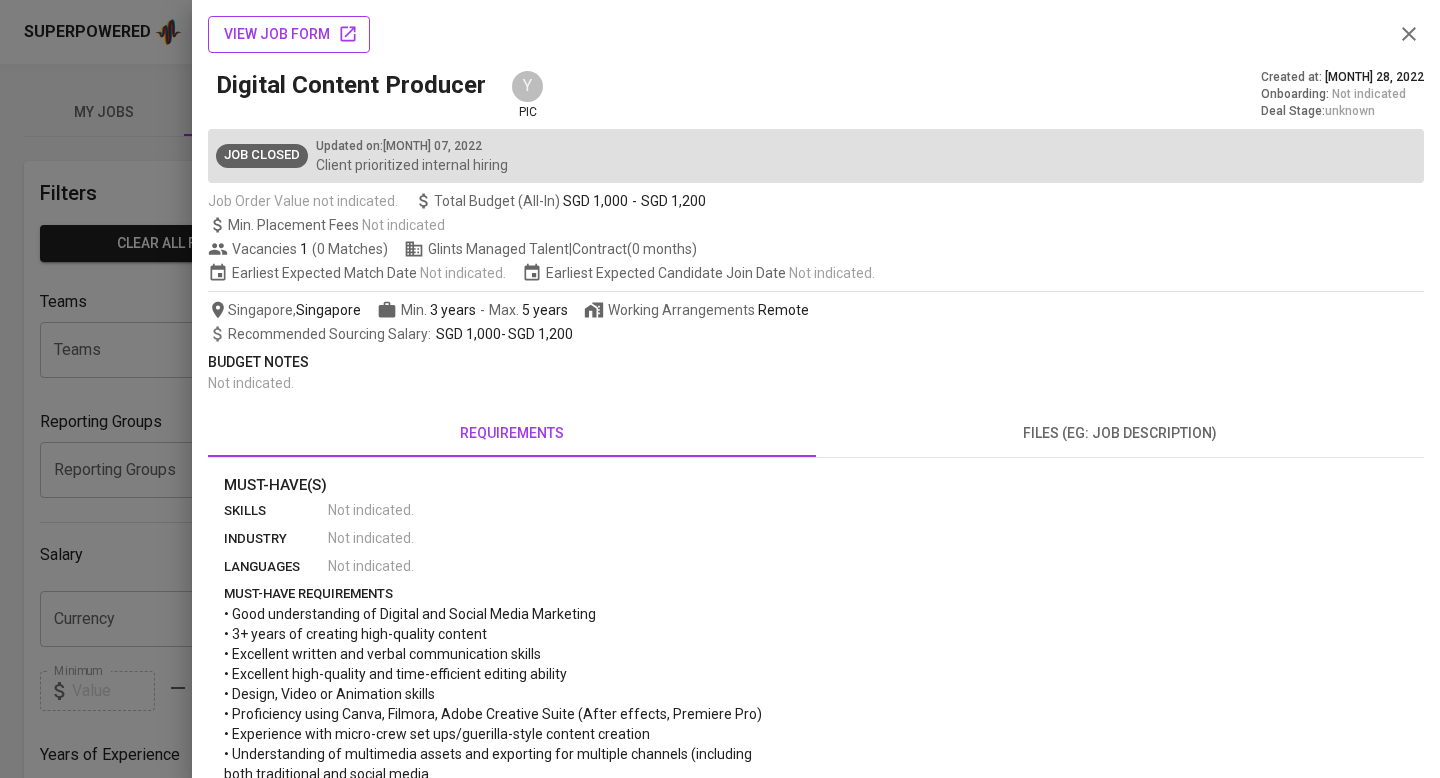 click on "view job form" at bounding box center [289, 34] 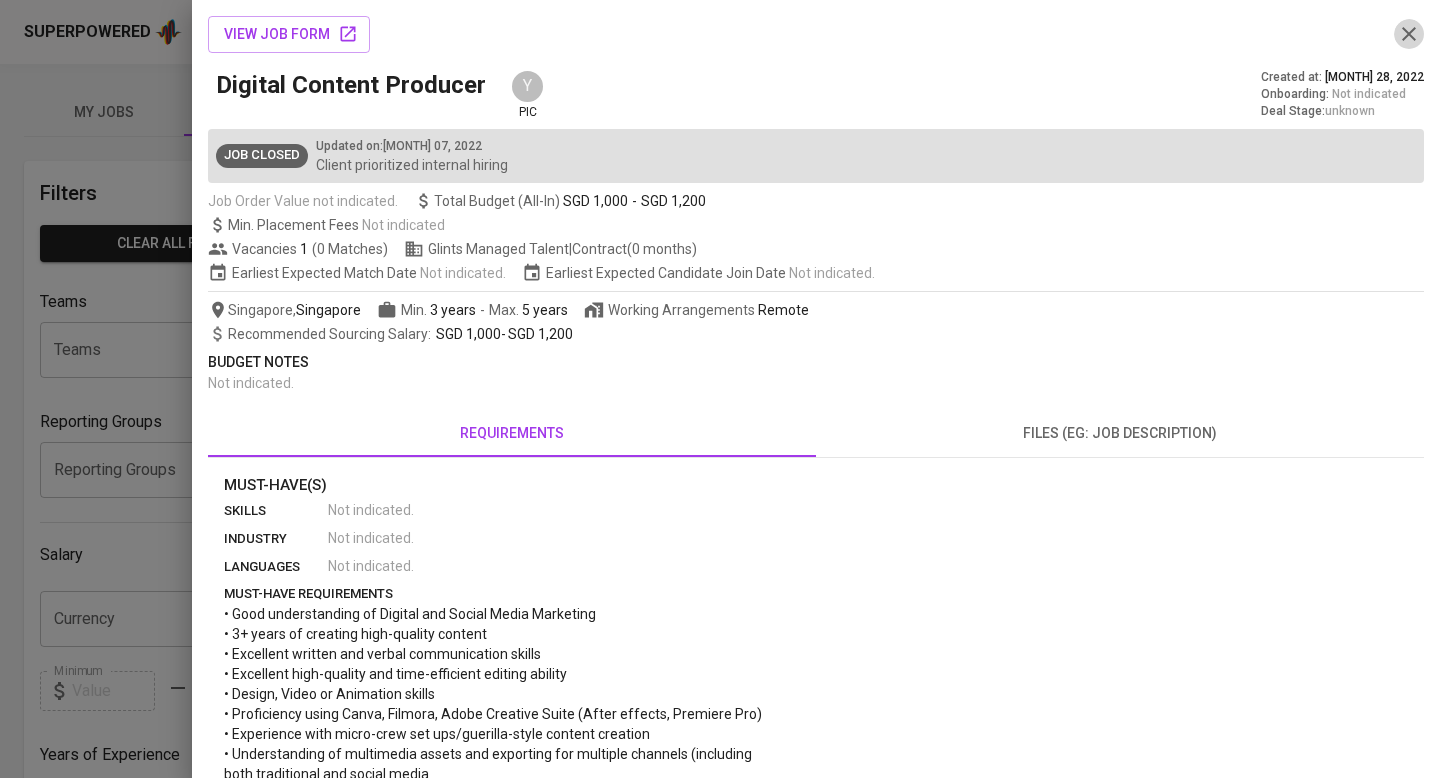 click 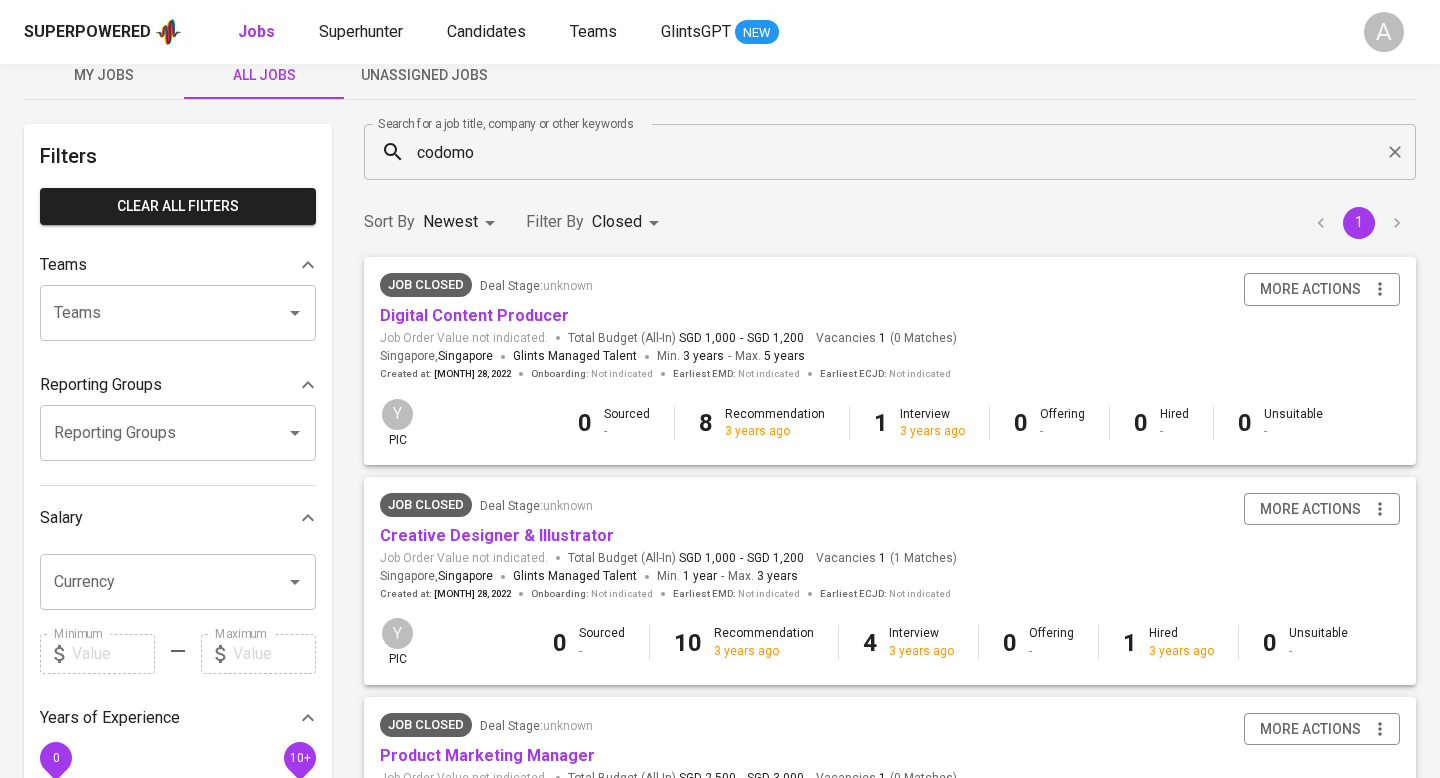 scroll, scrollTop: 39, scrollLeft: 0, axis: vertical 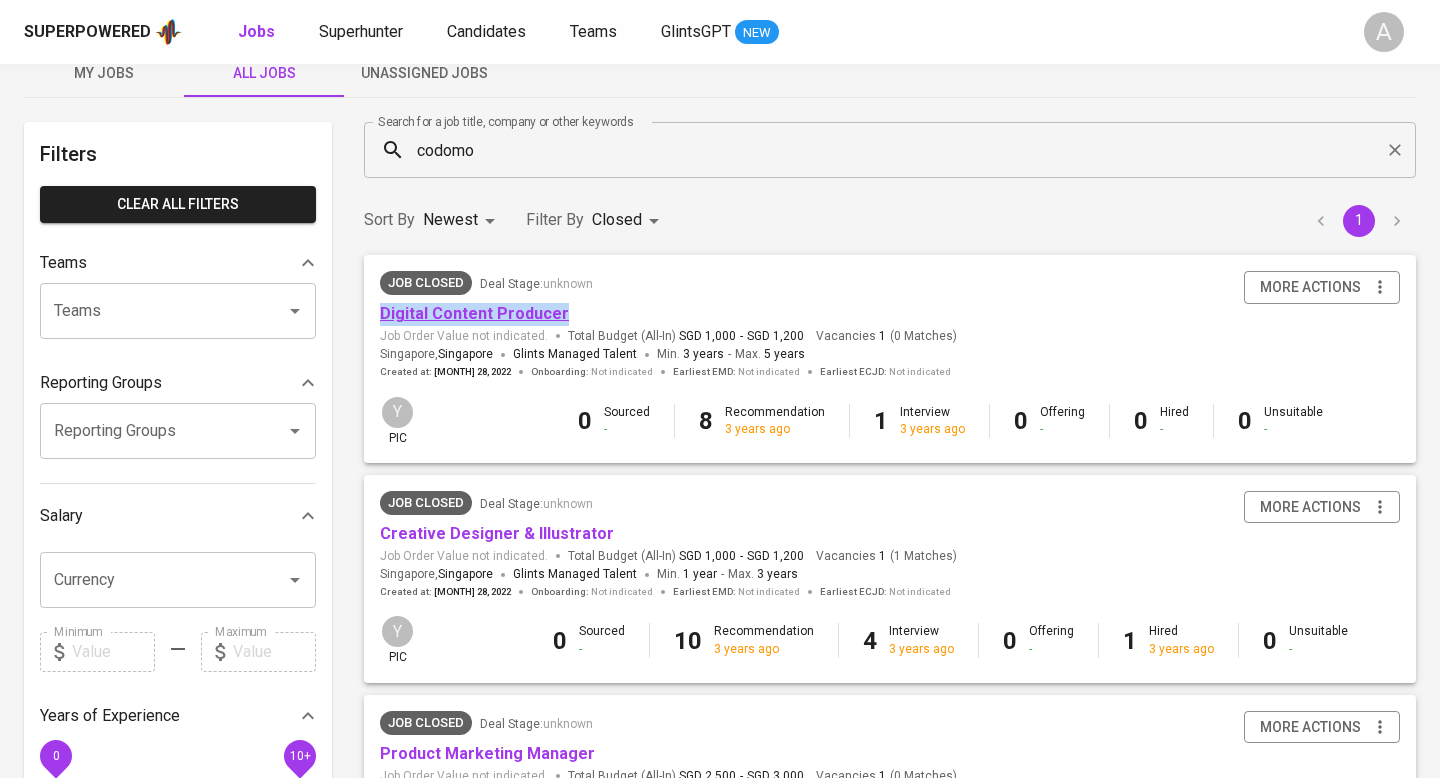 drag, startPoint x: 577, startPoint y: 311, endPoint x: 381, endPoint y: 318, distance: 196.12495 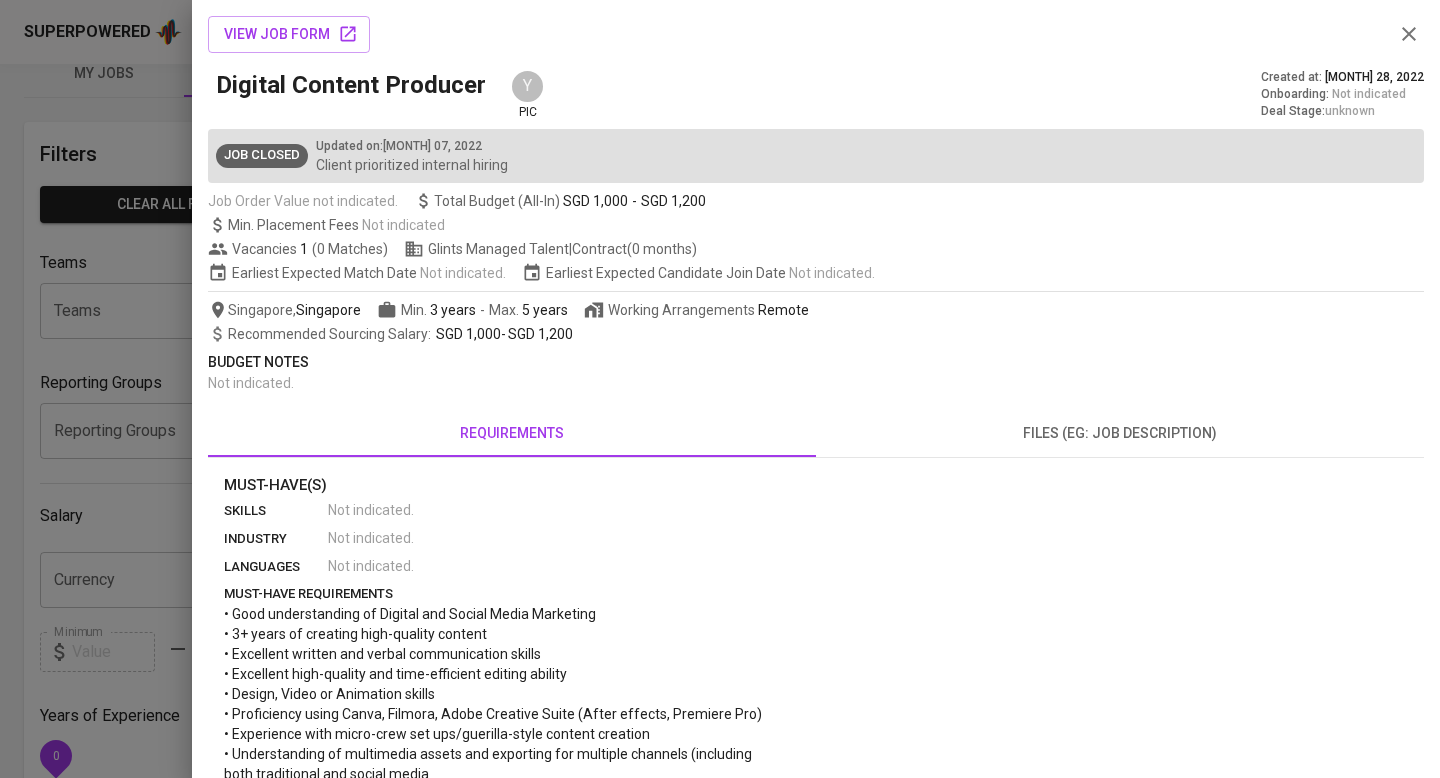 copy on "Digital Content Producer" 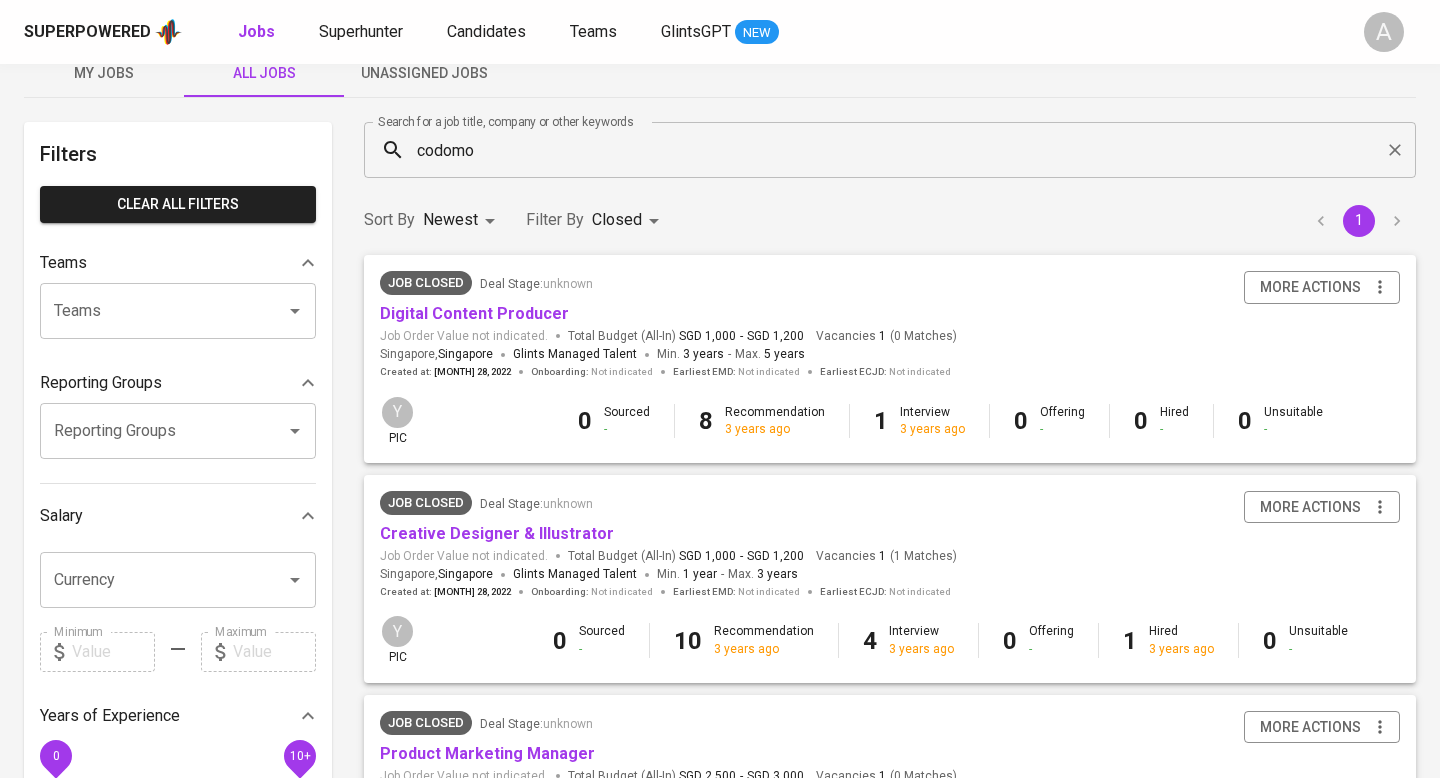 click on "Sort By Newest NEWEST Filter By Closed CLOSE 1" at bounding box center [890, 220] 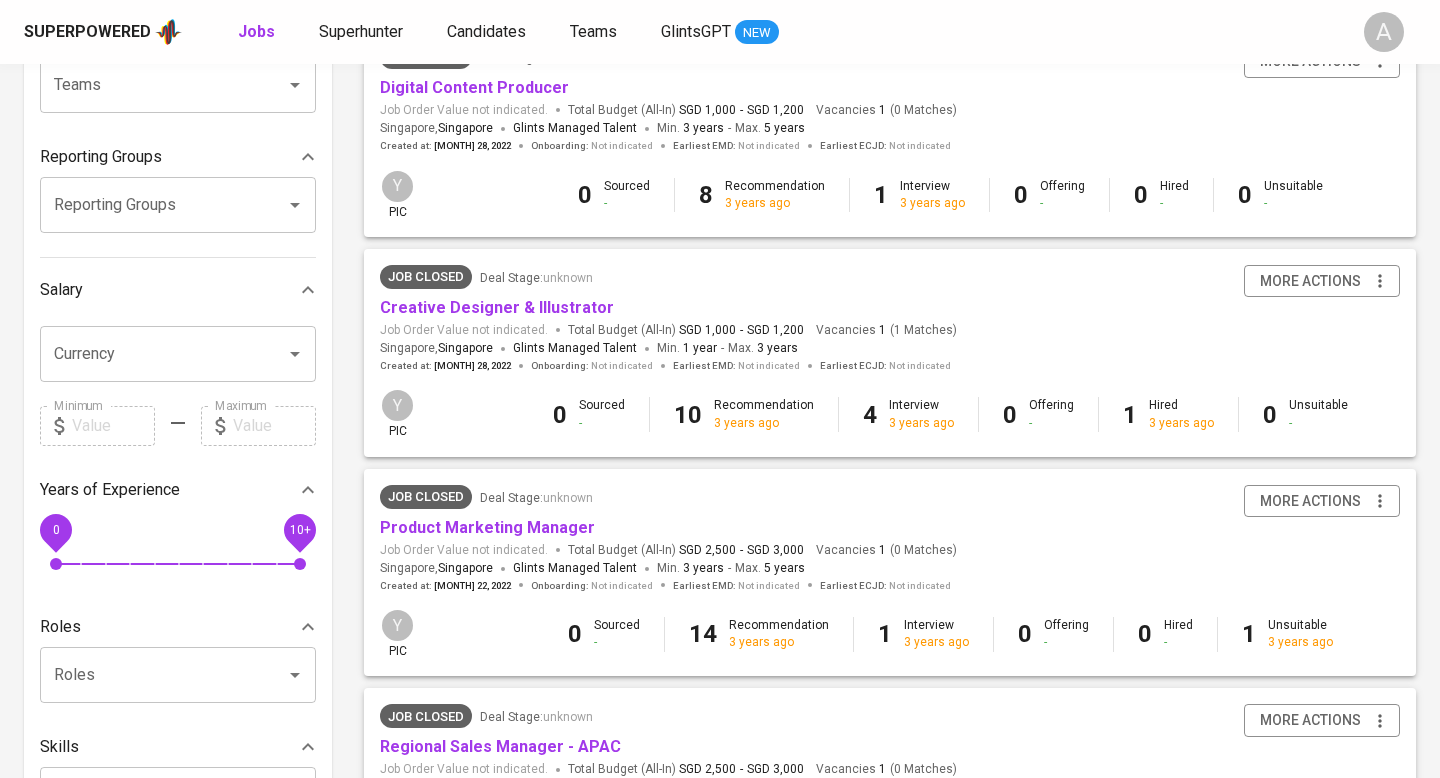 scroll, scrollTop: 269, scrollLeft: 0, axis: vertical 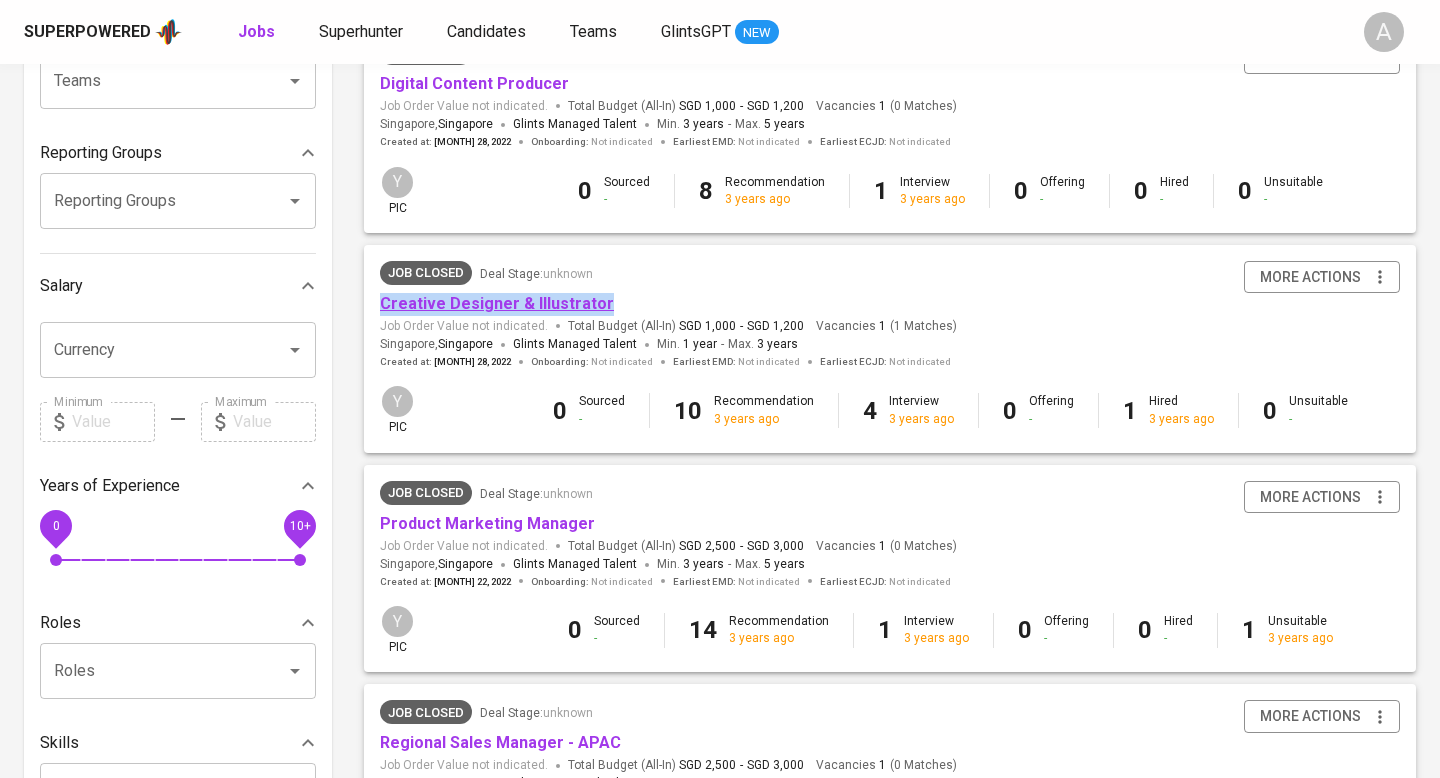 copy on "Creative Designer & Illustrator" 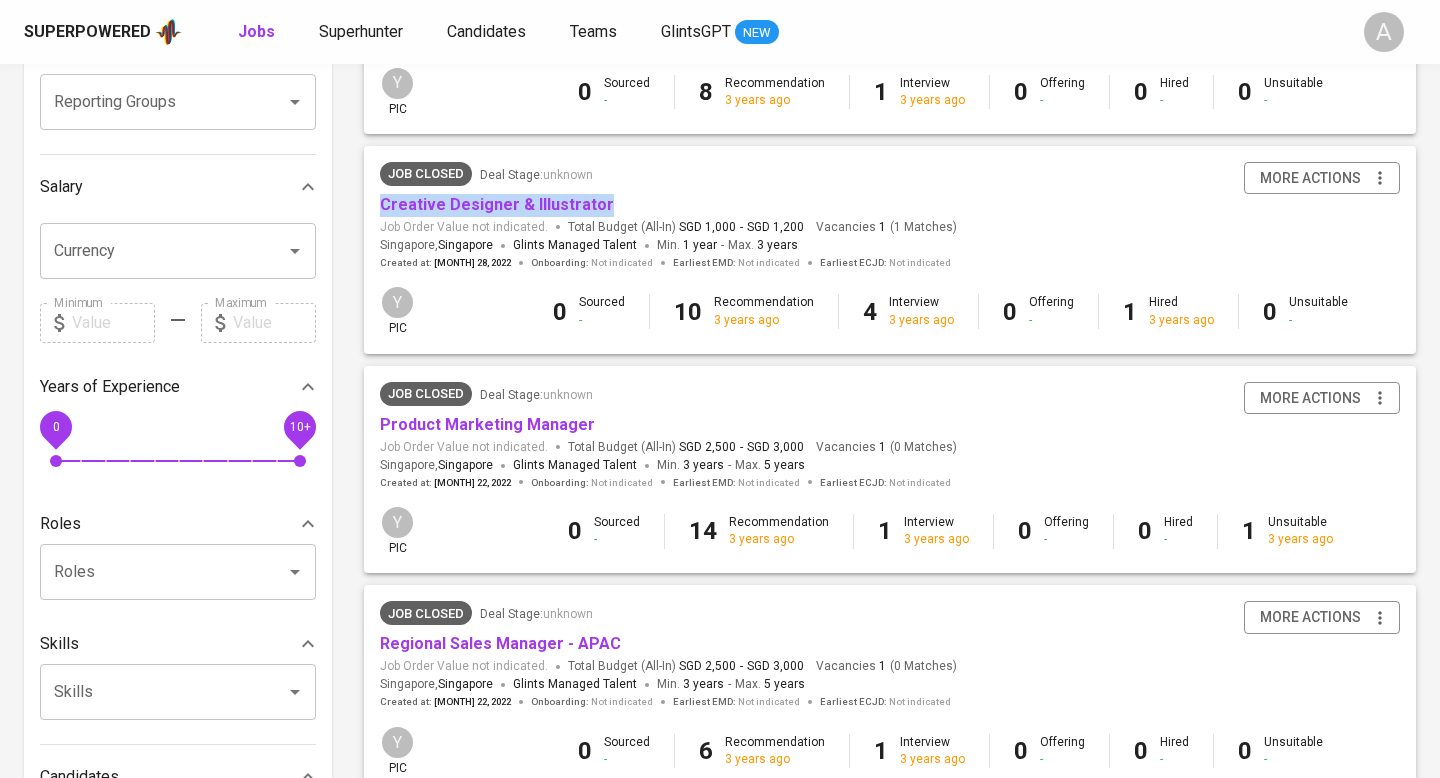 scroll, scrollTop: 390, scrollLeft: 0, axis: vertical 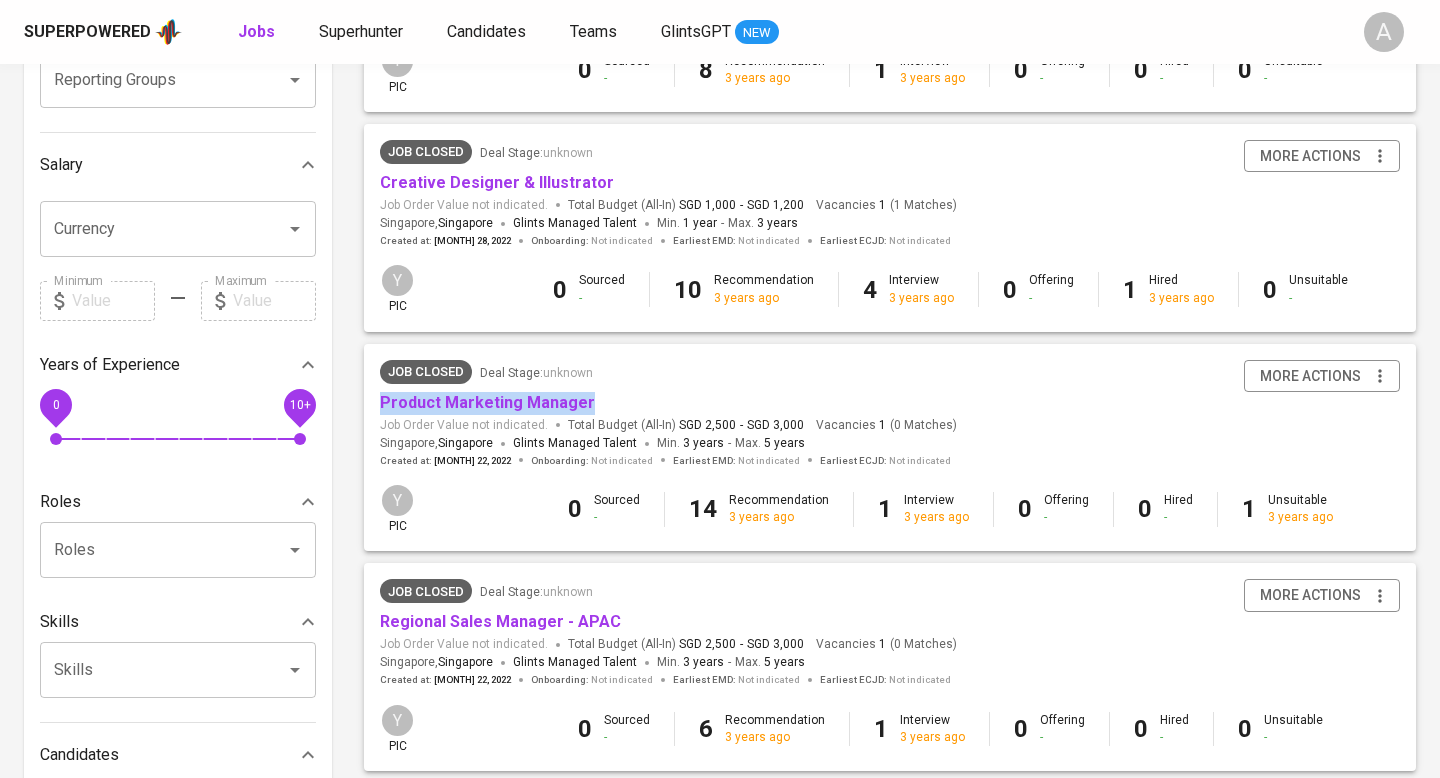 drag, startPoint x: 616, startPoint y: 403, endPoint x: 378, endPoint y: 402, distance: 238.0021 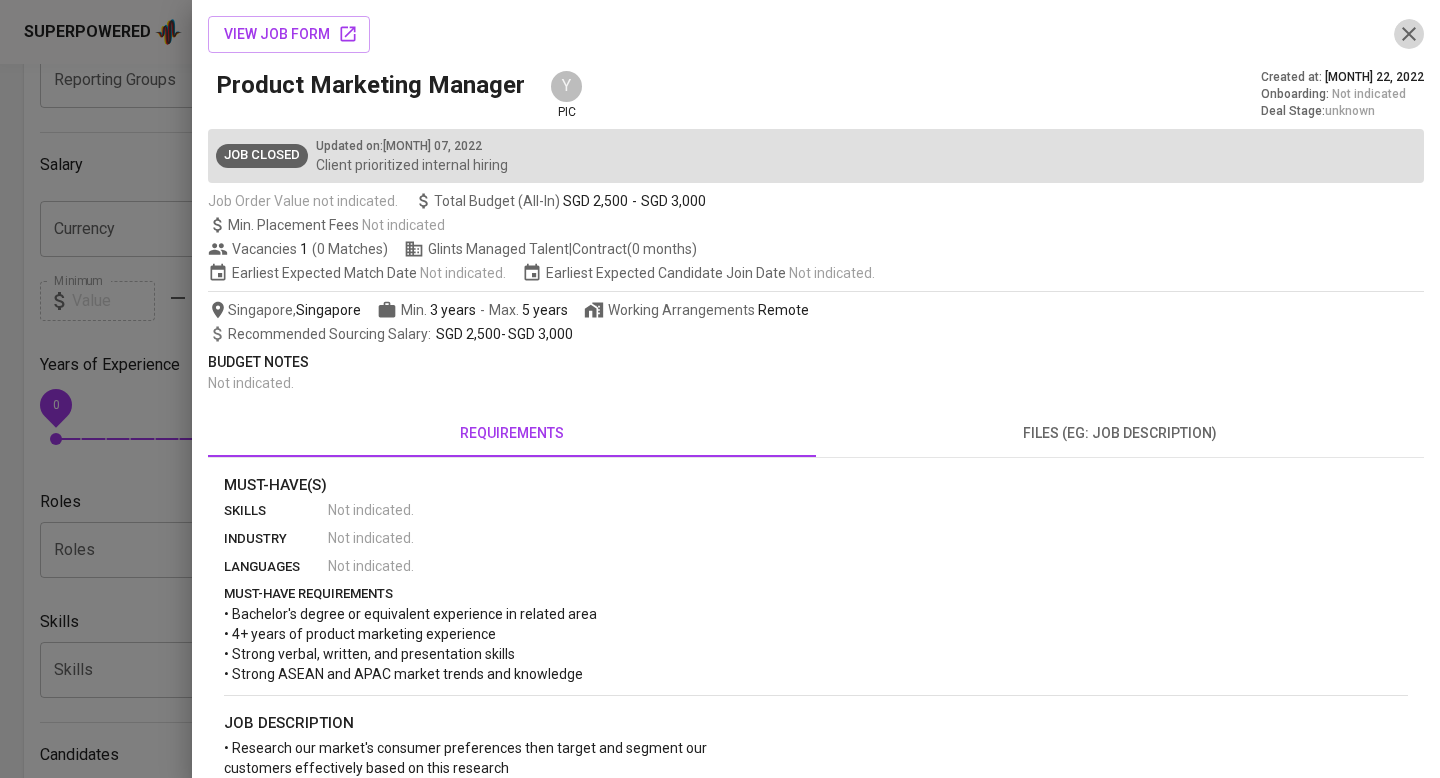 click 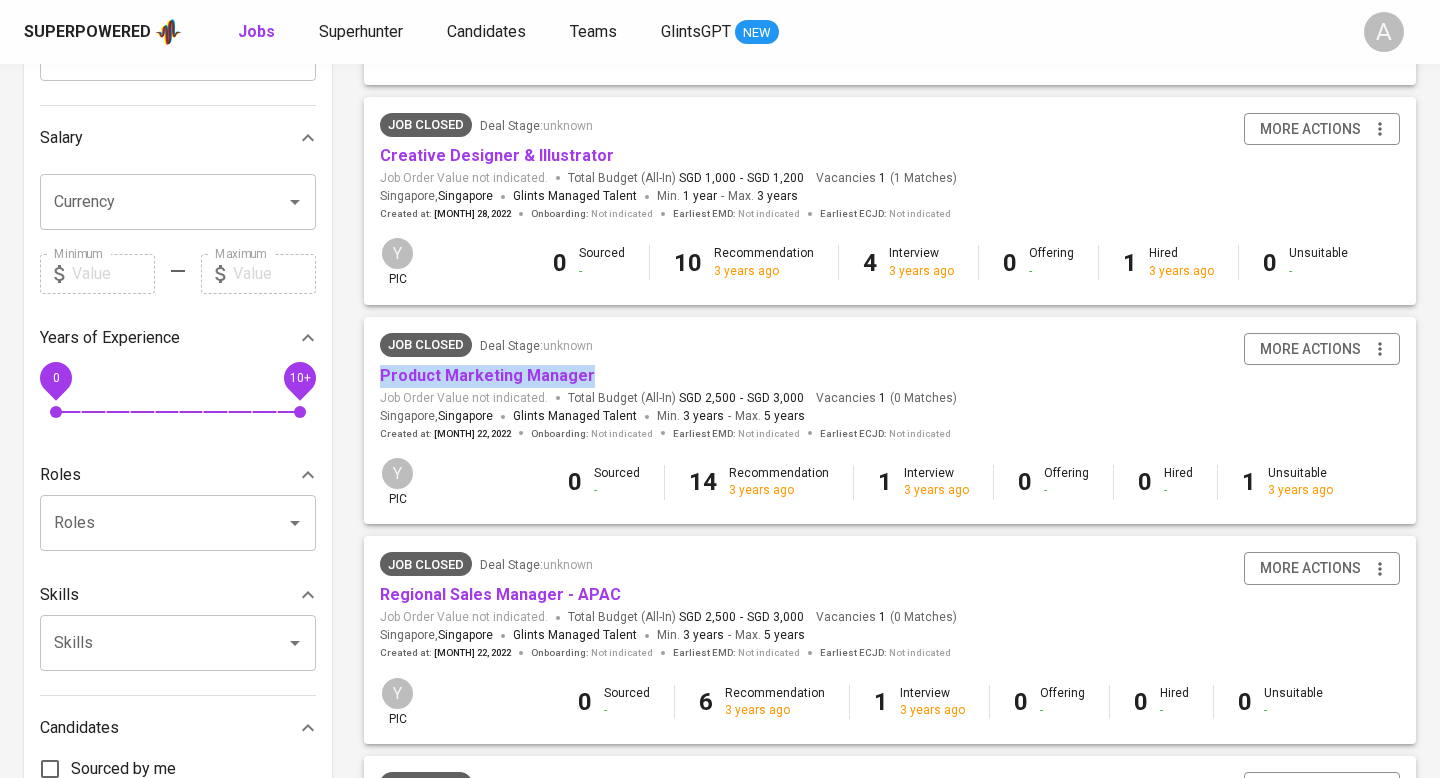 scroll, scrollTop: 433, scrollLeft: 0, axis: vertical 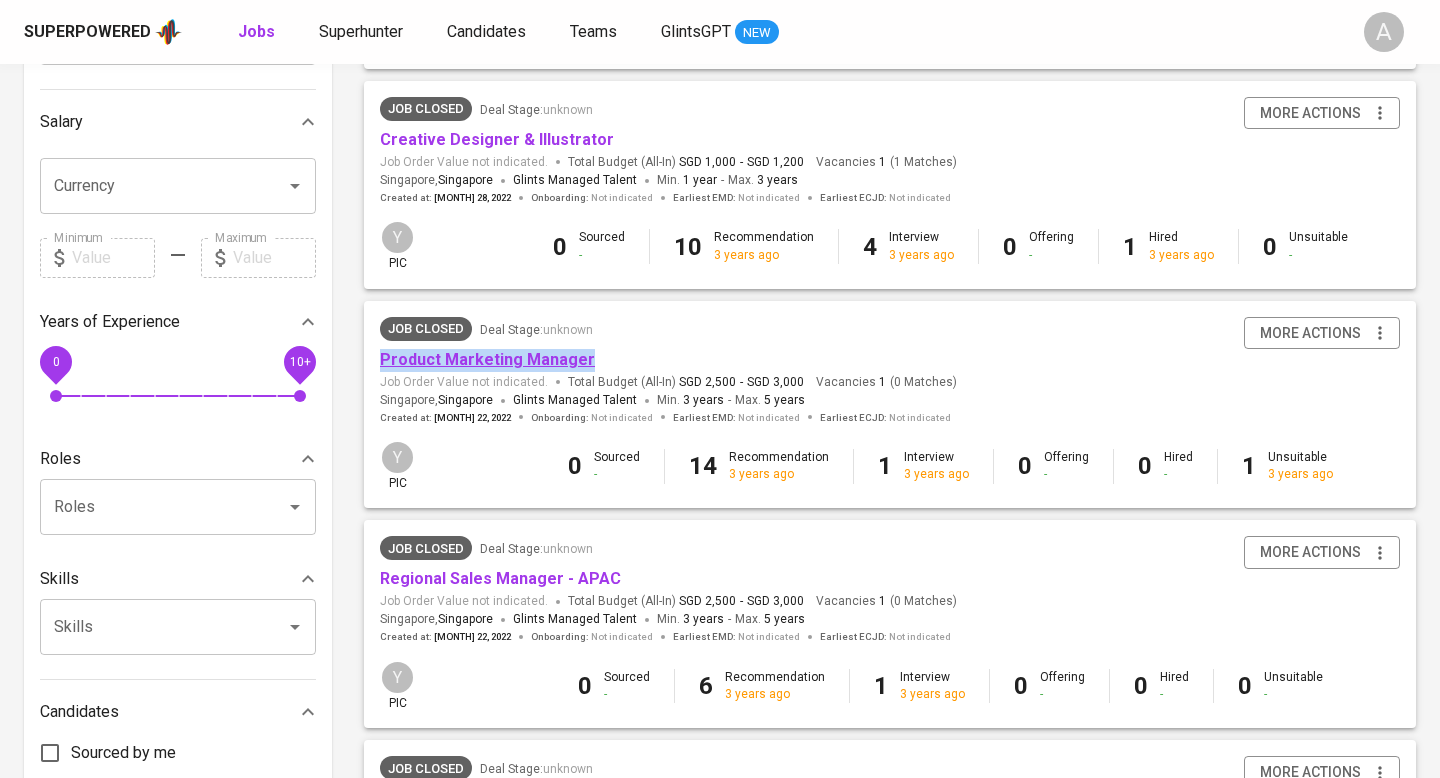 copy on "Product Marketing Manager" 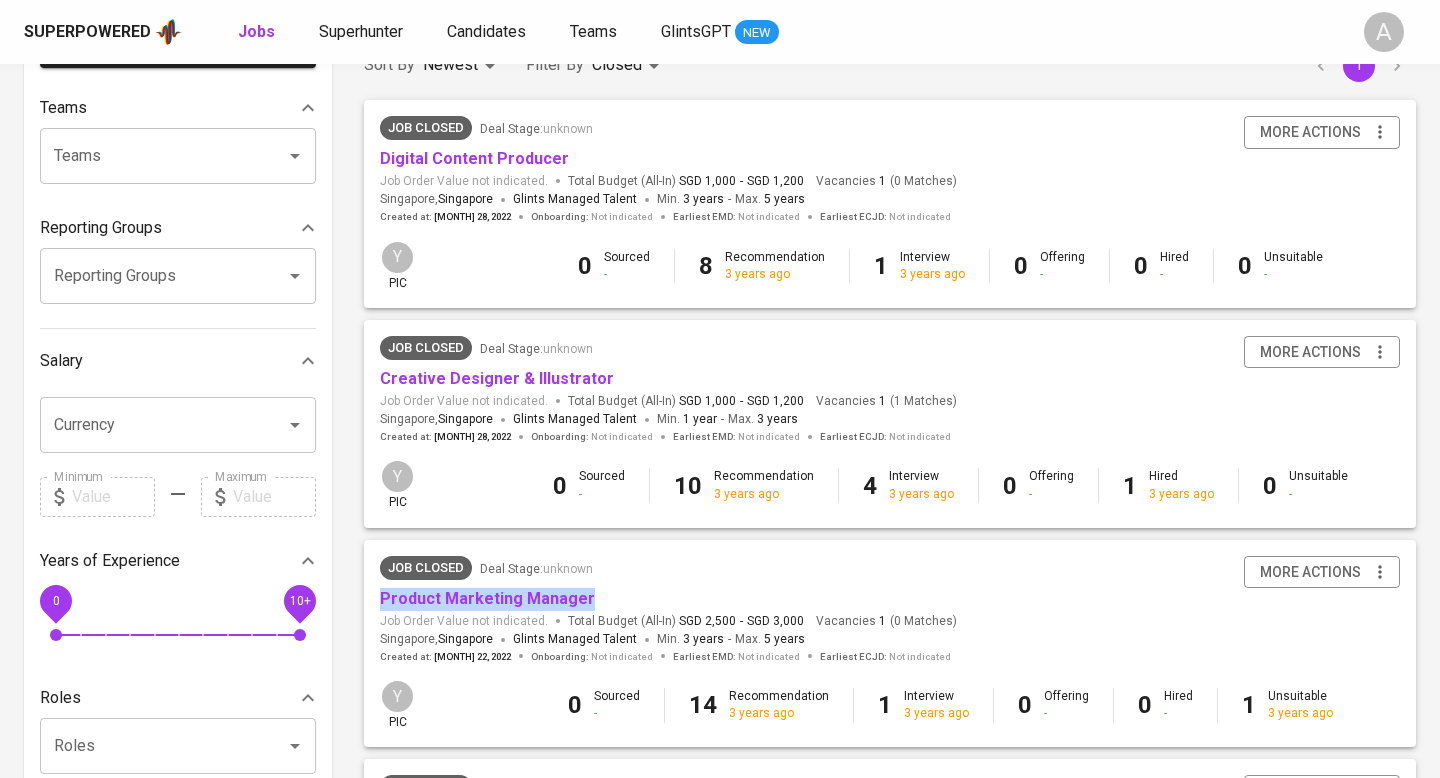 scroll, scrollTop: 0, scrollLeft: 0, axis: both 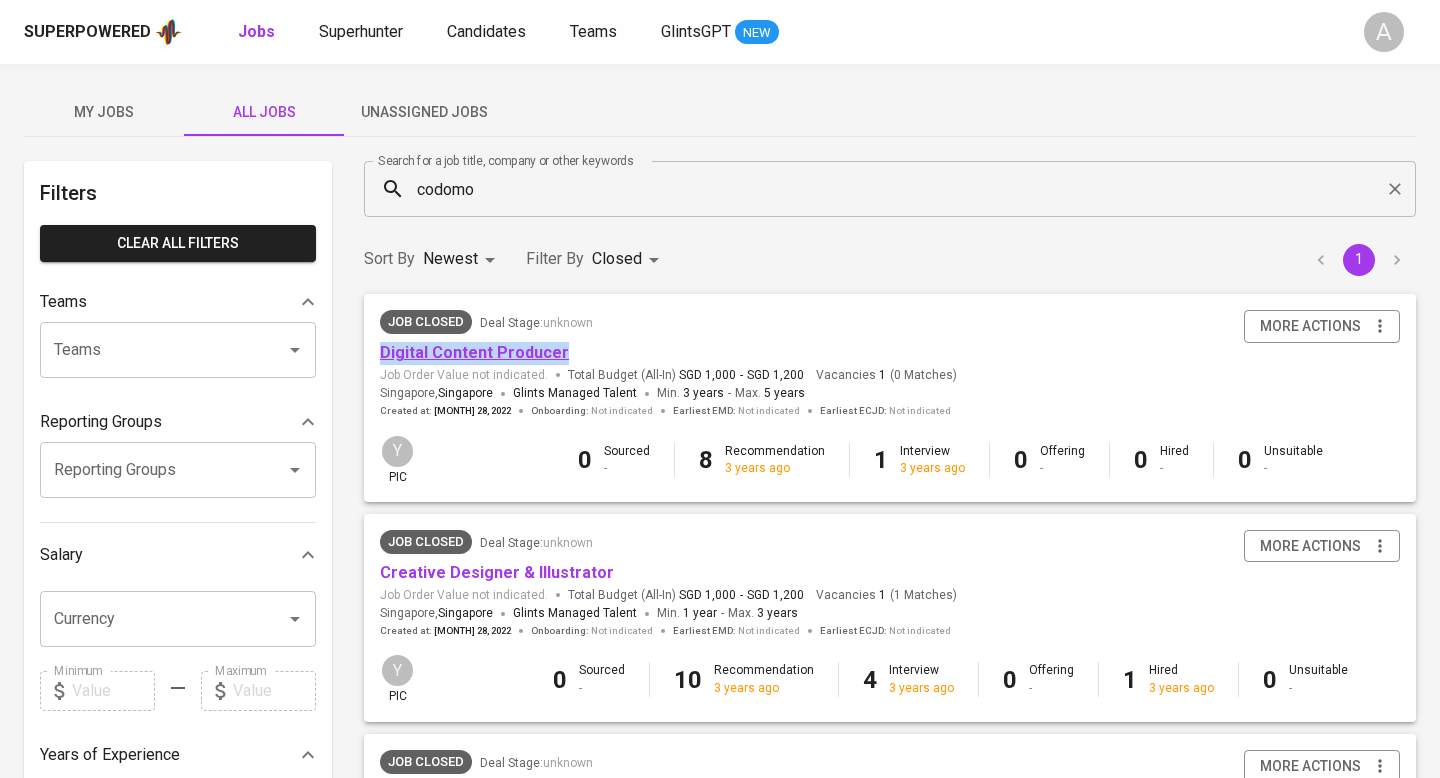 copy on "Digital Content Producer" 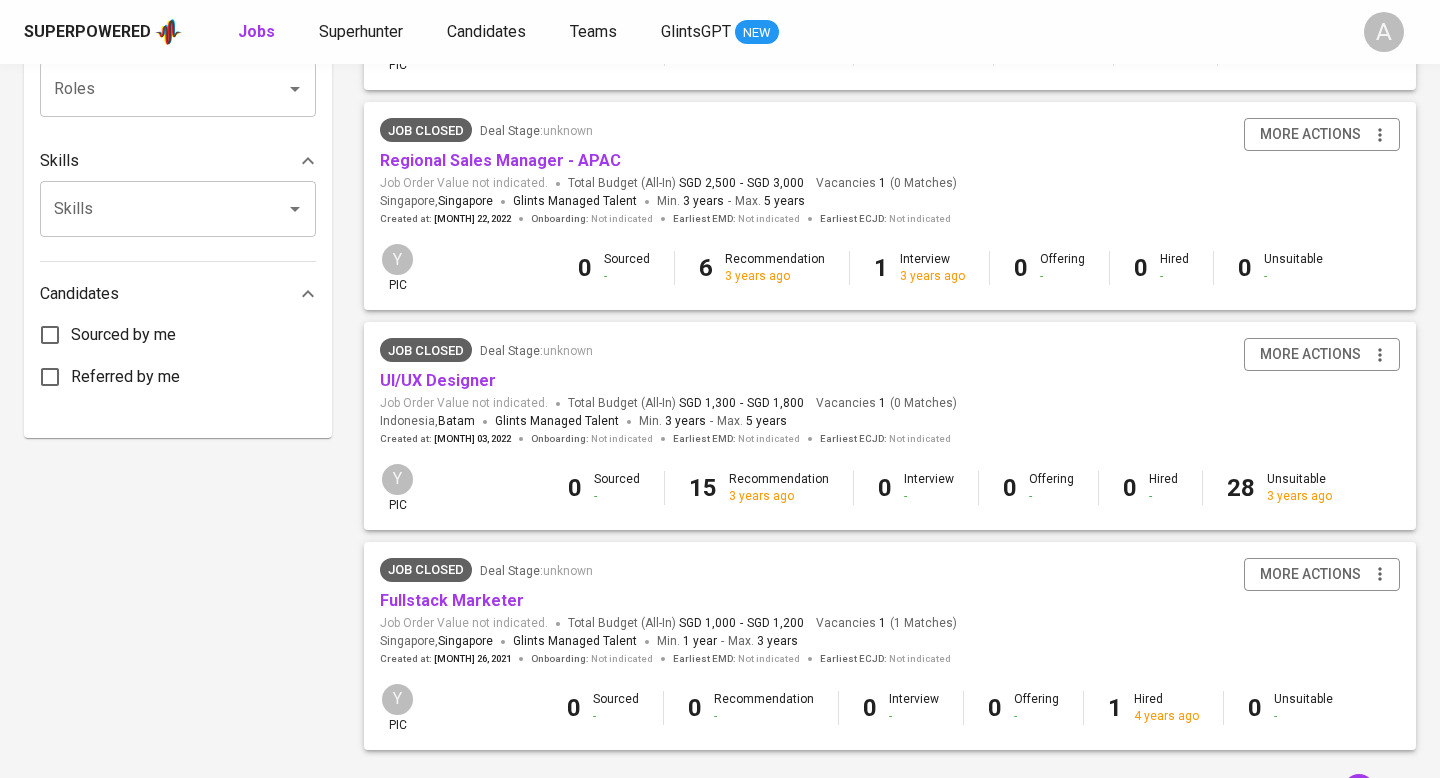 scroll, scrollTop: 853, scrollLeft: 0, axis: vertical 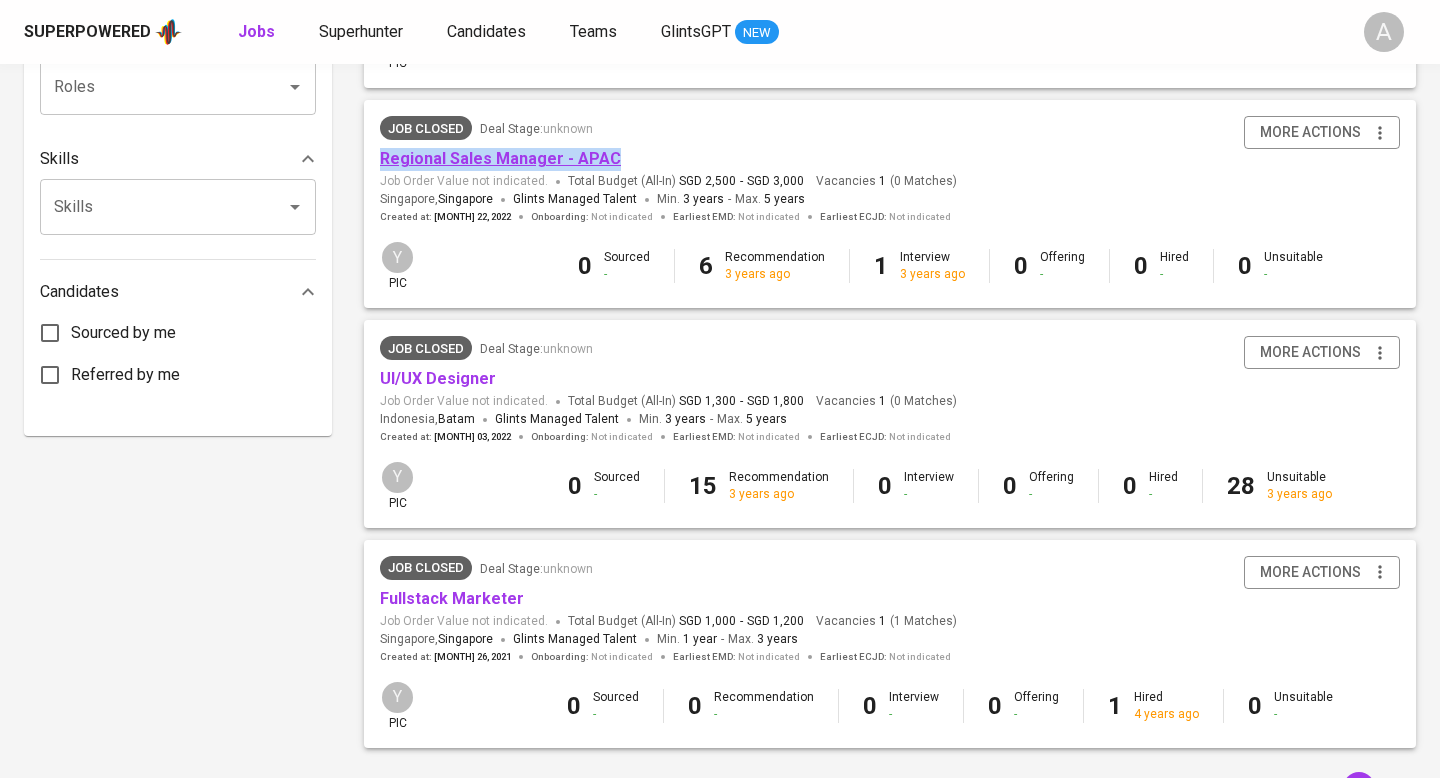 copy on "Regional Sales Manager - APAC" 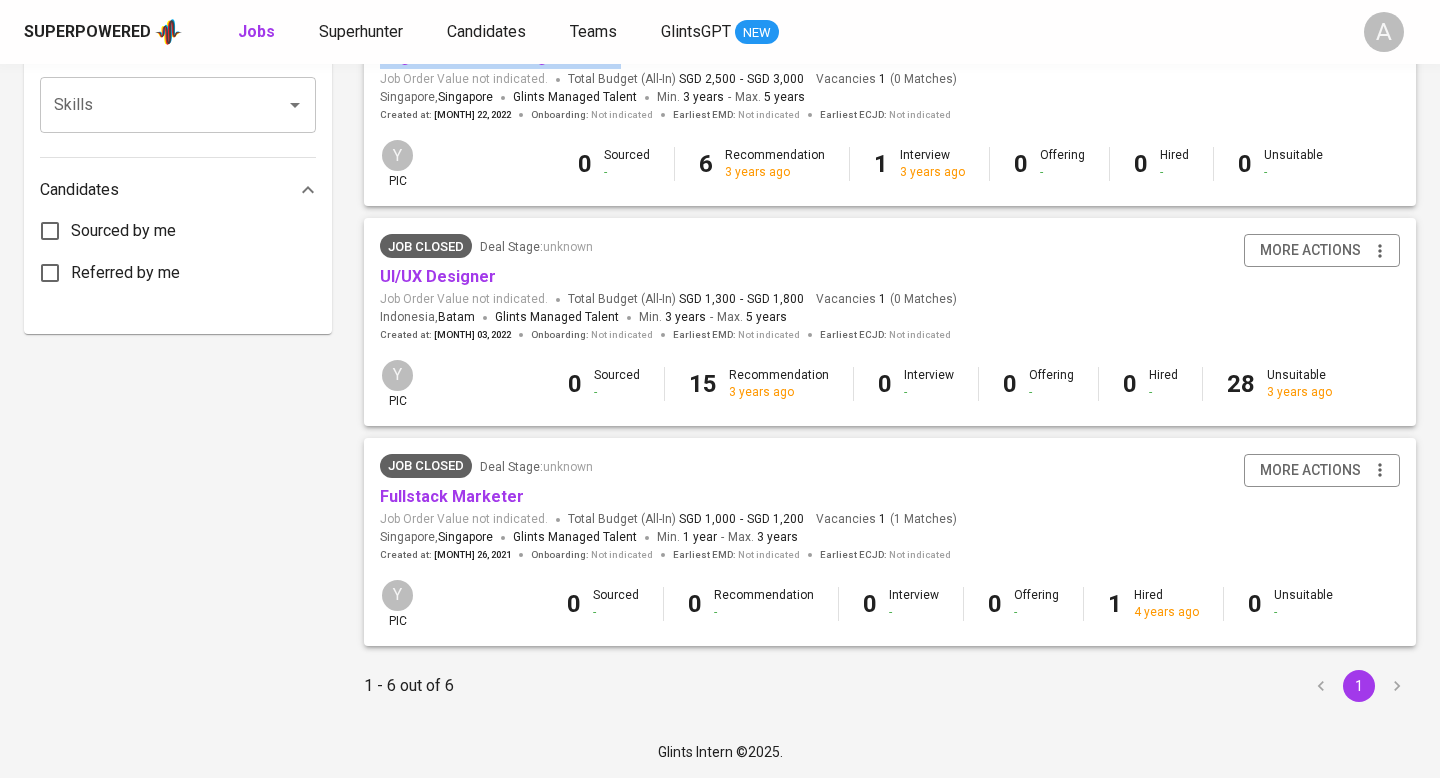 scroll, scrollTop: 960, scrollLeft: 0, axis: vertical 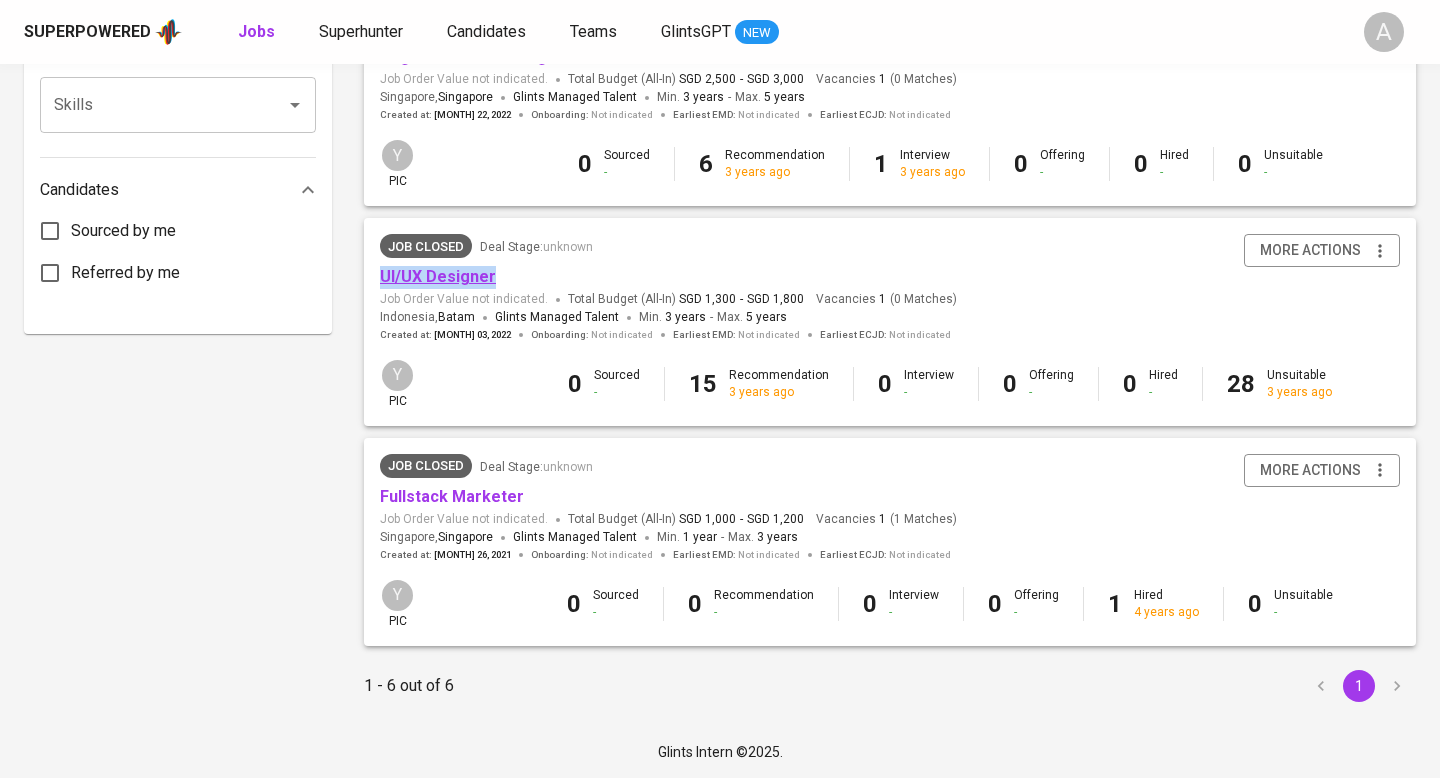 copy on "UI/UX Designer" 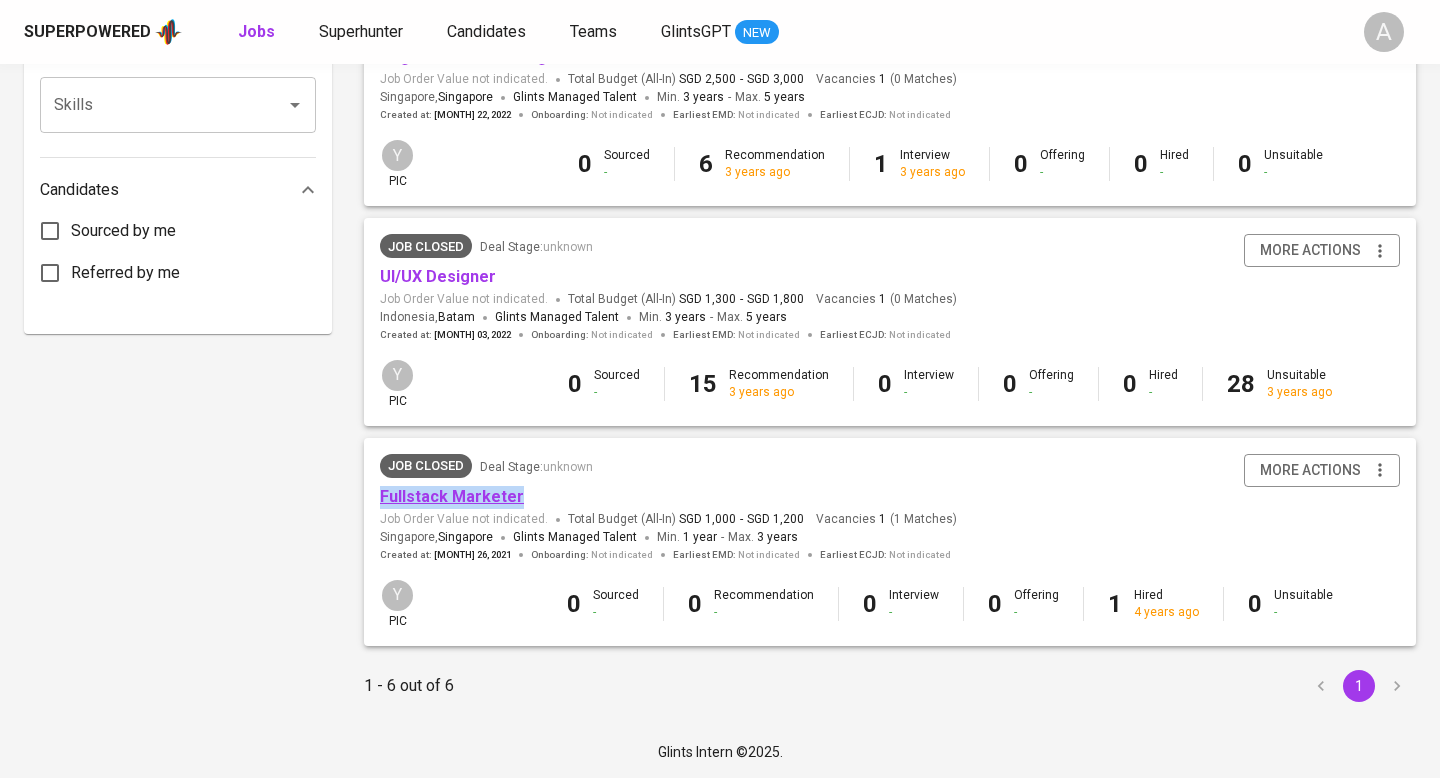 copy on "Fullstack Marketer" 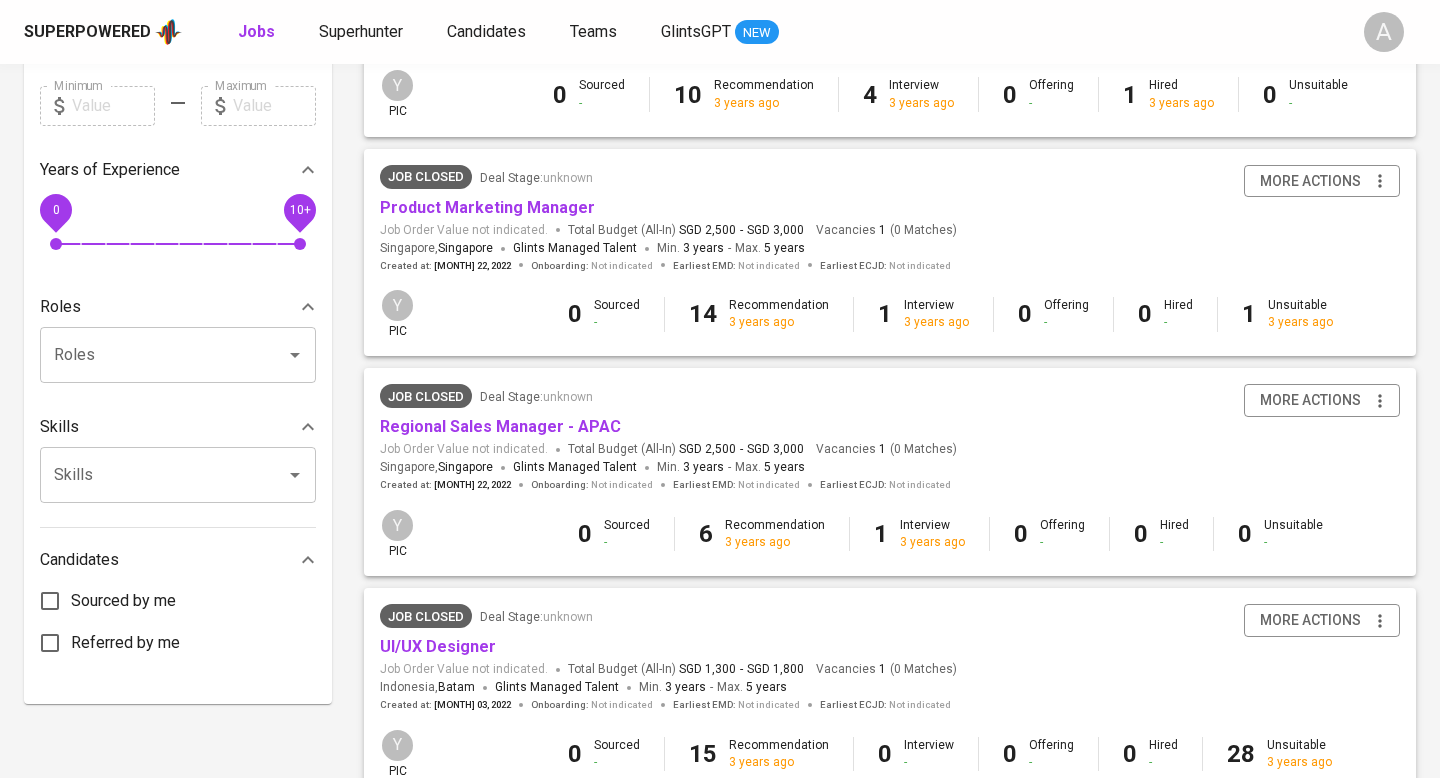 scroll, scrollTop: 0, scrollLeft: 0, axis: both 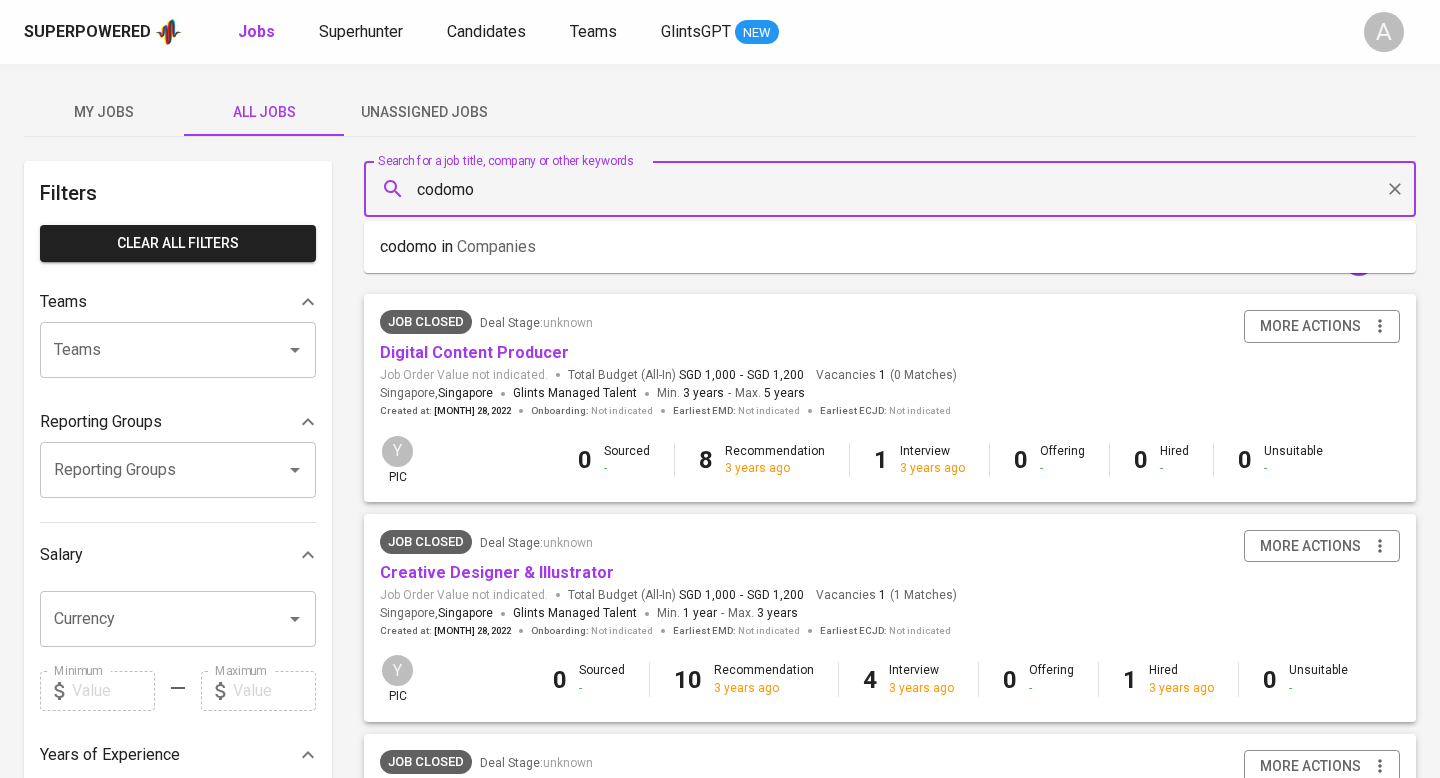click on "codomo" at bounding box center (895, 189) 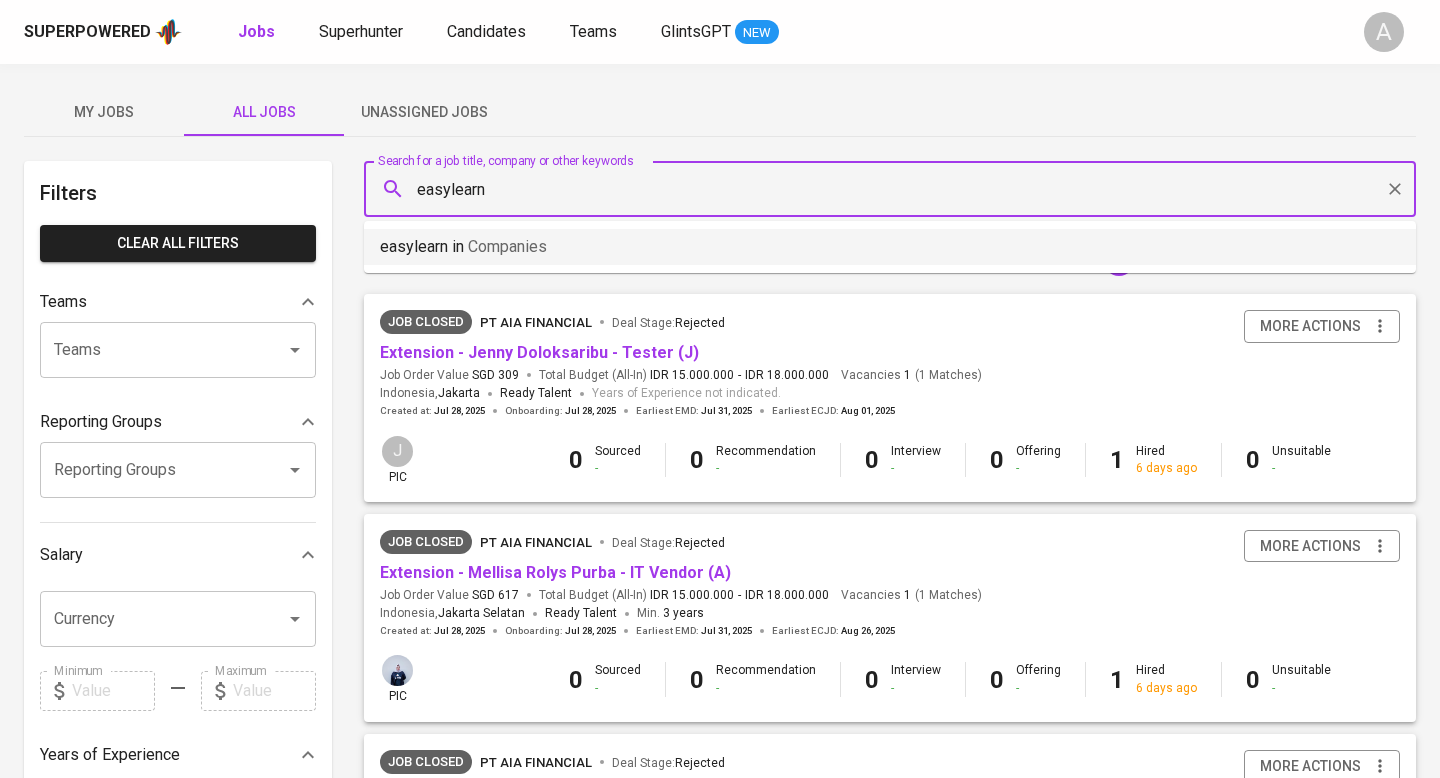 click on "easylearn   in   Companies" at bounding box center [890, 247] 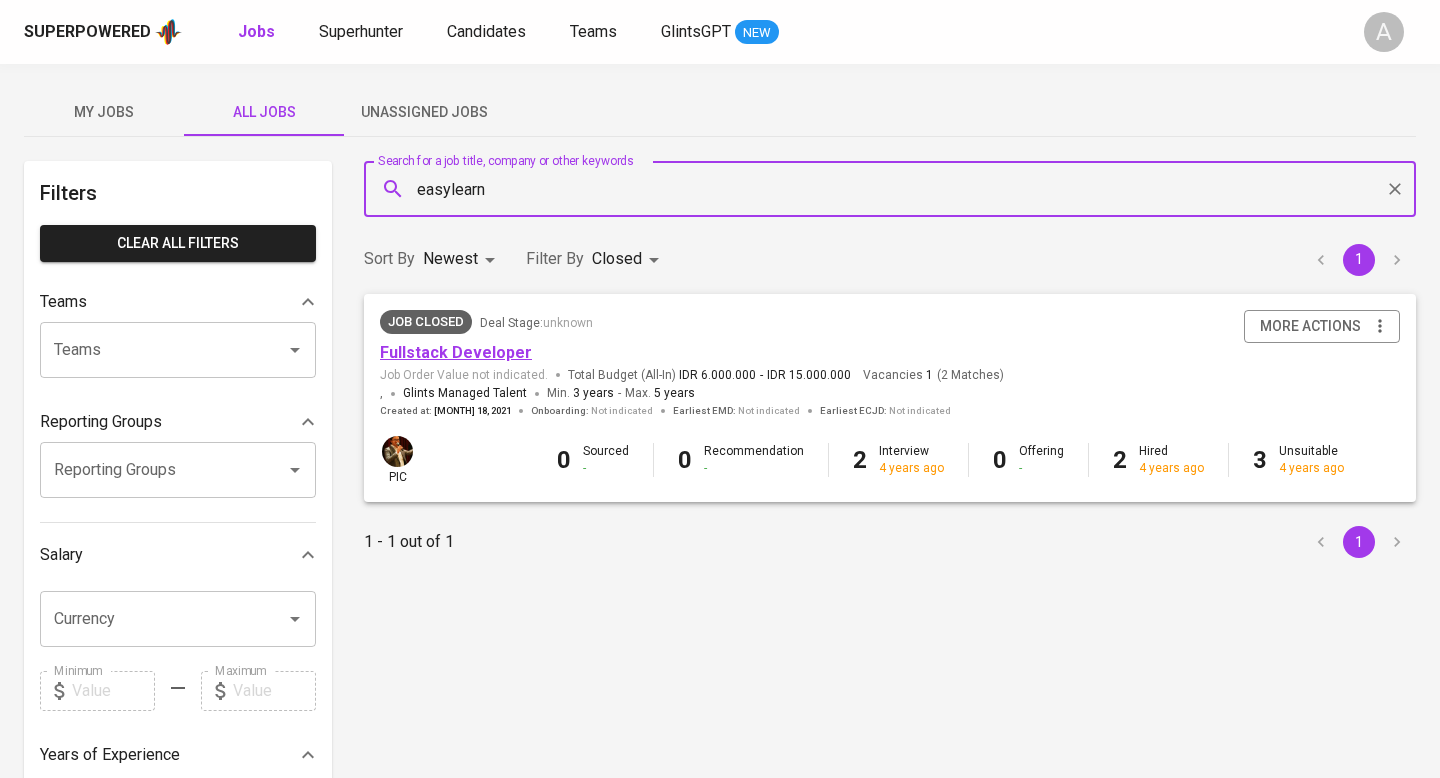type on "easylearn" 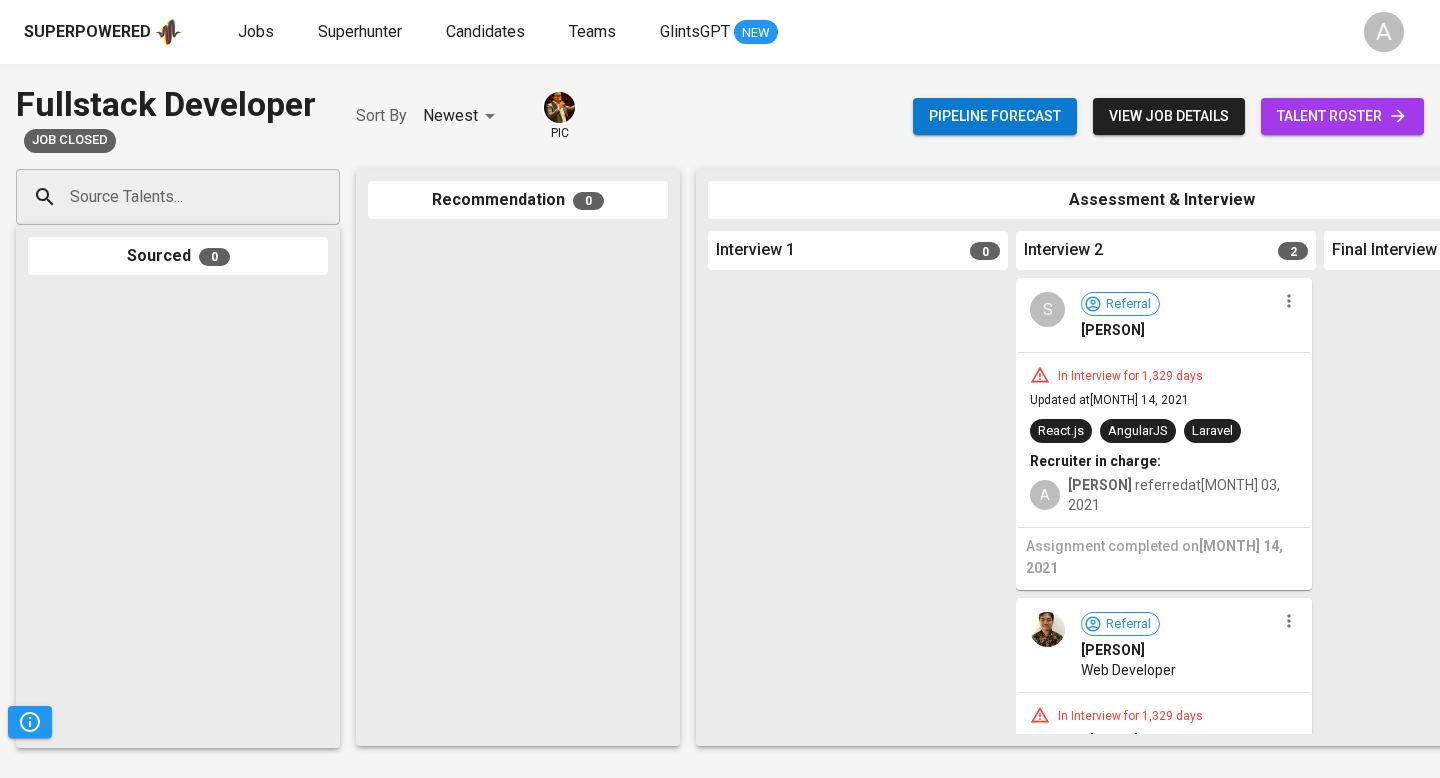 click on "view job details" at bounding box center [1169, 116] 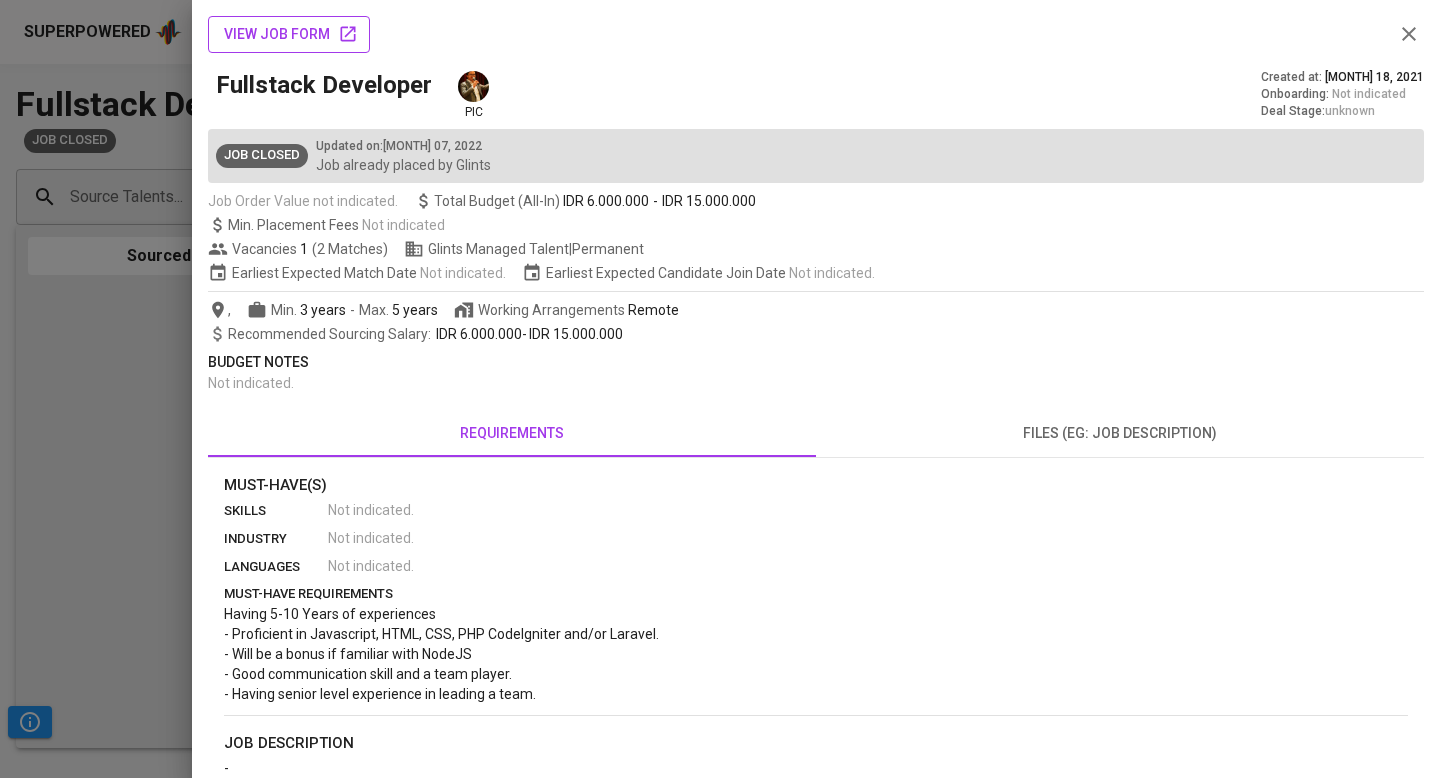 click on "view job form" at bounding box center [289, 34] 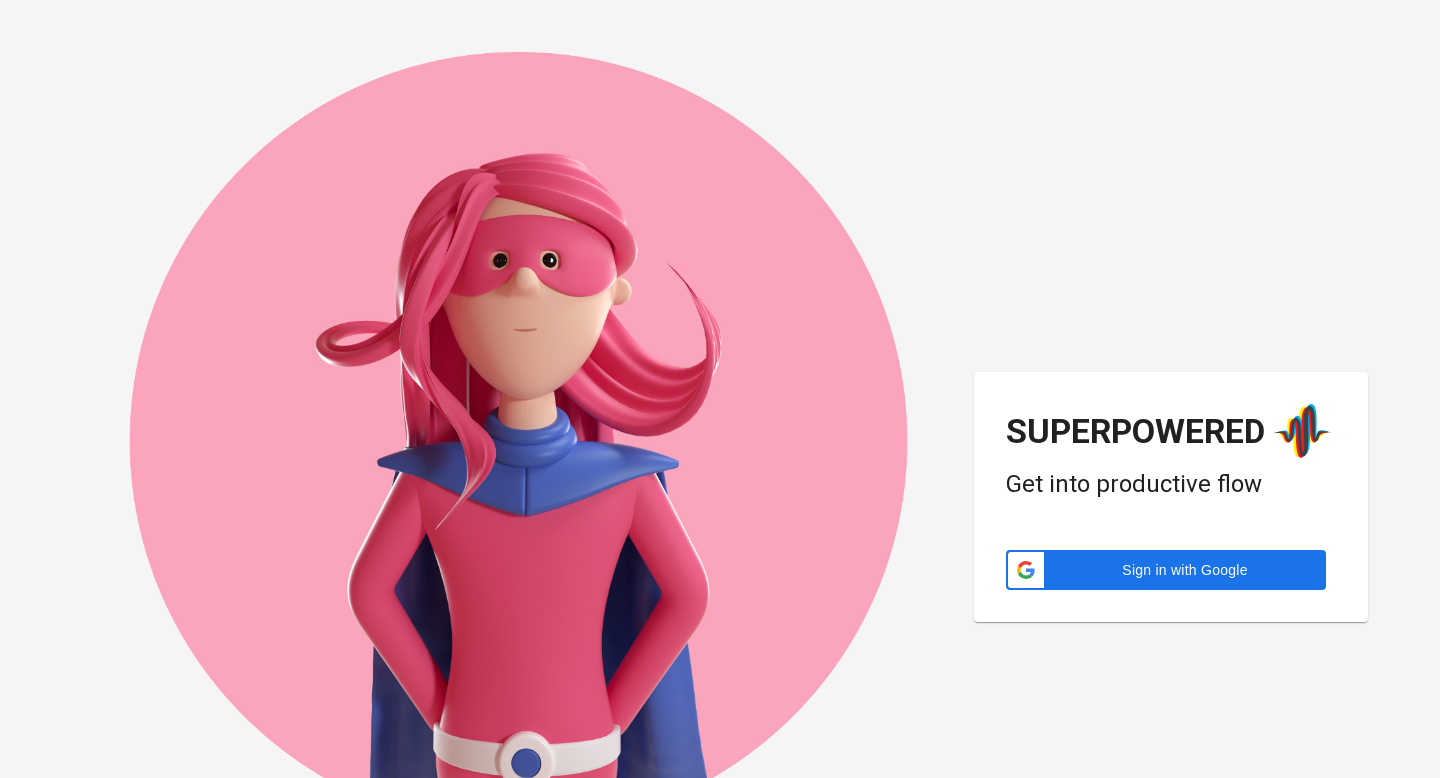 scroll, scrollTop: 0, scrollLeft: 0, axis: both 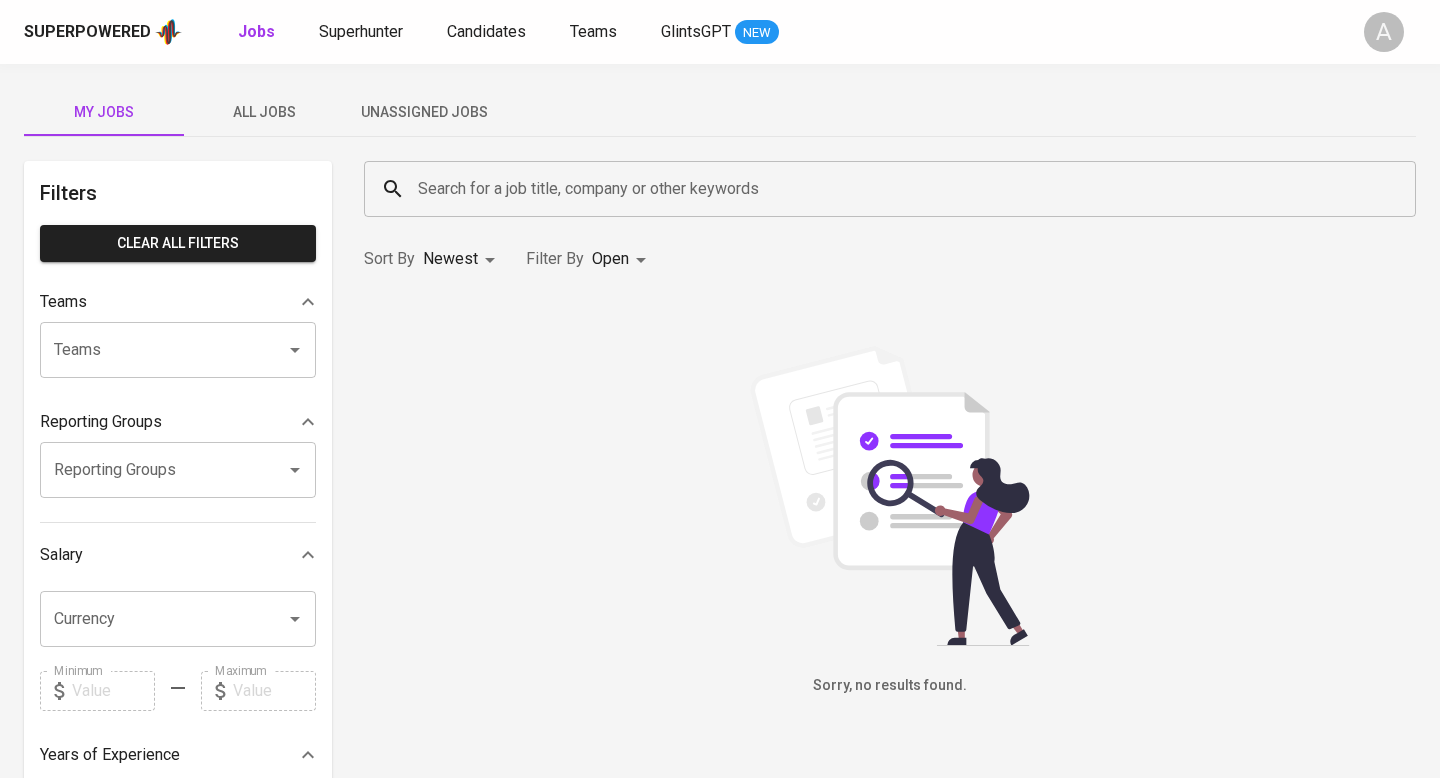 click on "Unassigned Jobs" at bounding box center [424, 112] 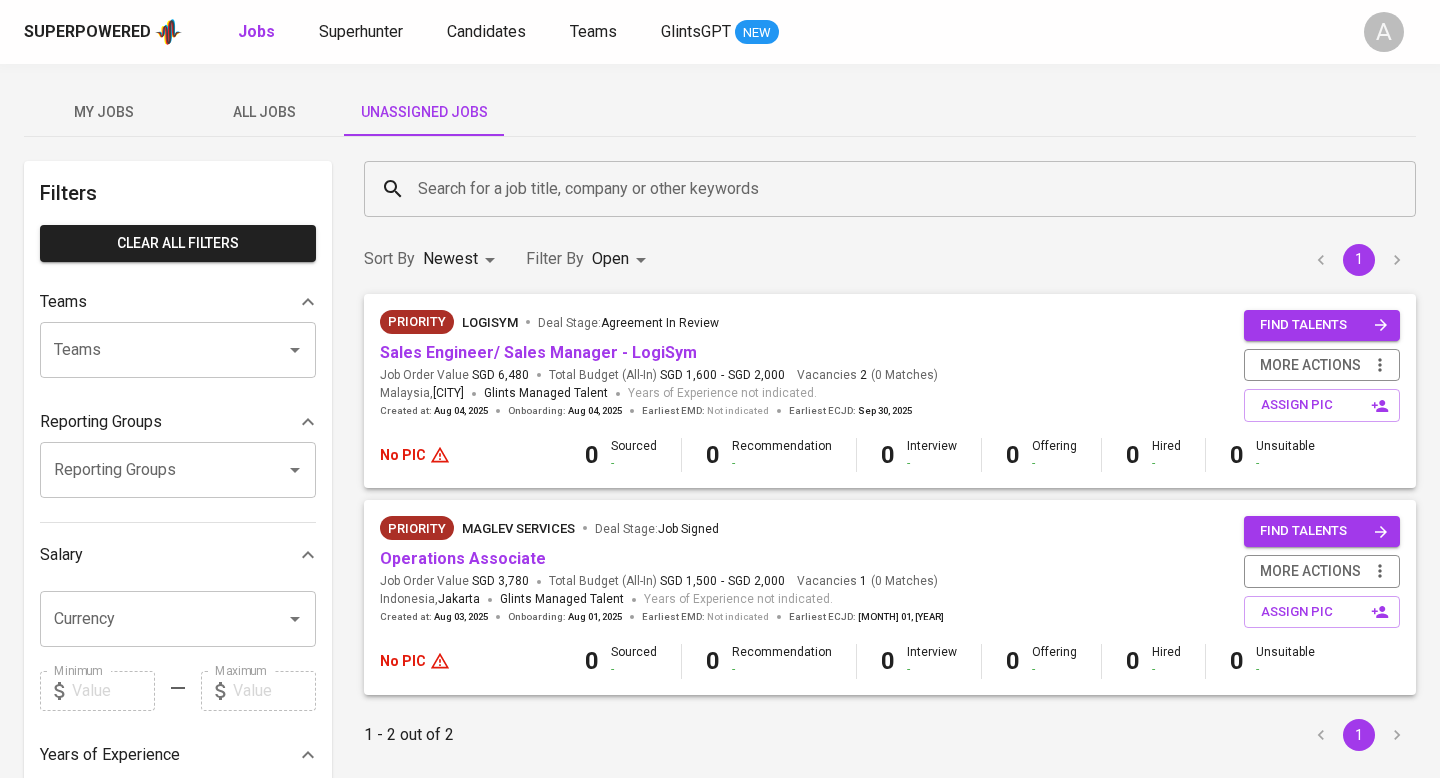 click on "Search for a job title, company or other keywords" at bounding box center (895, 189) 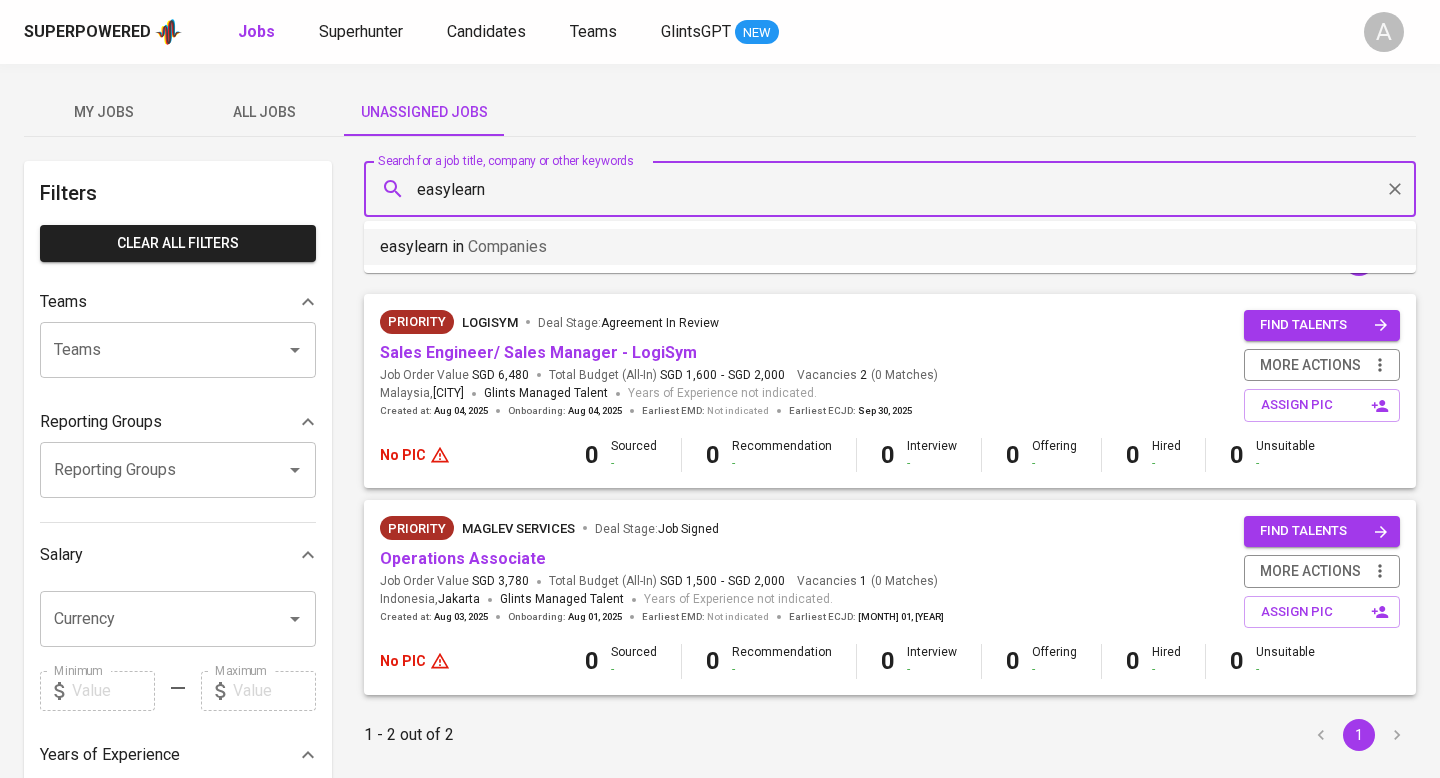 click on "easylearn   in   Companies" at bounding box center [890, 247] 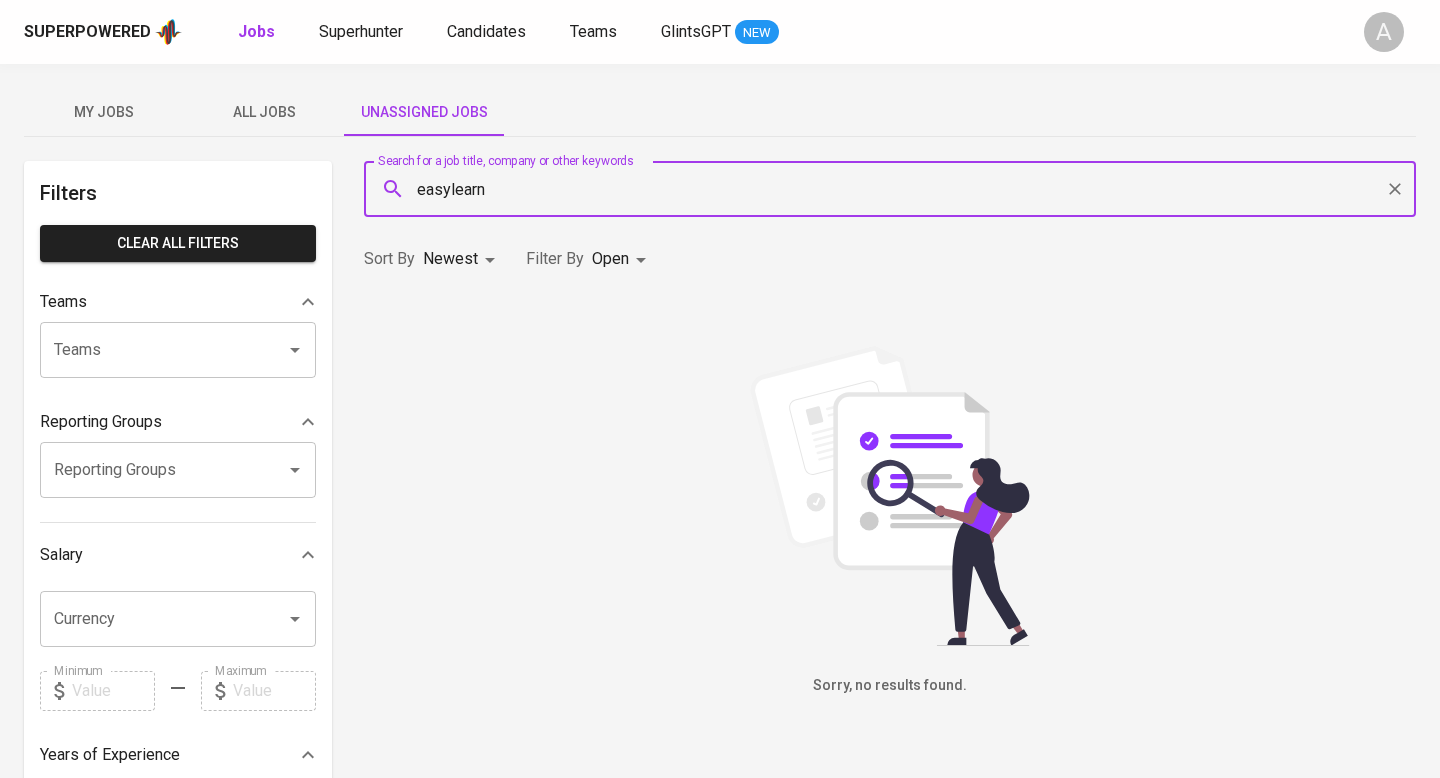 type on "easylearn" 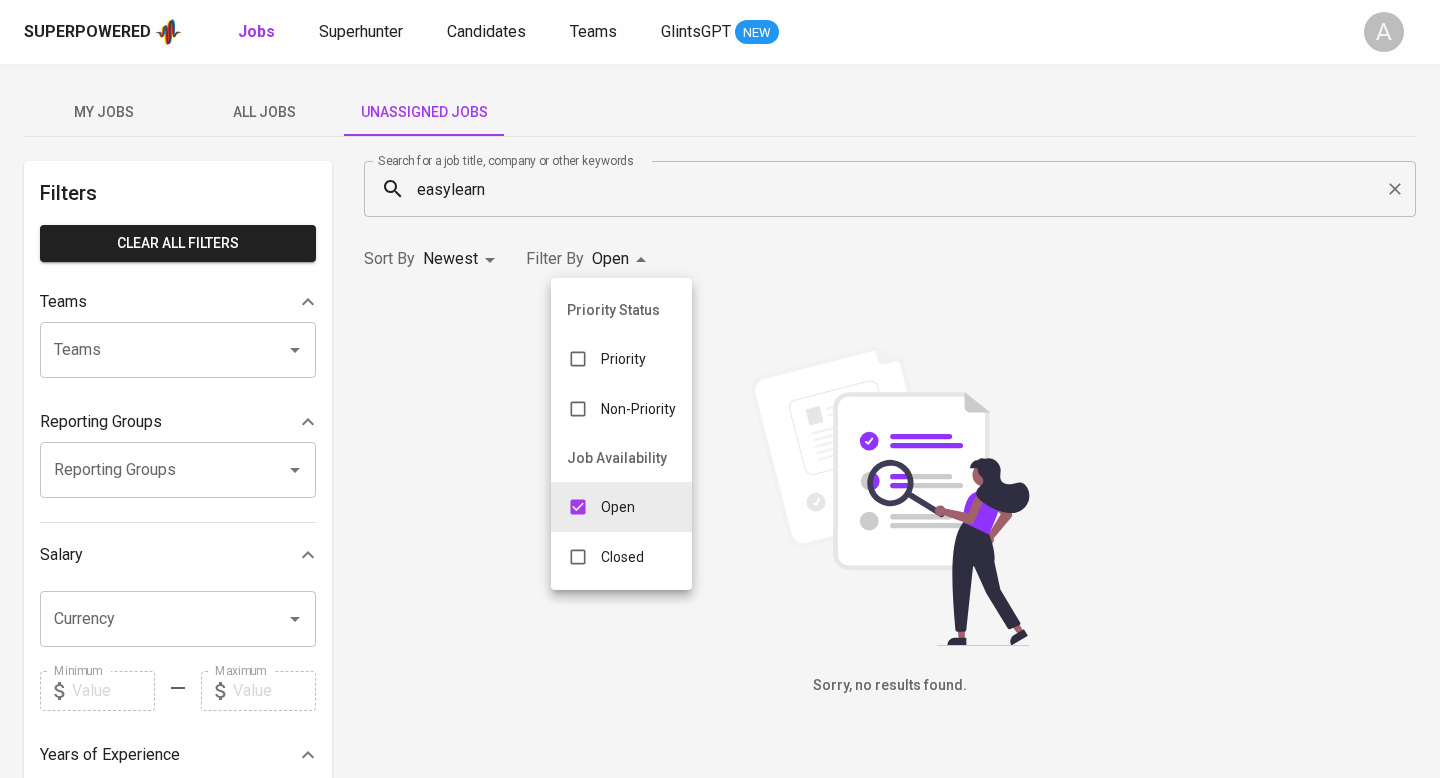 click on "Superpowered Jobs   Superhunter   Candidates   Teams   GlintsGPT   NEW A My Jobs All Jobs Unassigned Jobs Filters Clear All filters Teams Teams Teams Reporting Groups Reporting Groups Reporting Groups Salary Currency Currency Minimum Minimum Maximum Maximum Years of Experience 0 10+ Roles Roles Roles Skills Skills Skills Candidates Sourced by me Referred by me Search for a job title, company or other keywords easylearn Search for a job title, company or other keywords Sort By Newest NEWEST Filter By Open OPEN Sorry, no results found. Glints Intern ©[YEAR].
Superpowered Priority Status   Priority   Non-Priority Job Availability   Open   Closed" at bounding box center (720, 682) 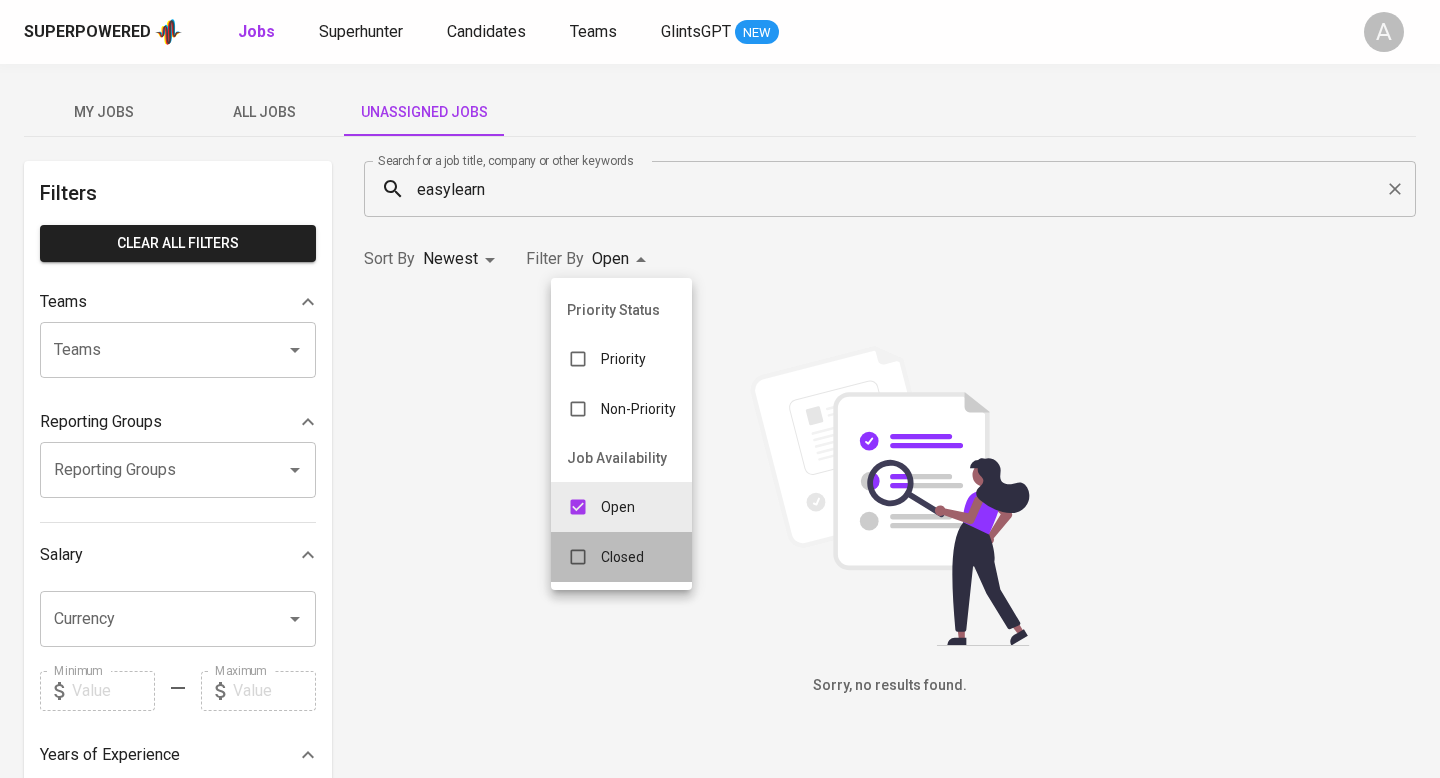 click on "Closed" at bounding box center [605, 557] 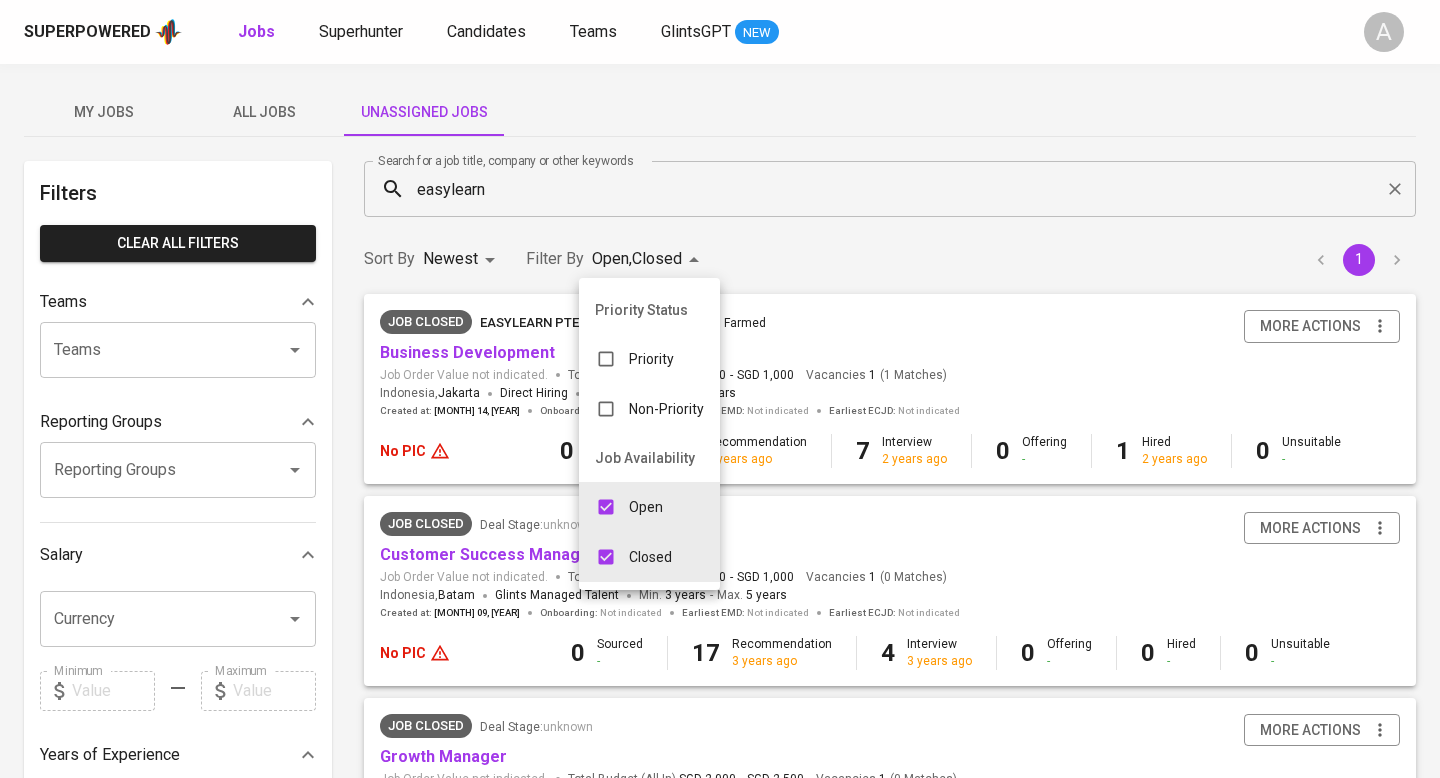 click at bounding box center [606, 507] 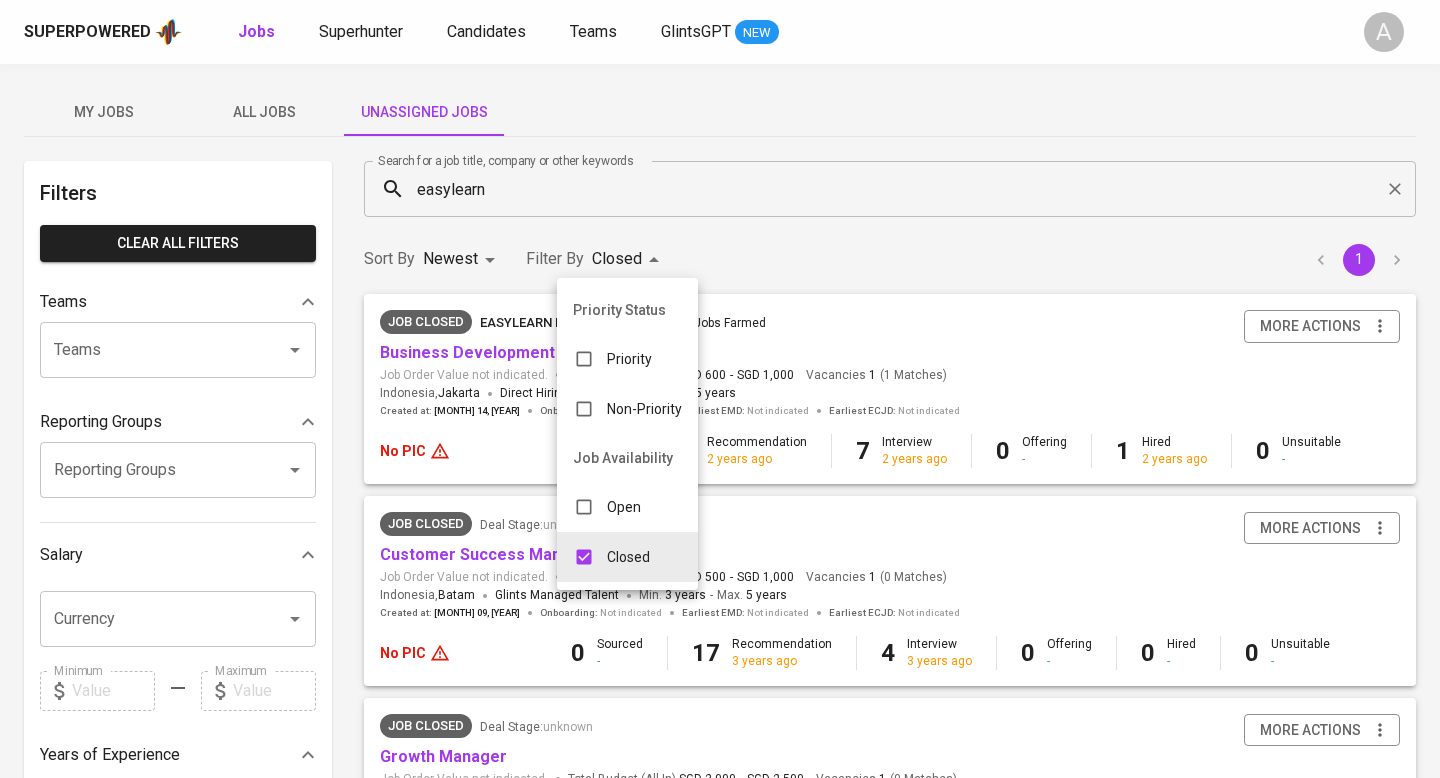 click at bounding box center (720, 389) 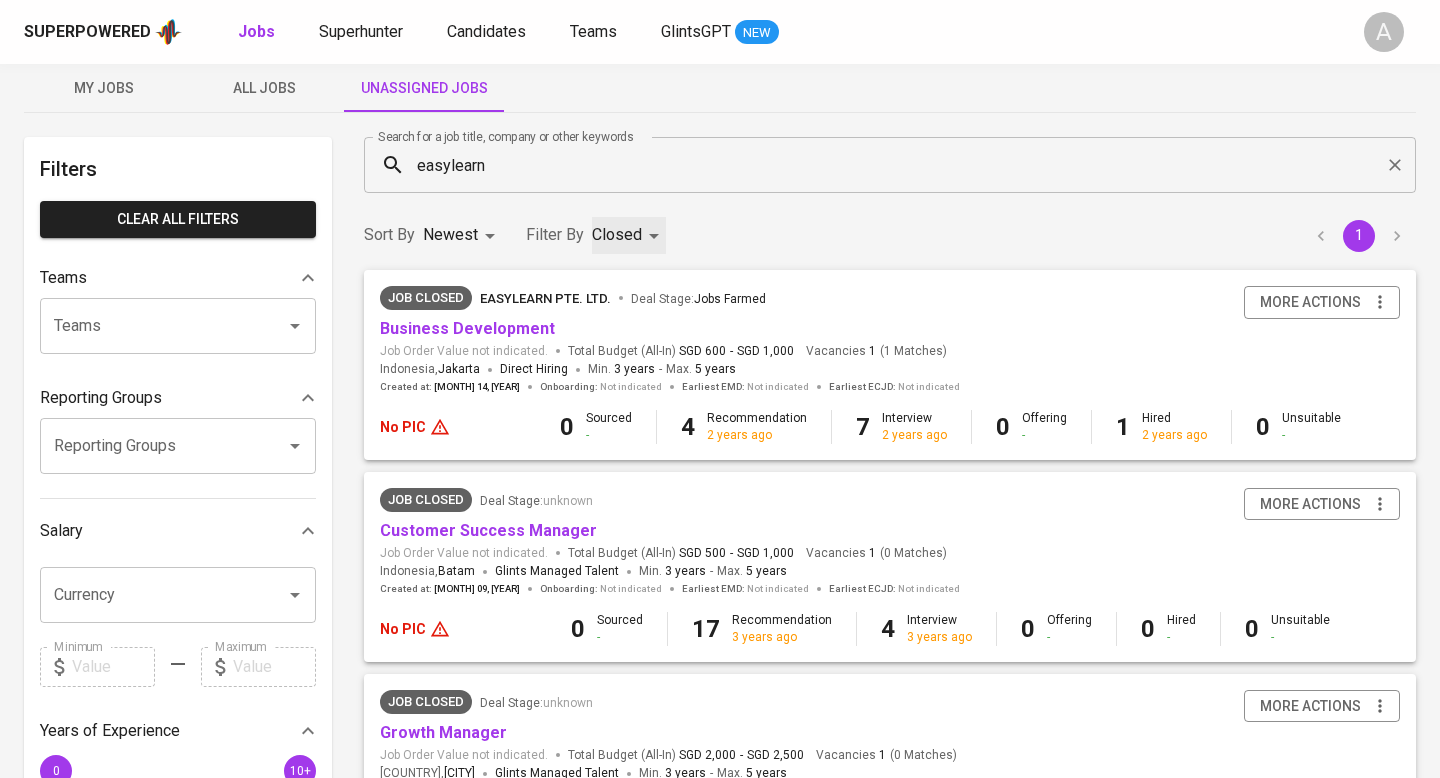 scroll, scrollTop: 0, scrollLeft: 0, axis: both 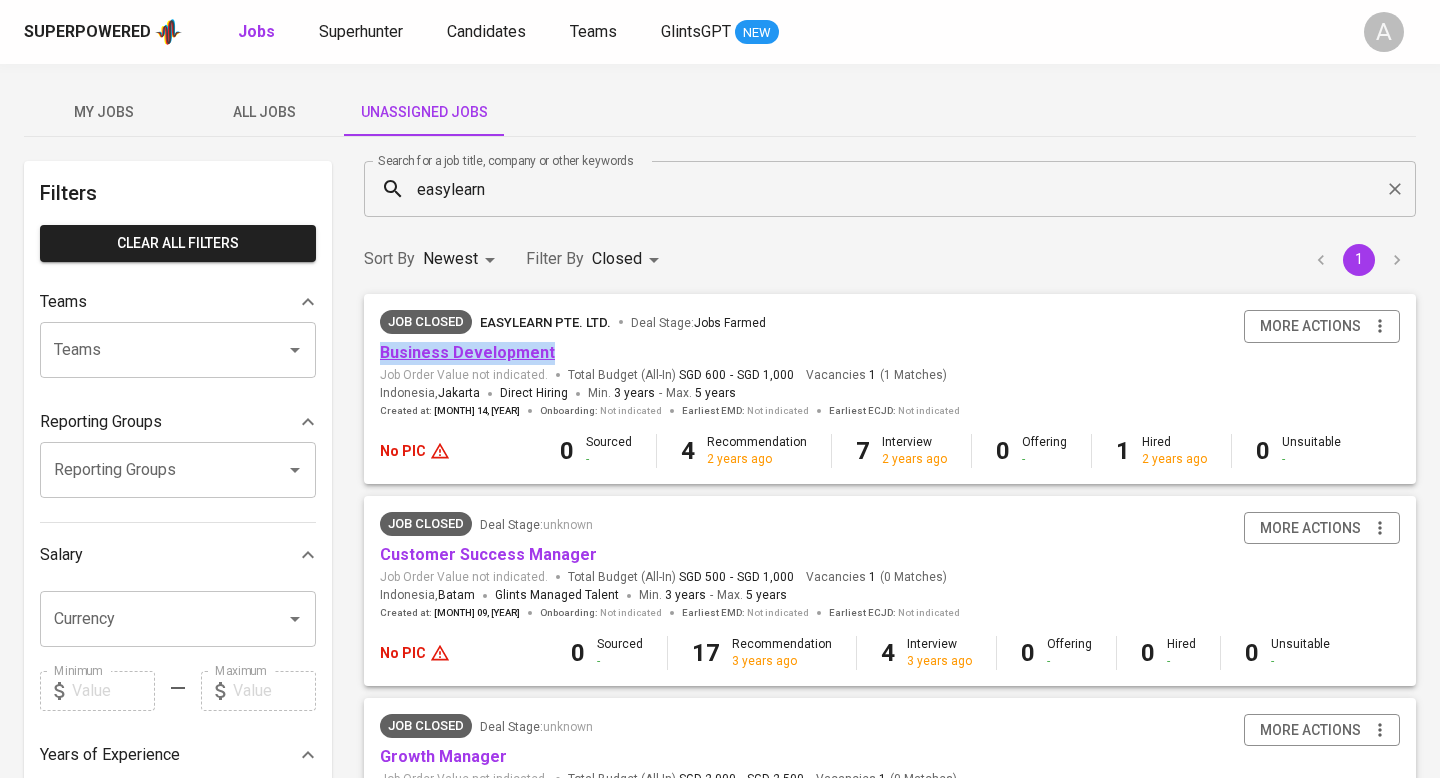 copy on "Business Development" 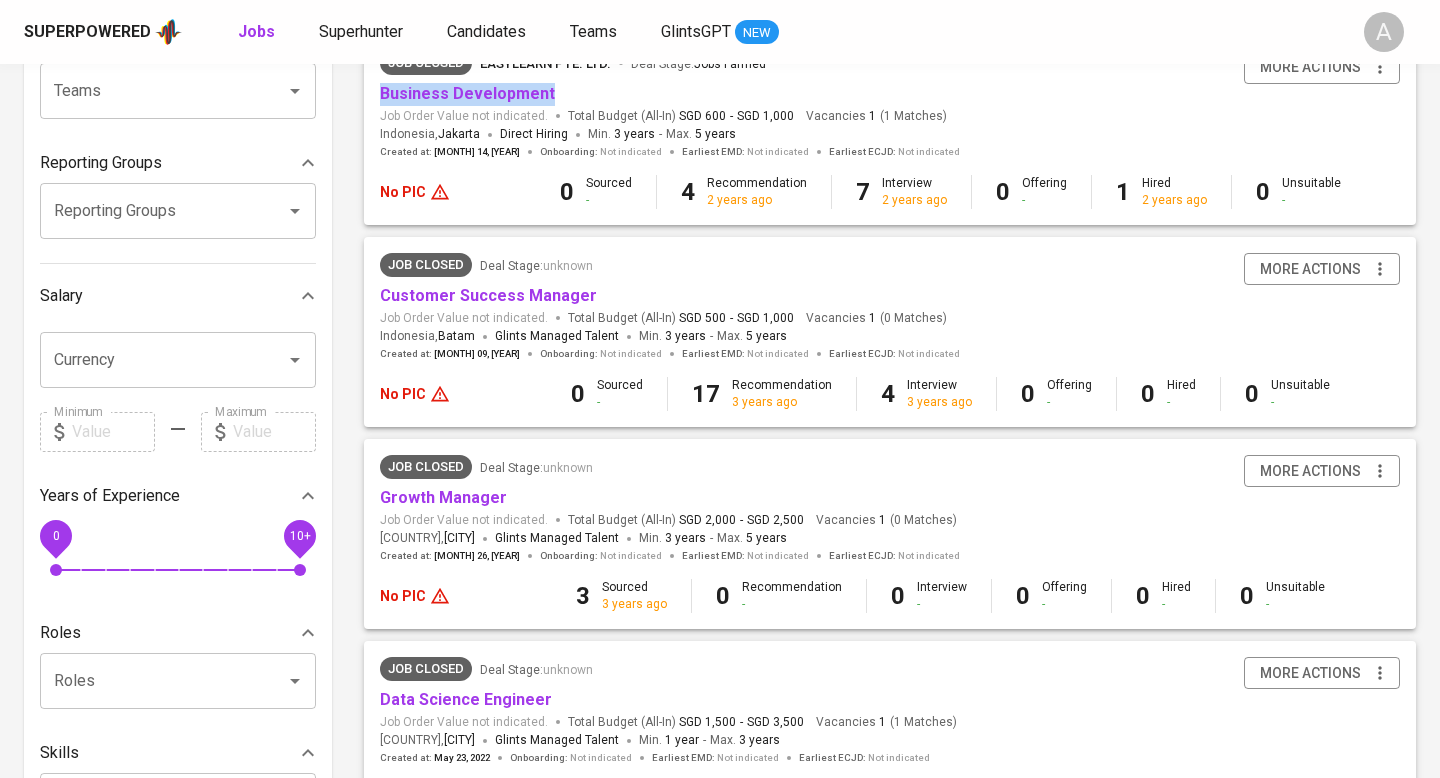 scroll, scrollTop: 260, scrollLeft: 0, axis: vertical 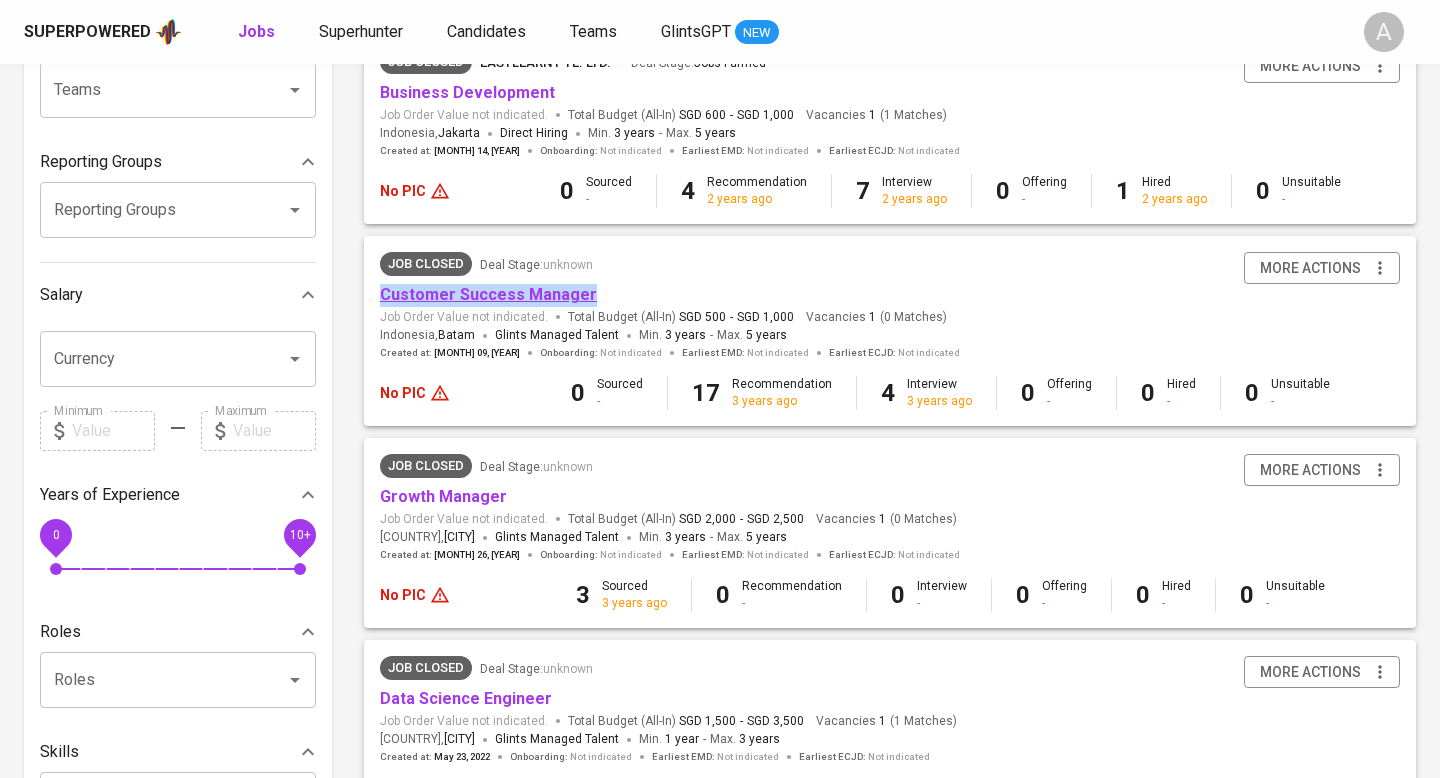 copy on "Customer Success Manager" 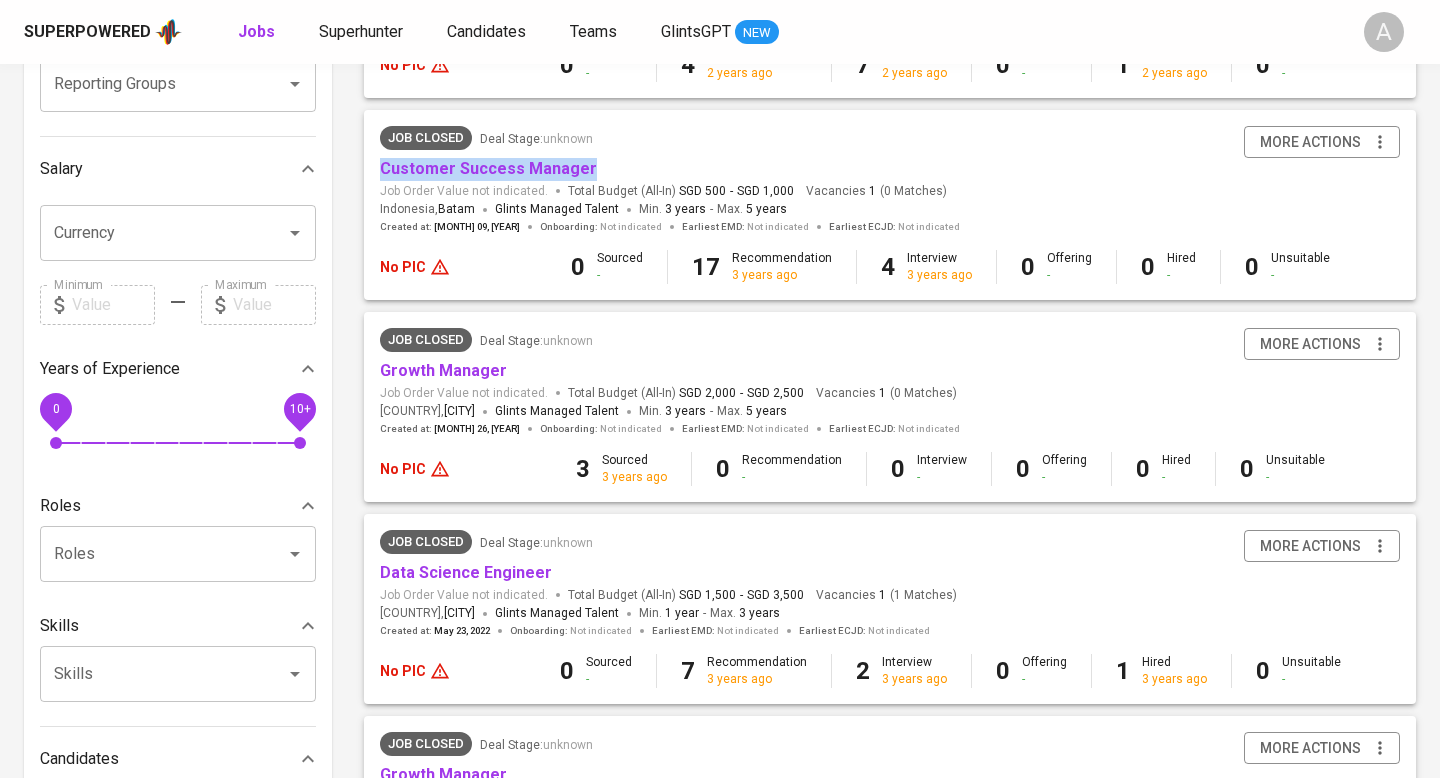 scroll, scrollTop: 388, scrollLeft: 0, axis: vertical 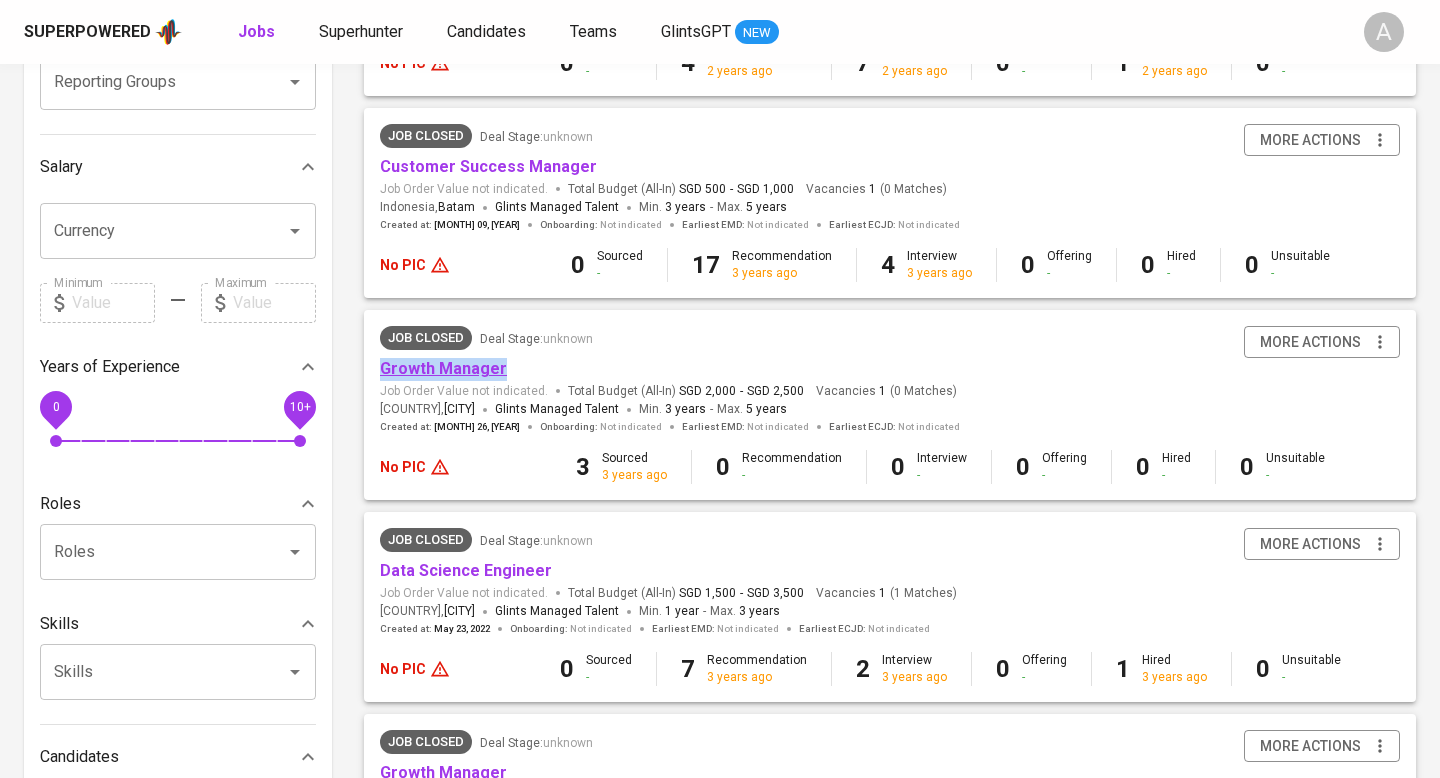 copy on "Growth Manager" 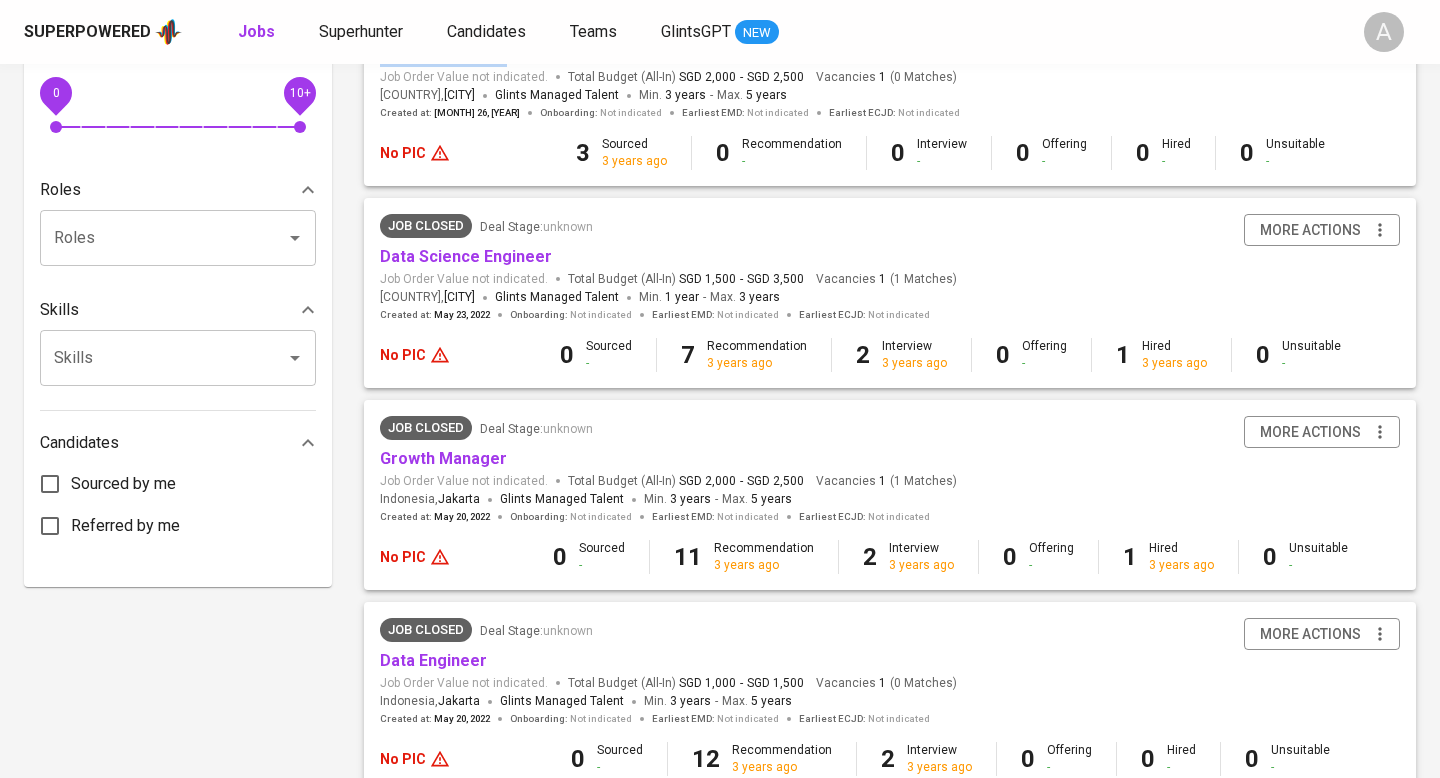 scroll, scrollTop: 712, scrollLeft: 0, axis: vertical 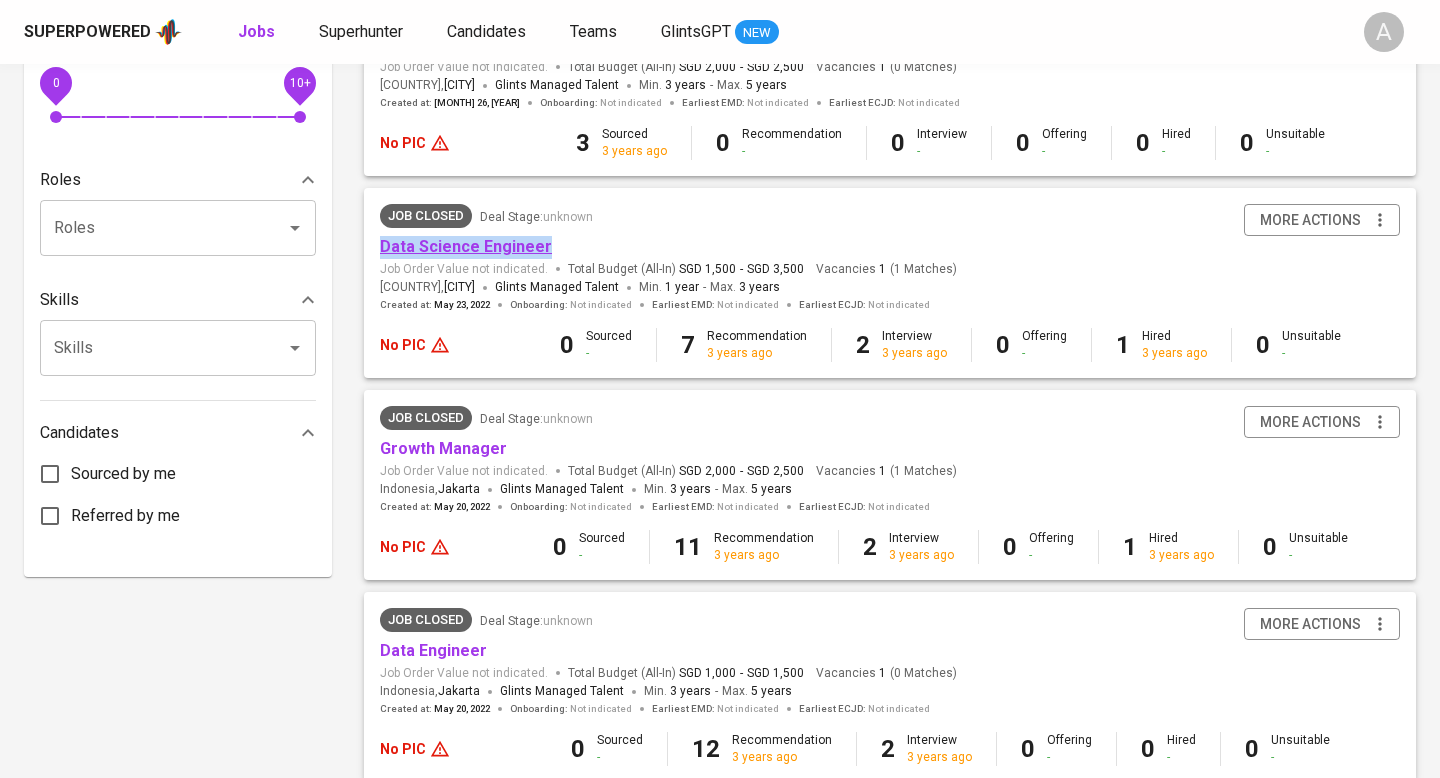 copy on "Data Science Engineer" 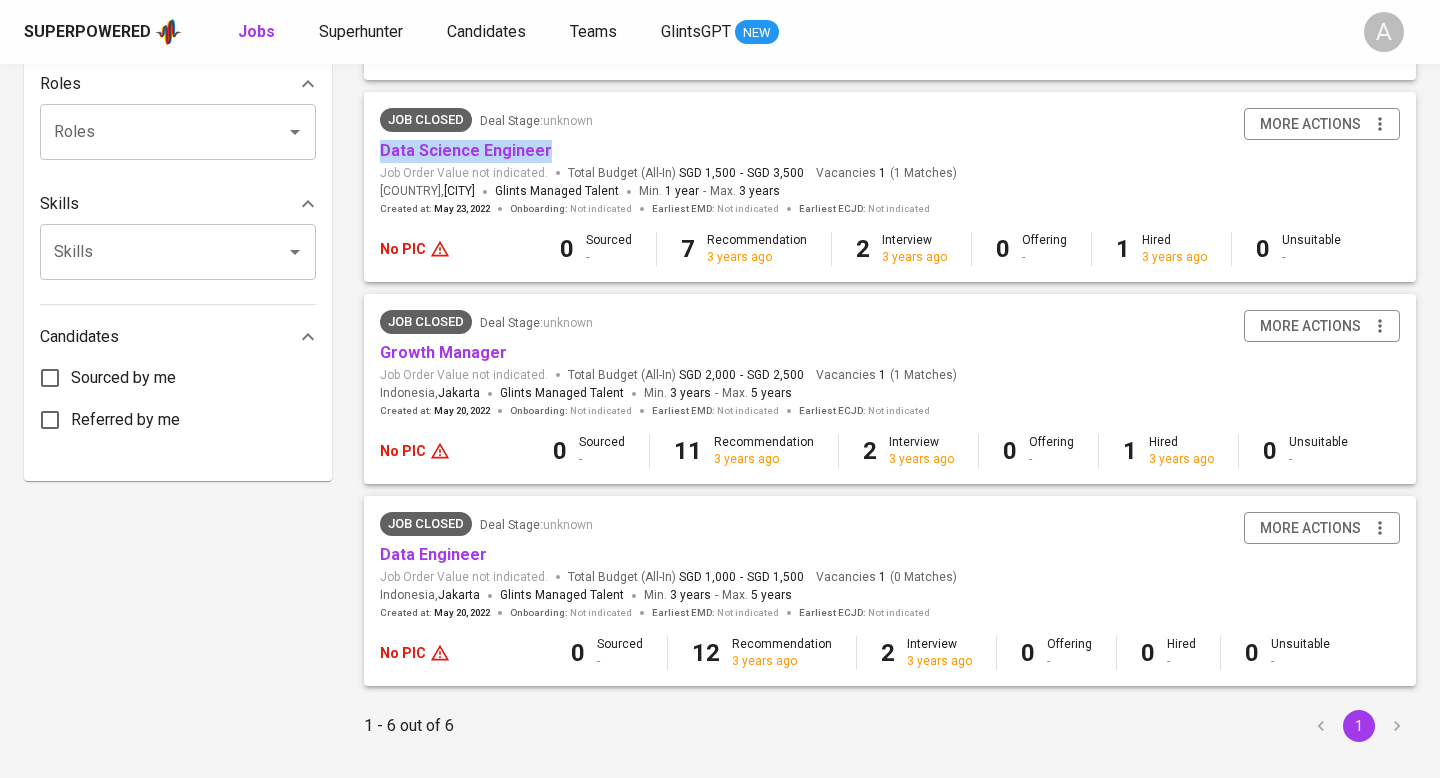 scroll, scrollTop: 848, scrollLeft: 0, axis: vertical 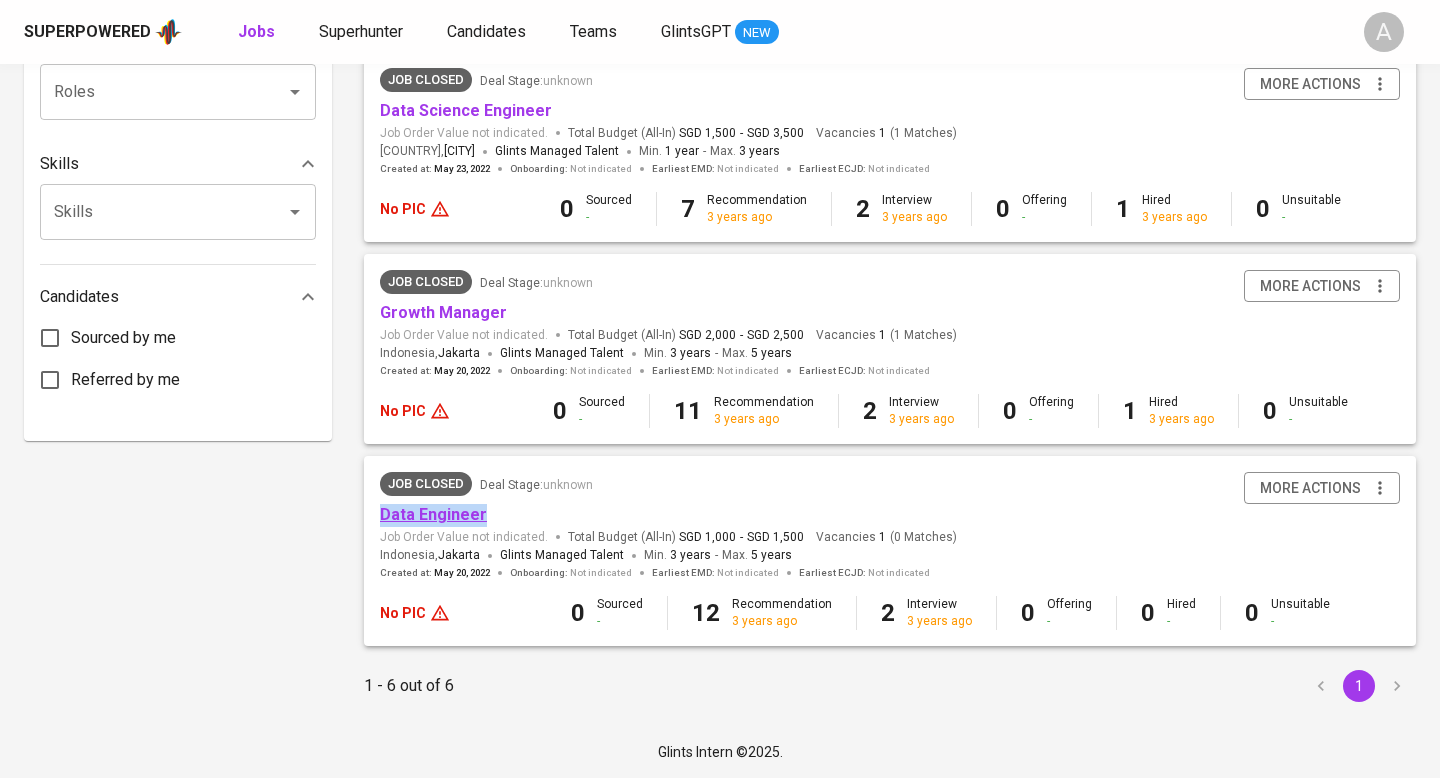 copy on "Data Engineer" 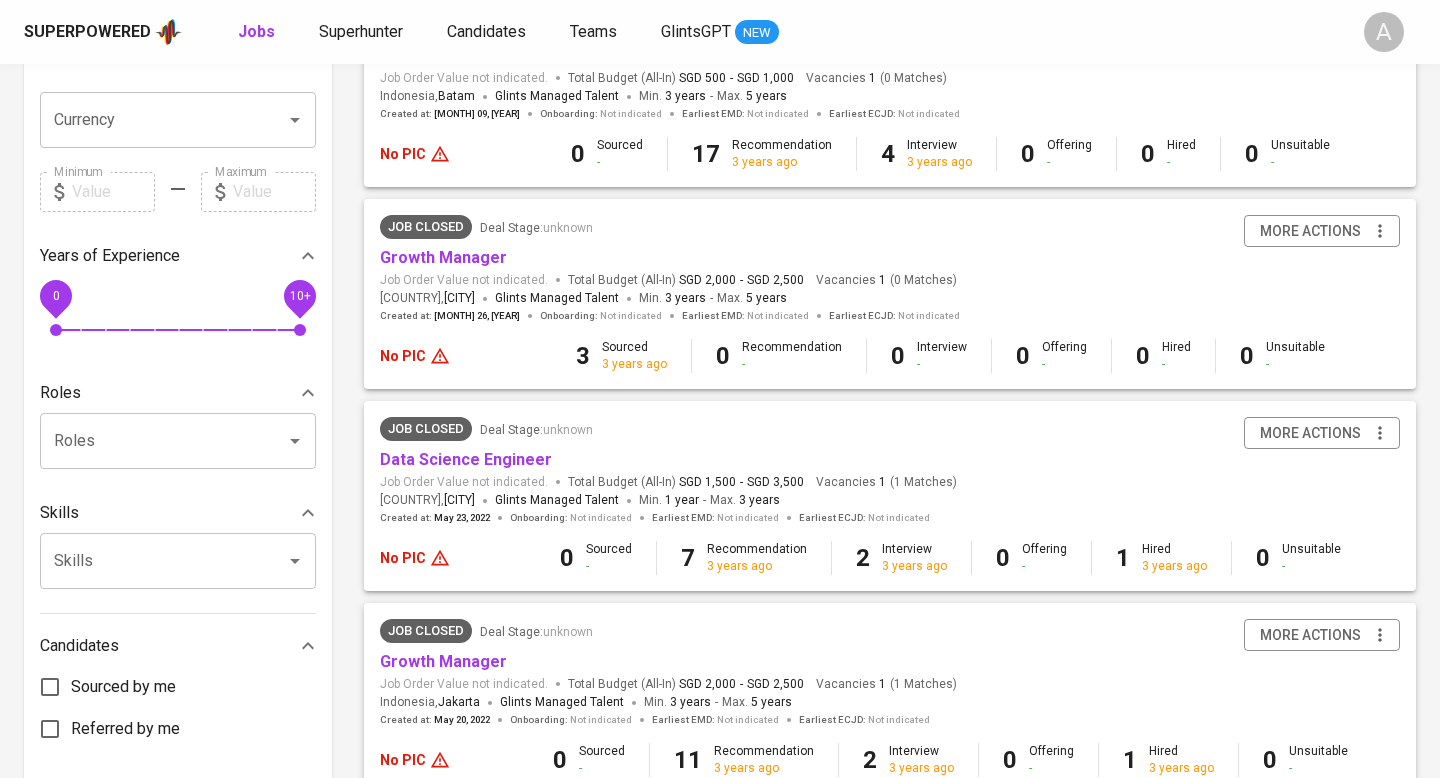 scroll, scrollTop: 0, scrollLeft: 0, axis: both 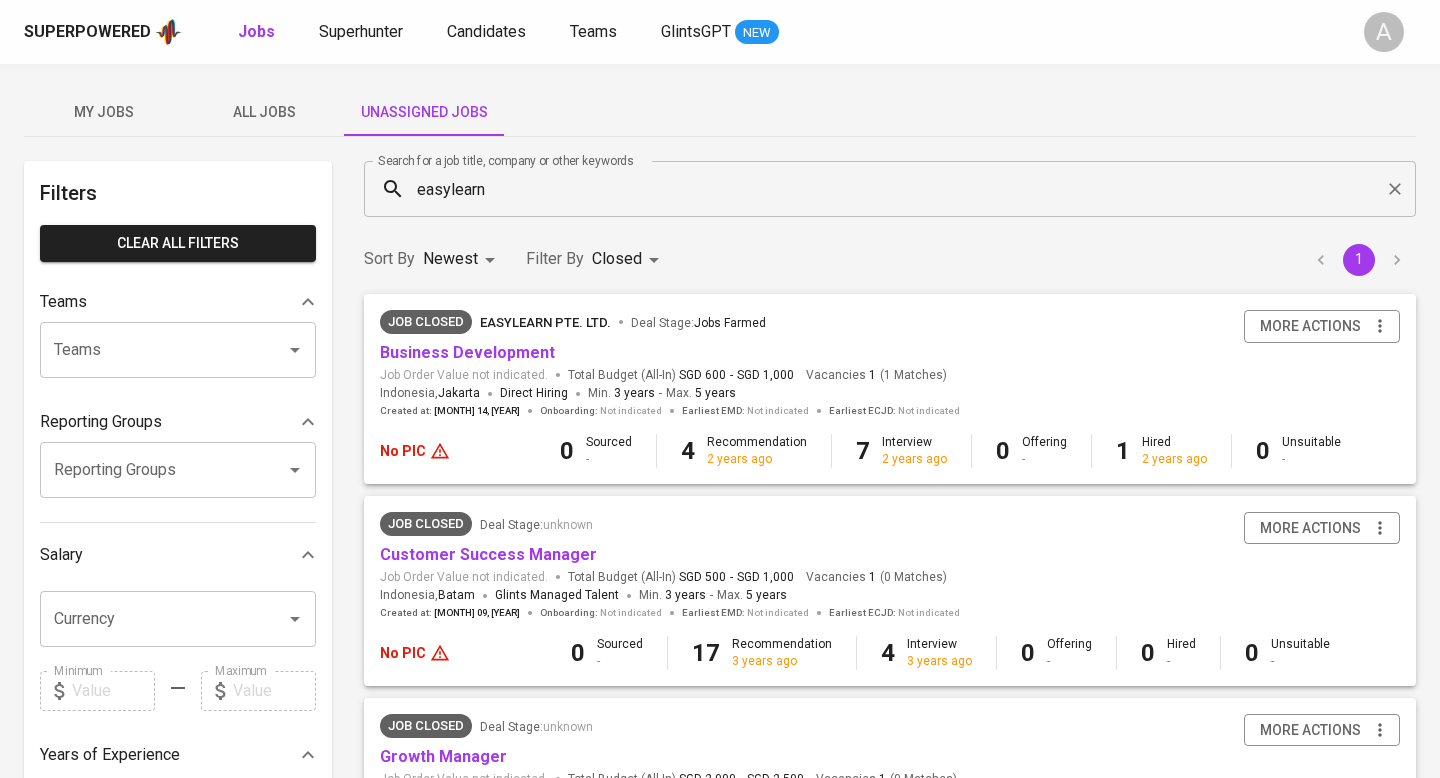 click on "easylearn" at bounding box center [895, 189] 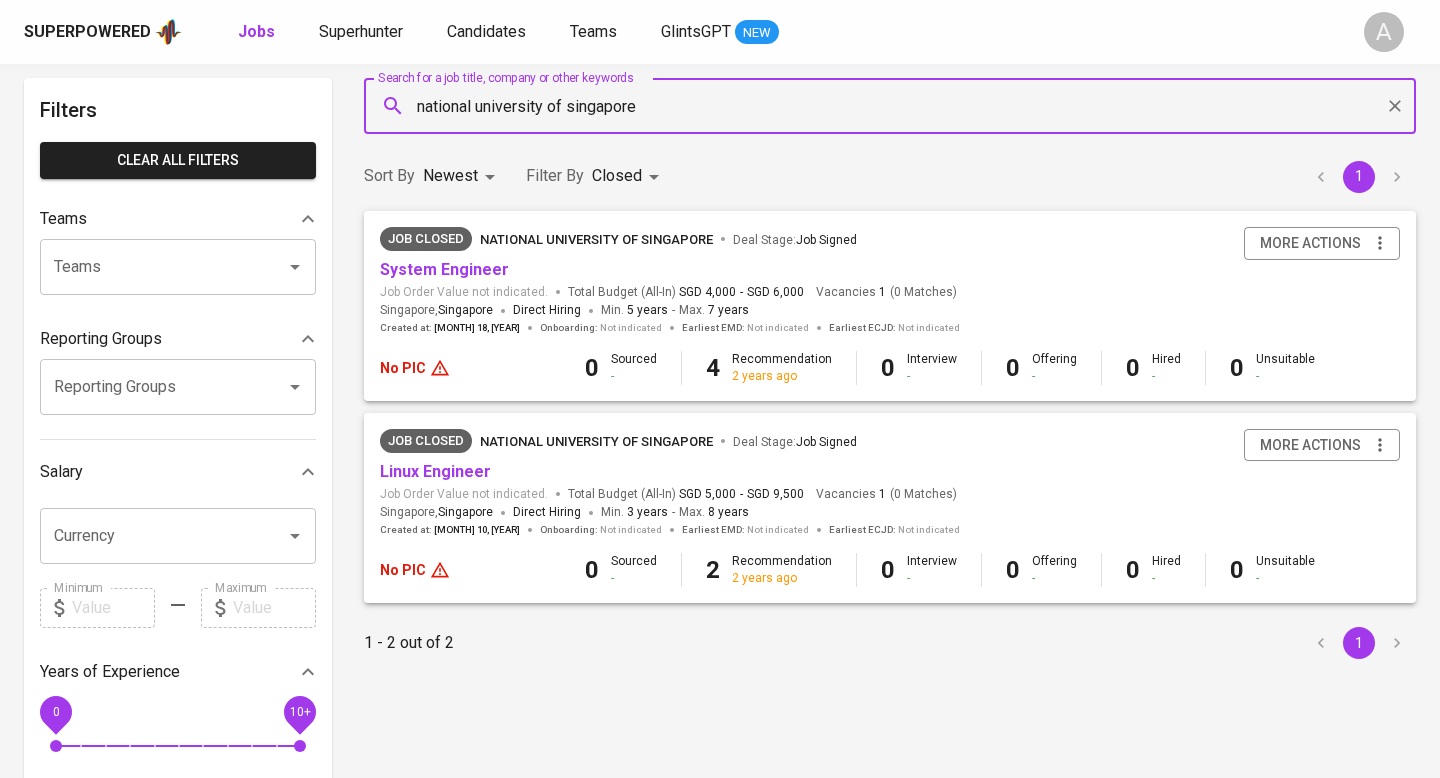 scroll, scrollTop: 86, scrollLeft: 0, axis: vertical 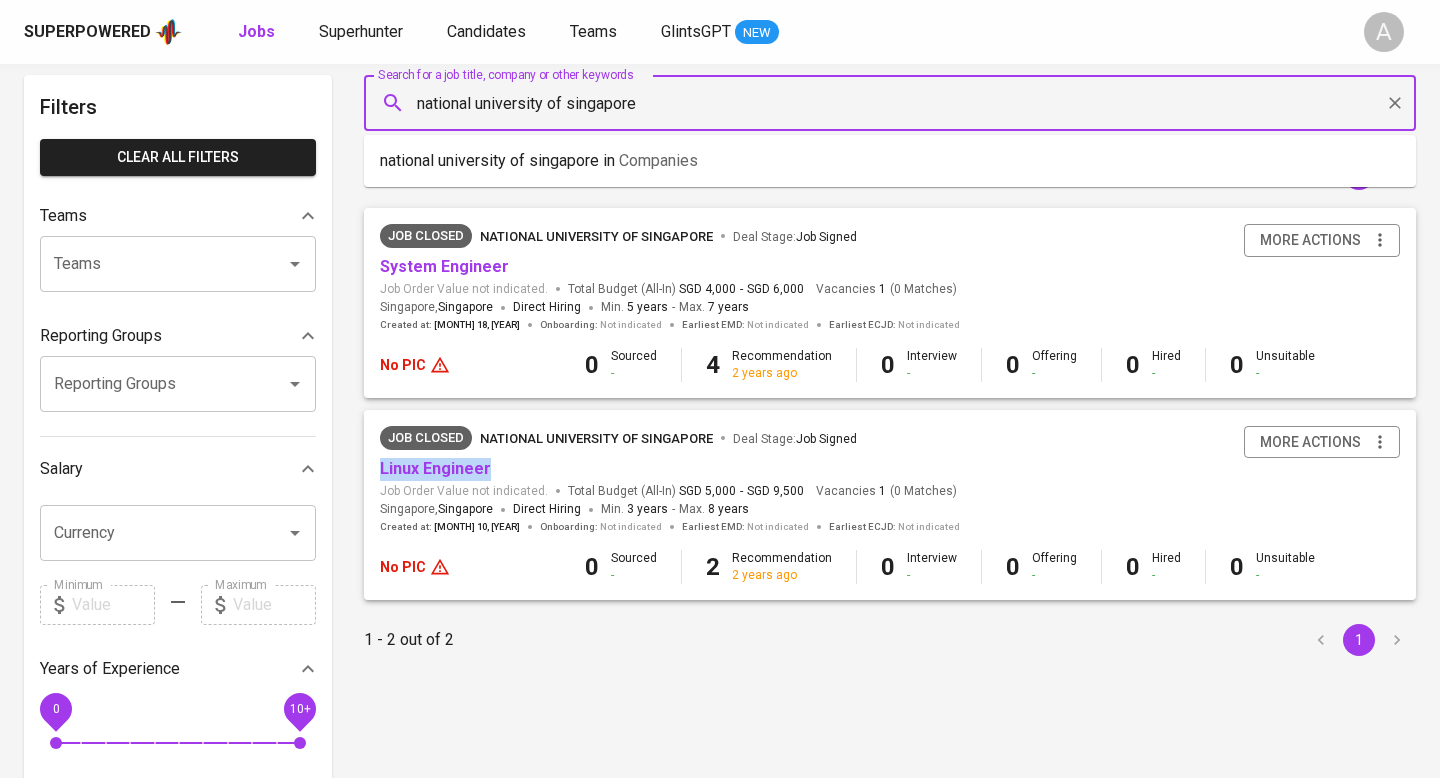 click on "national university of singapore" at bounding box center (895, 103) 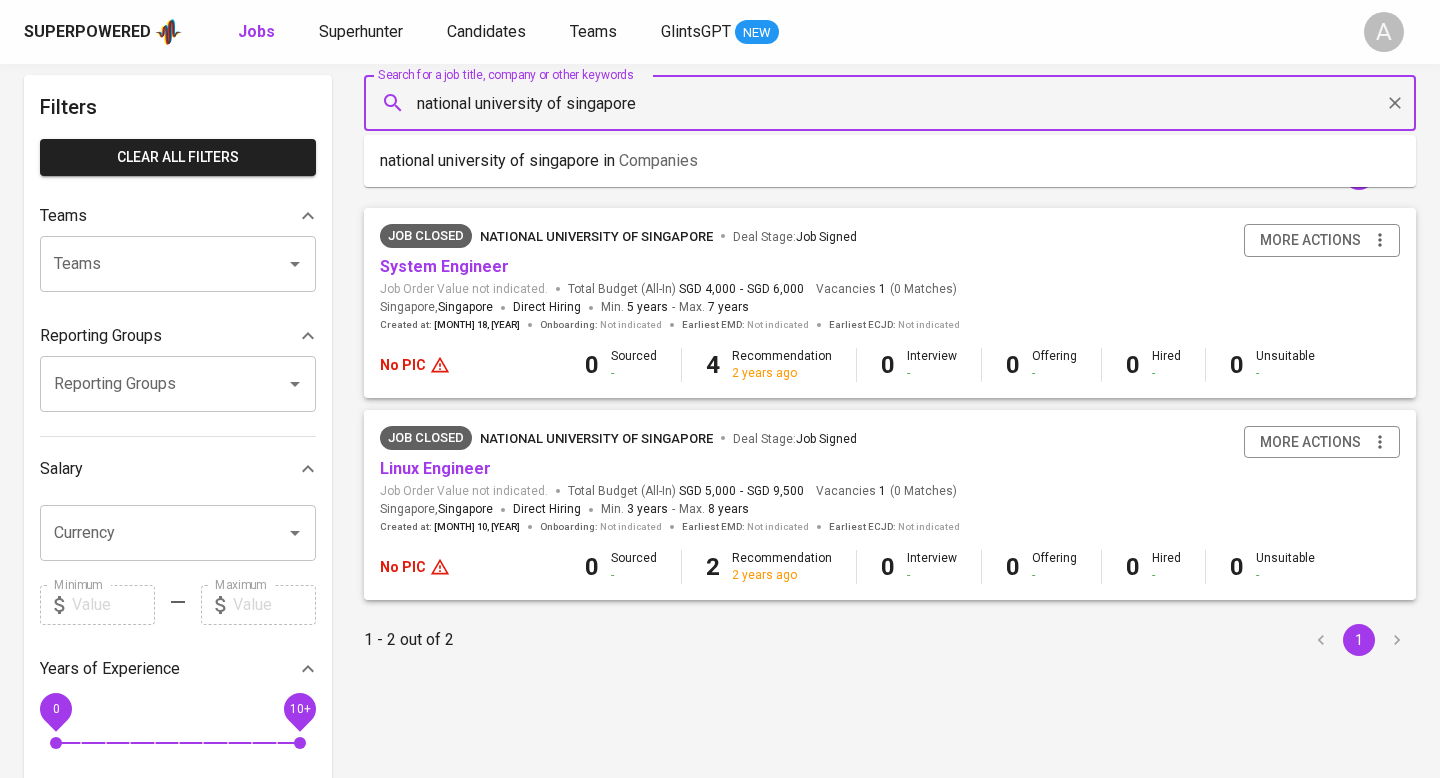 paste on "Singapore Management University" 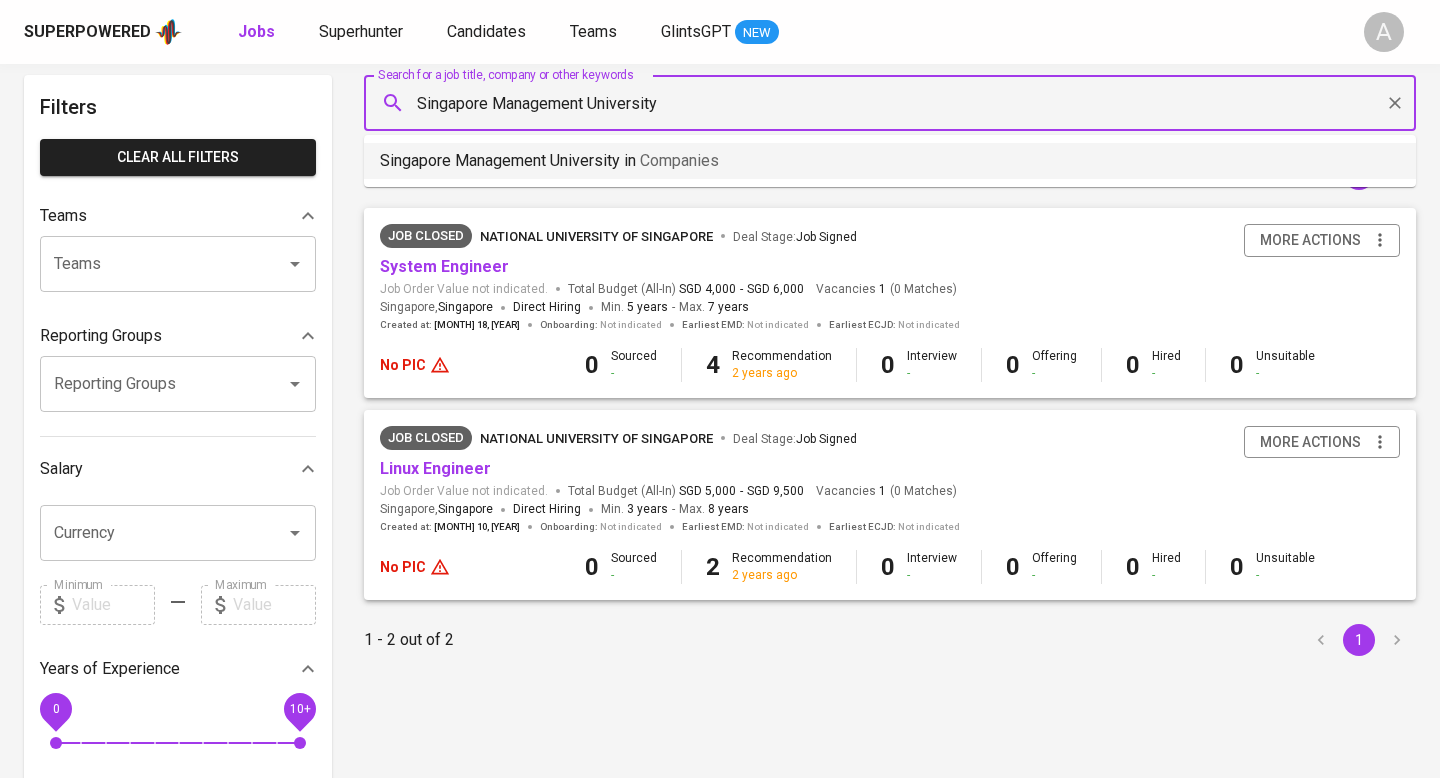 click on "Companies" at bounding box center [679, 160] 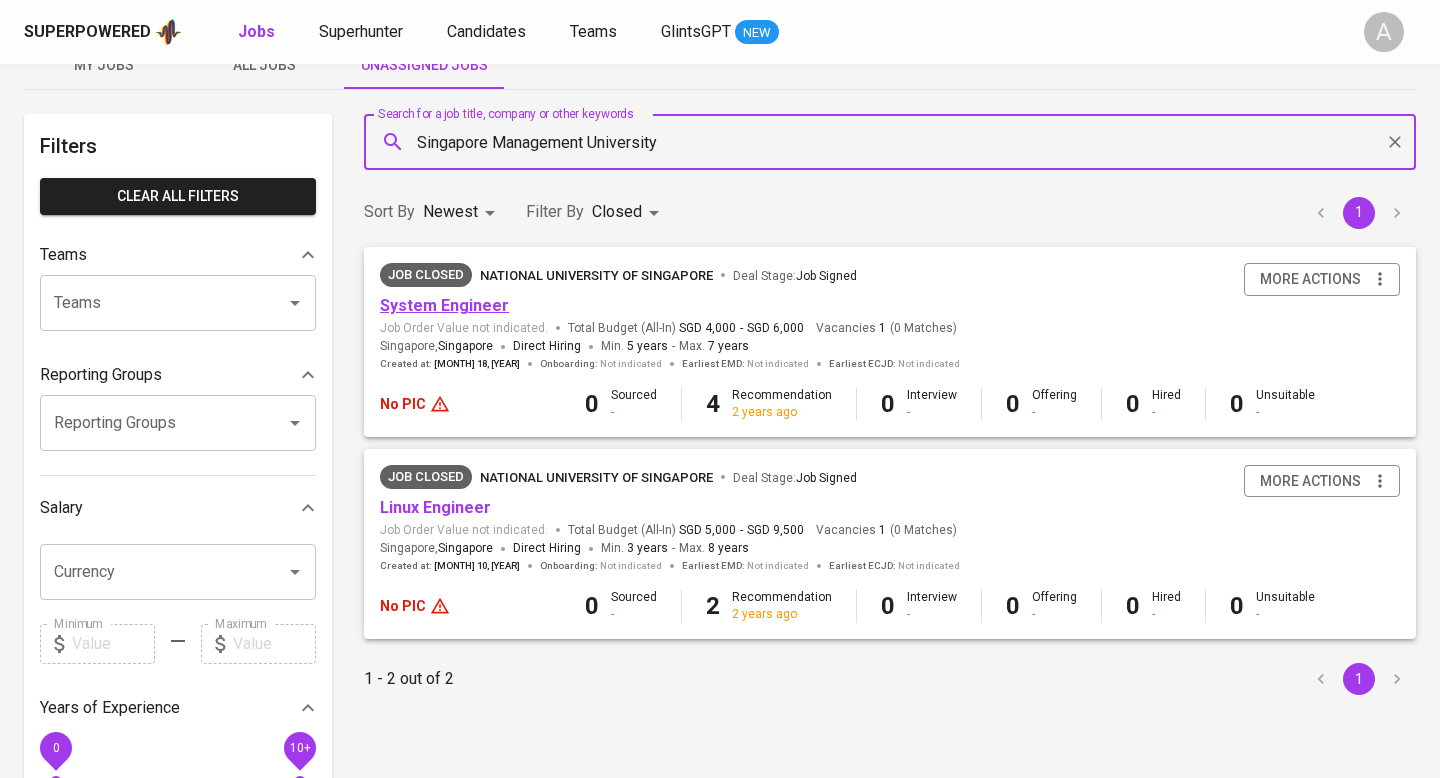 scroll, scrollTop: 60, scrollLeft: 0, axis: vertical 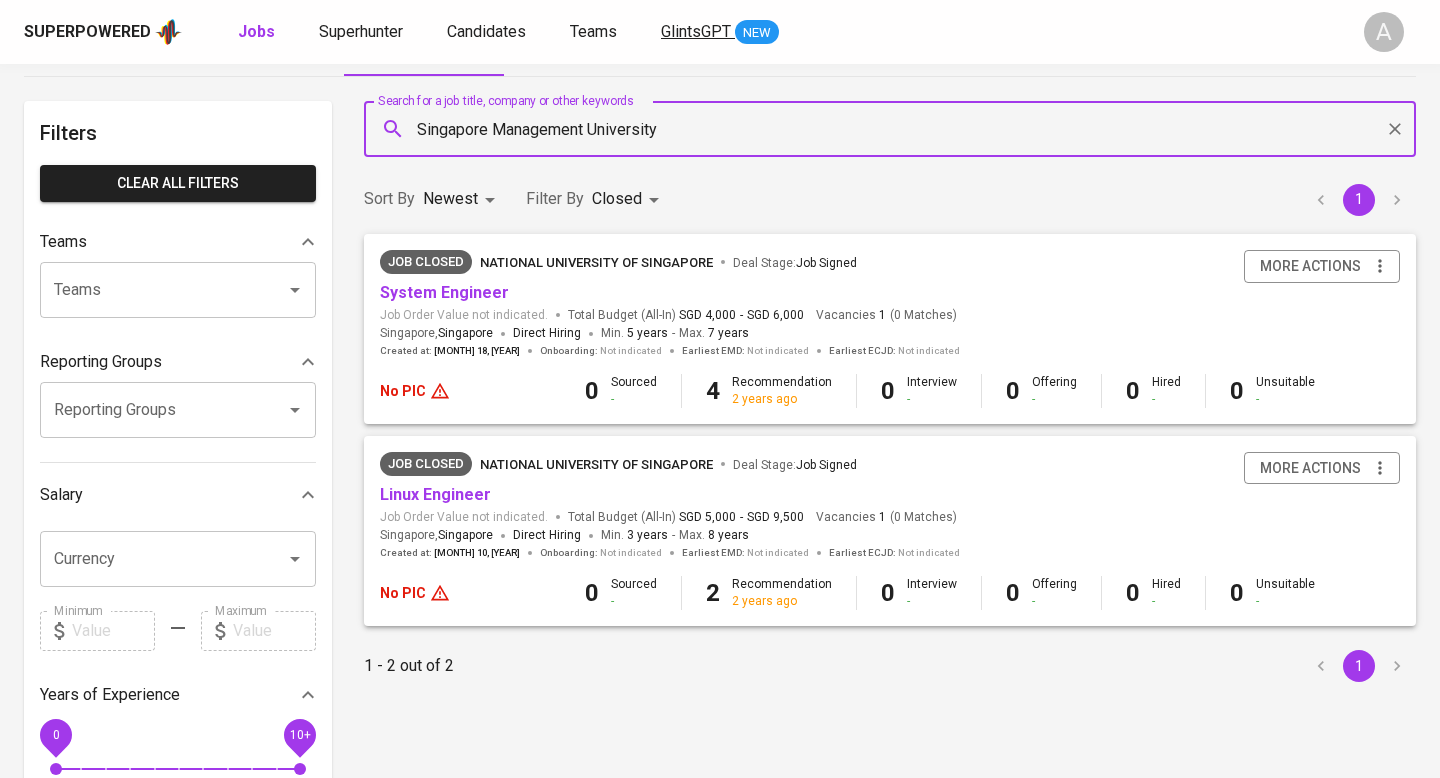 type on "Singapore Management University" 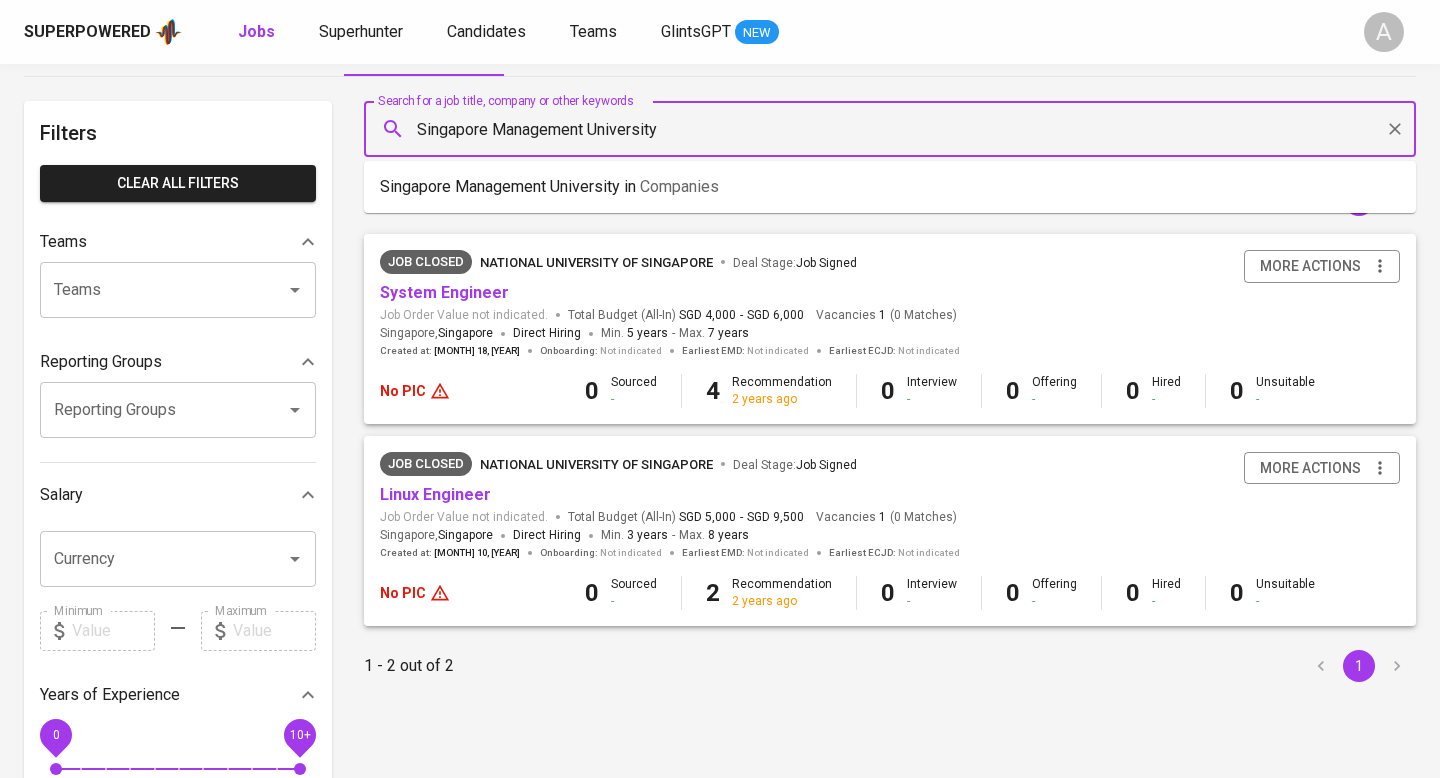 drag, startPoint x: 698, startPoint y: 121, endPoint x: 356, endPoint y: 128, distance: 342.07162 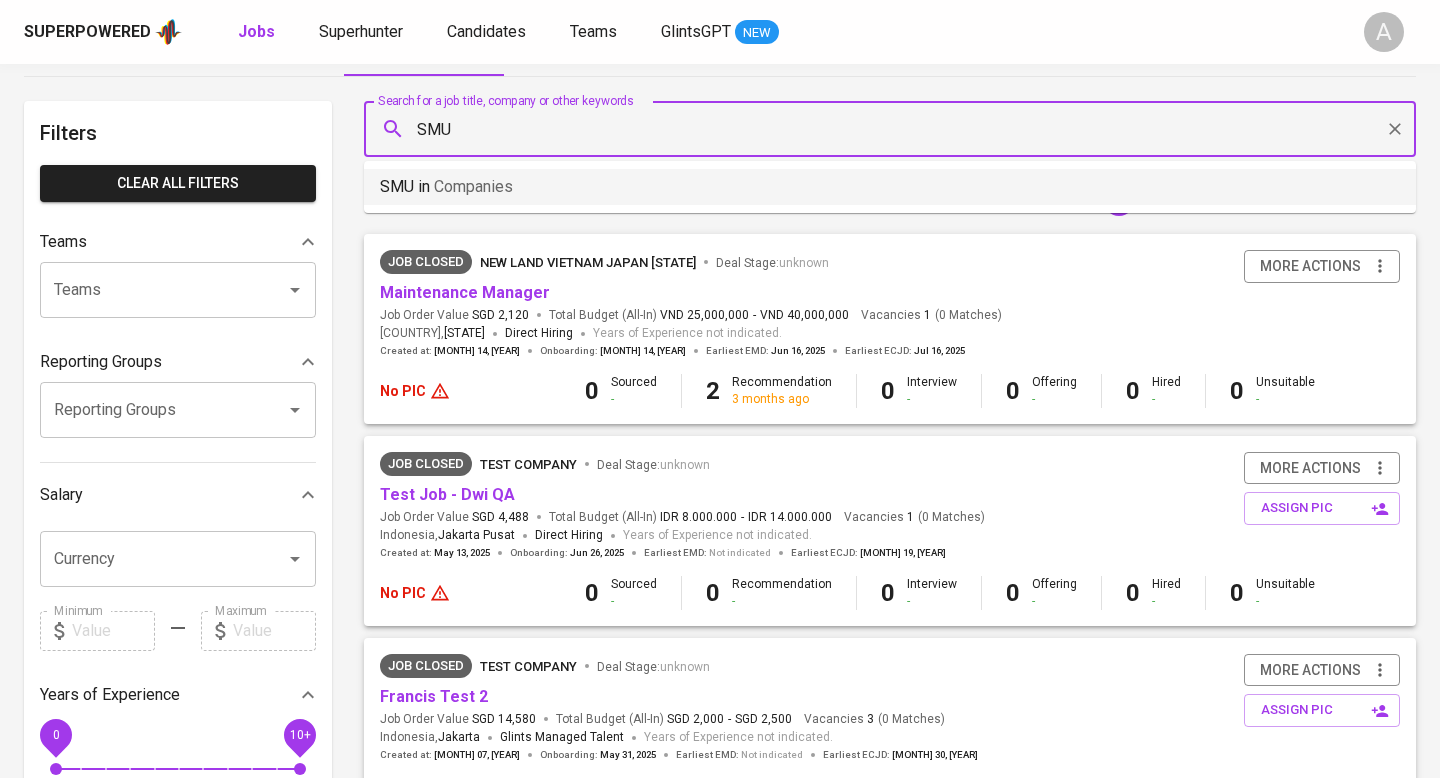 click on "Companies" at bounding box center [473, 186] 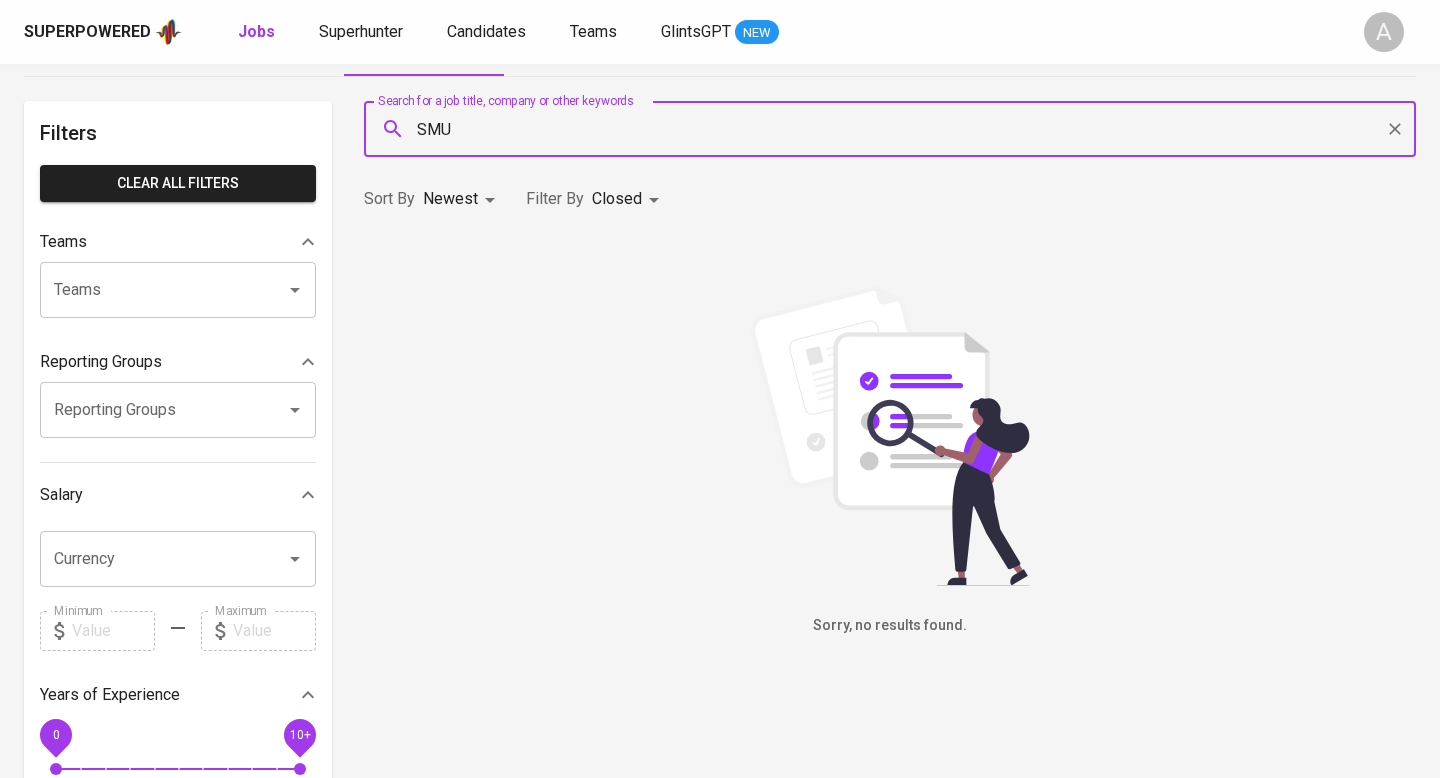 click on "SMU" at bounding box center [895, 129] 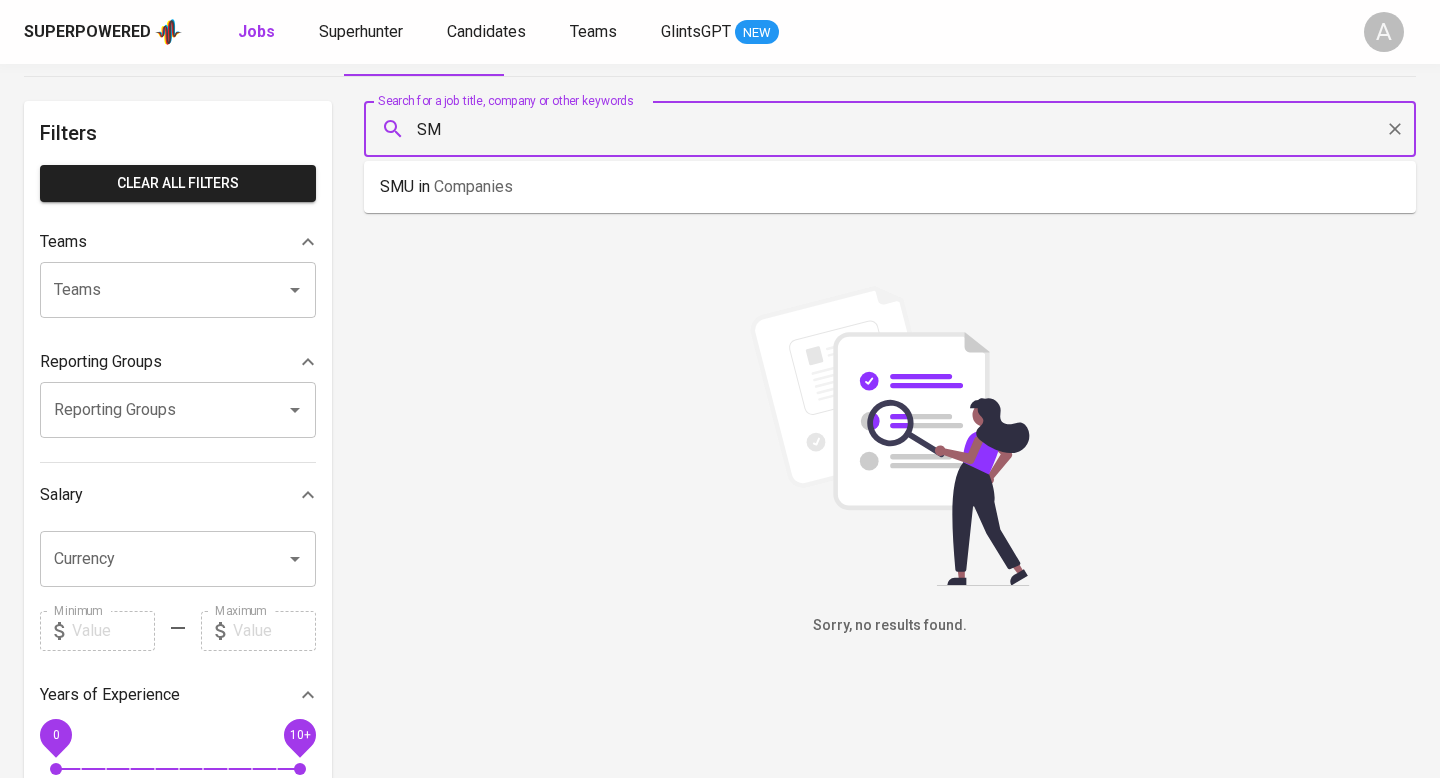 type on "S" 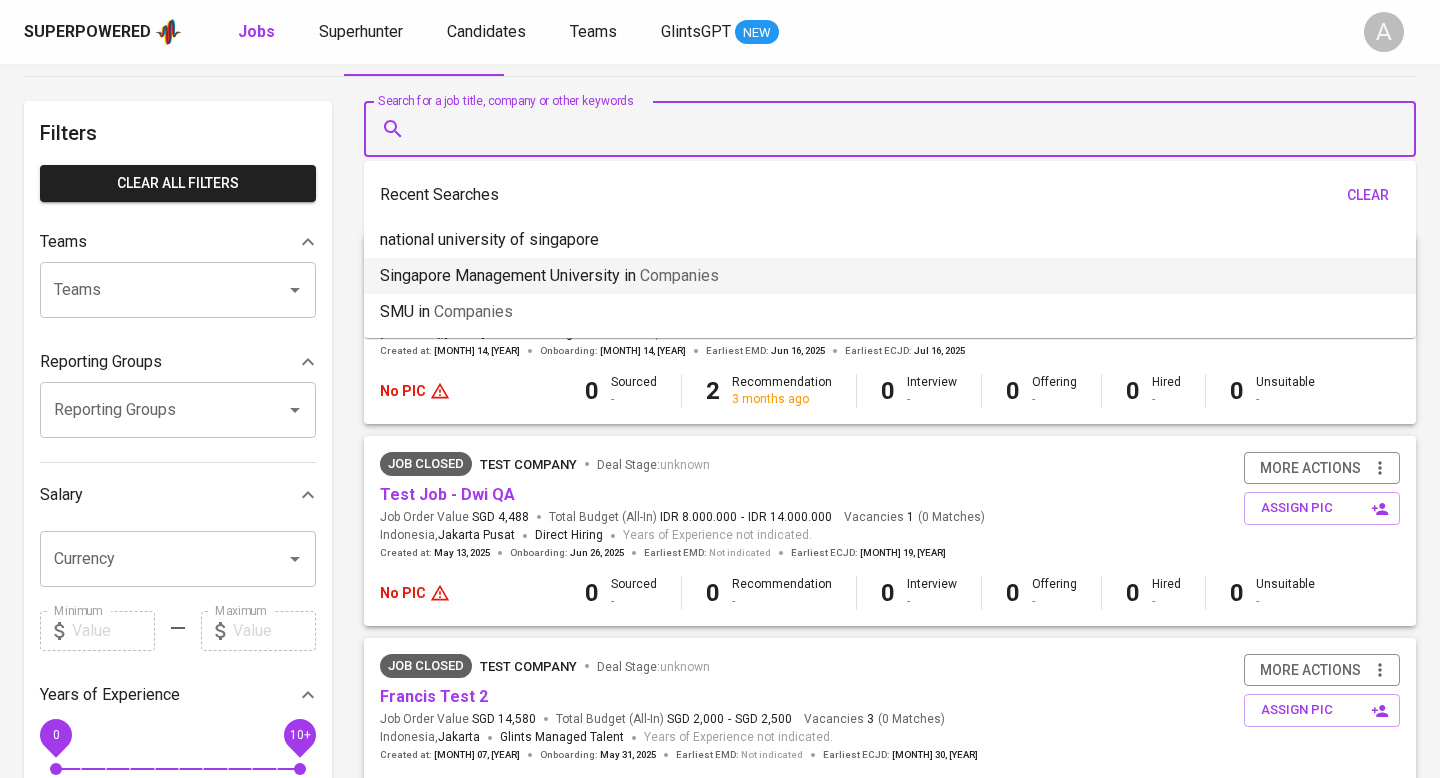 click on "Singapore Management University   in   Companies" at bounding box center [549, 276] 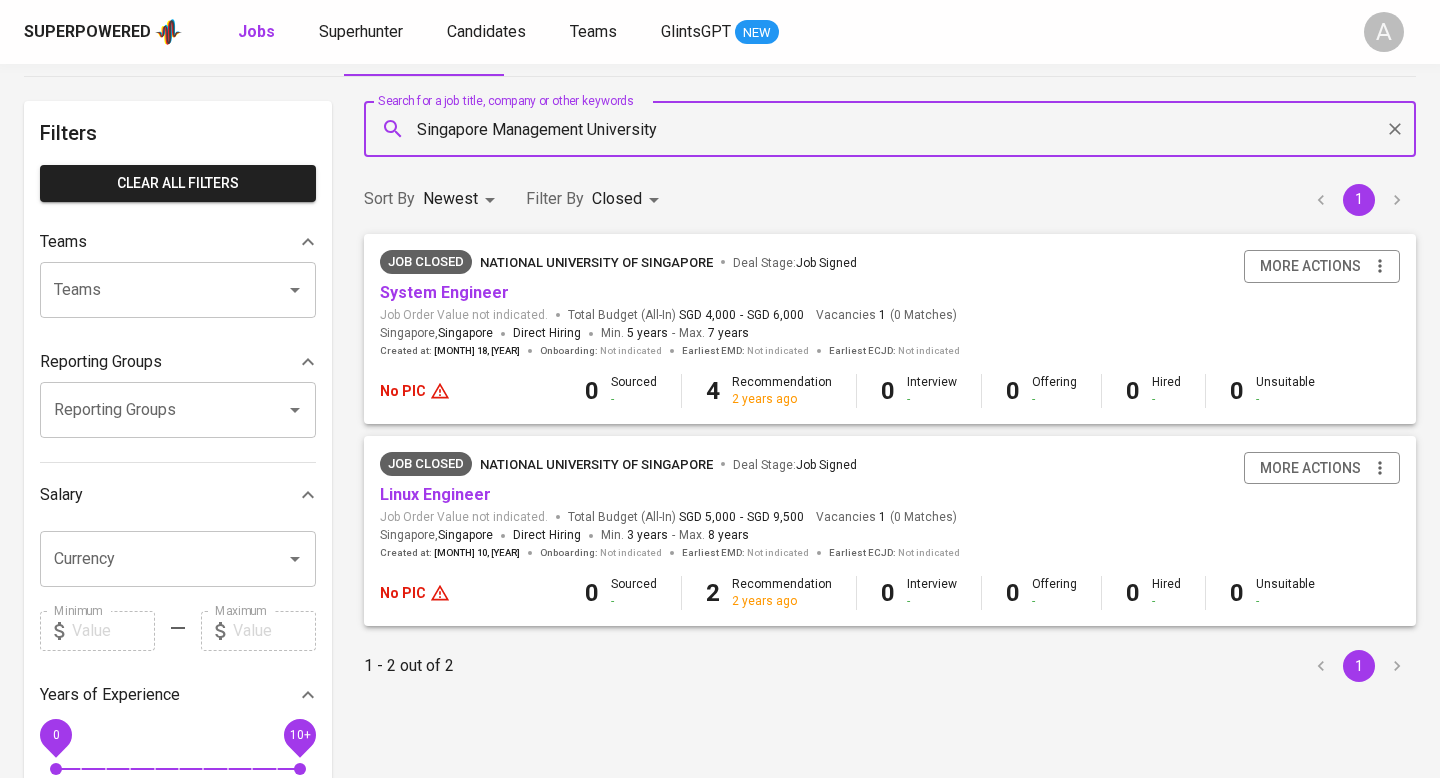 click on "Singapore Management University" at bounding box center (895, 129) 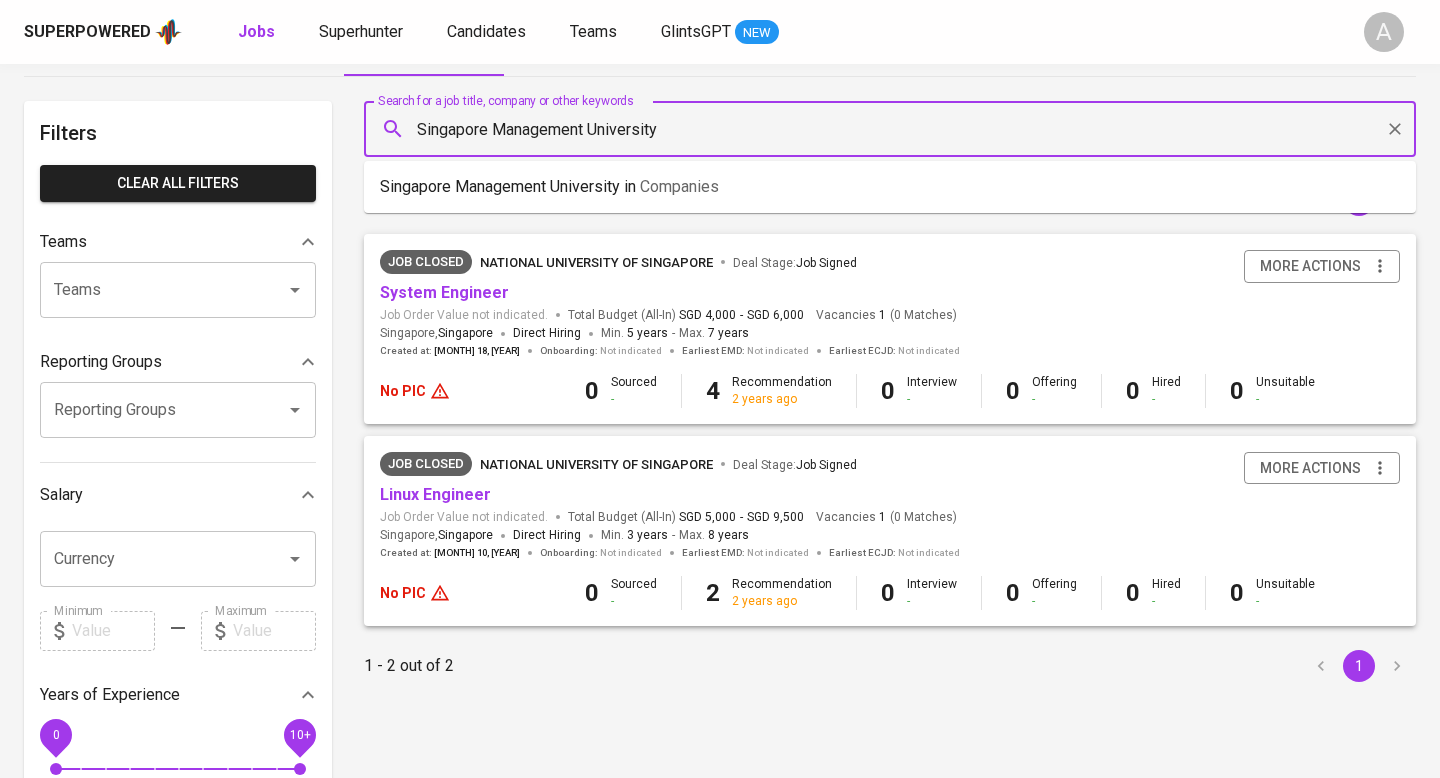 paste on "tamford American International School" 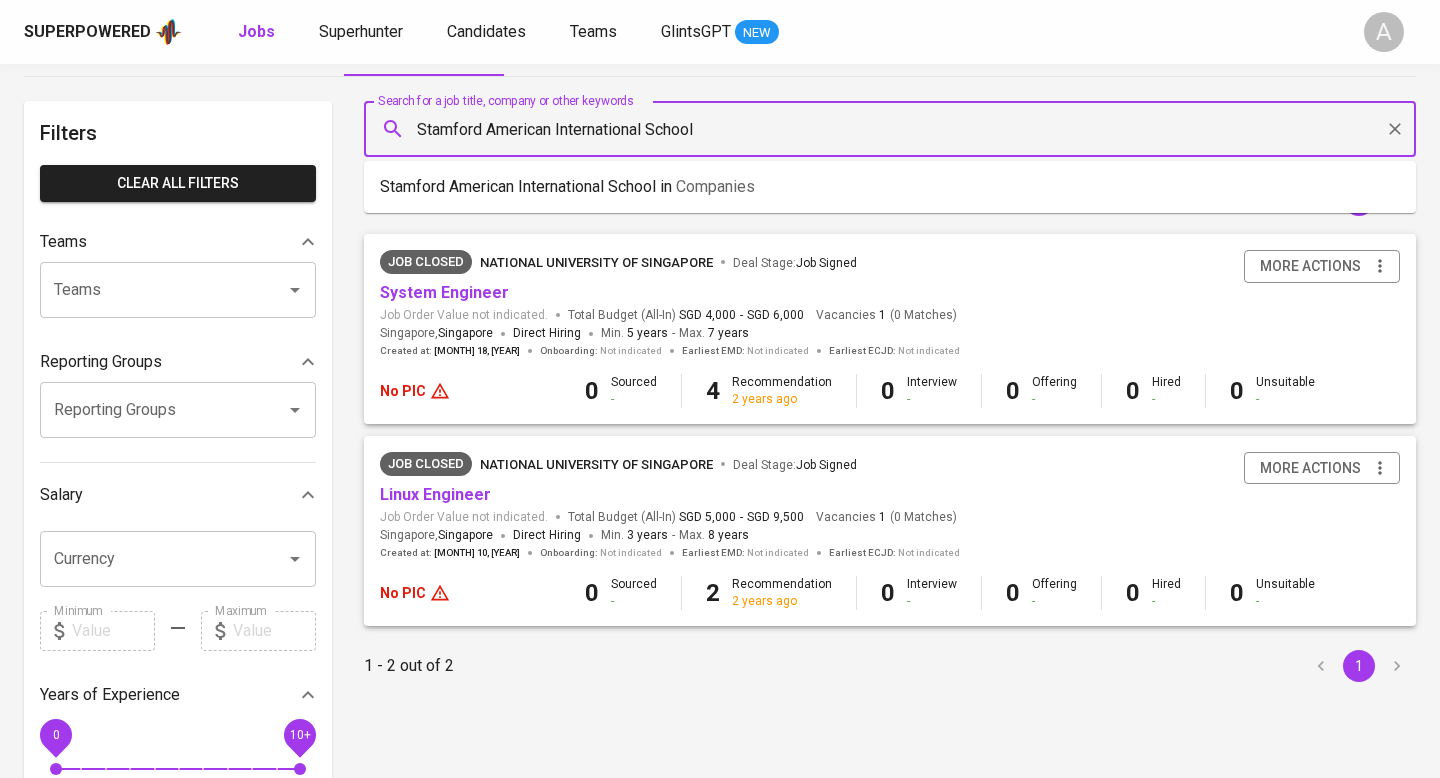 paste on "Stamford American International School" 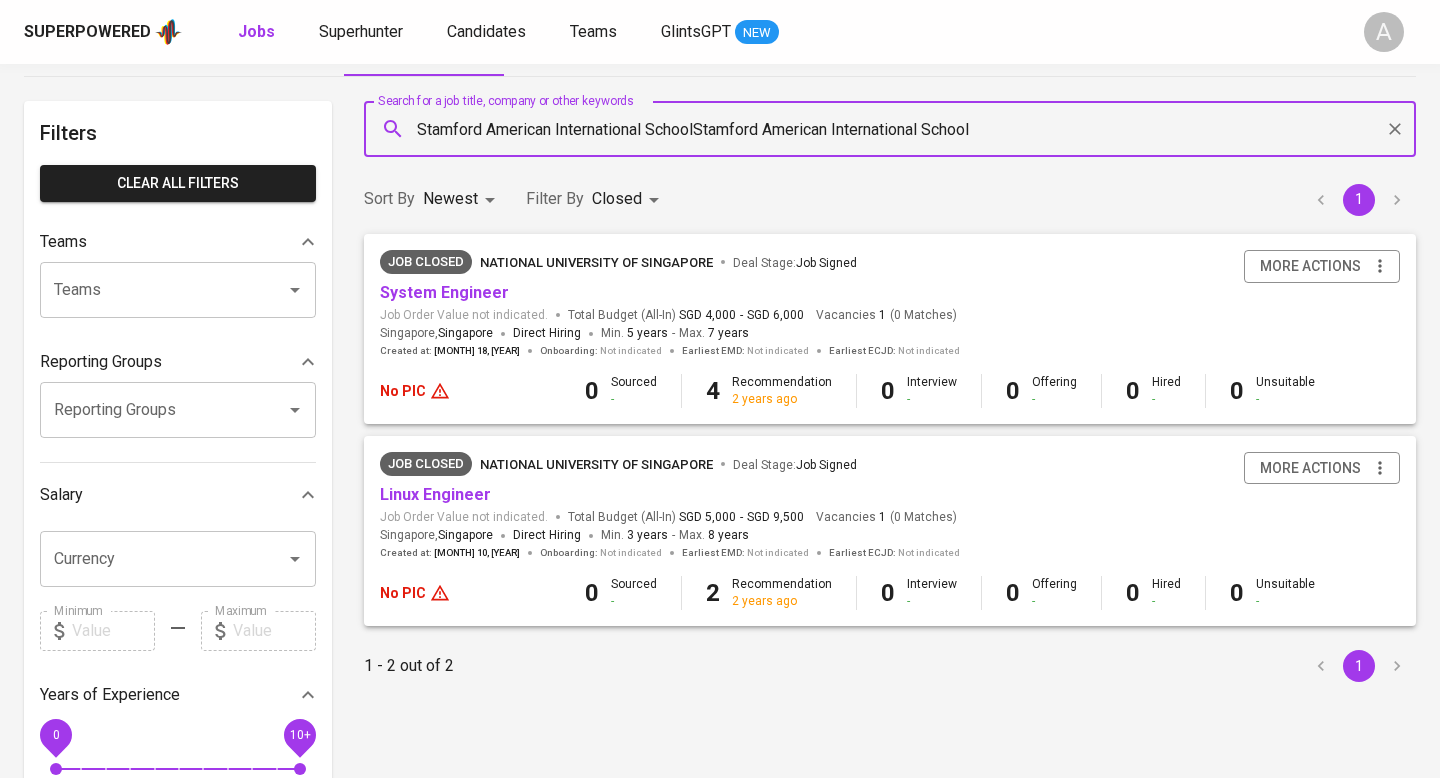 paste 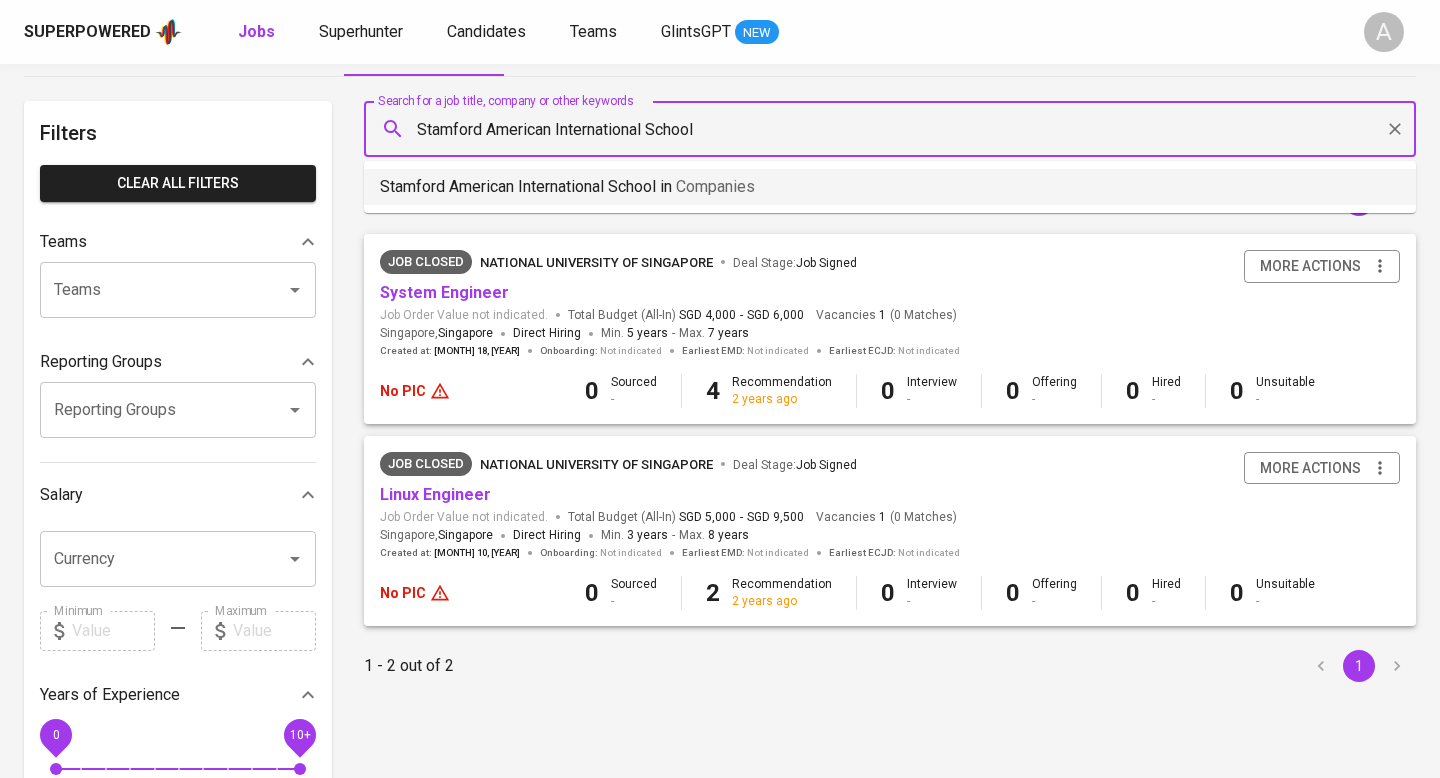 click on "Stamford American International School   in   Companies" at bounding box center [890, 187] 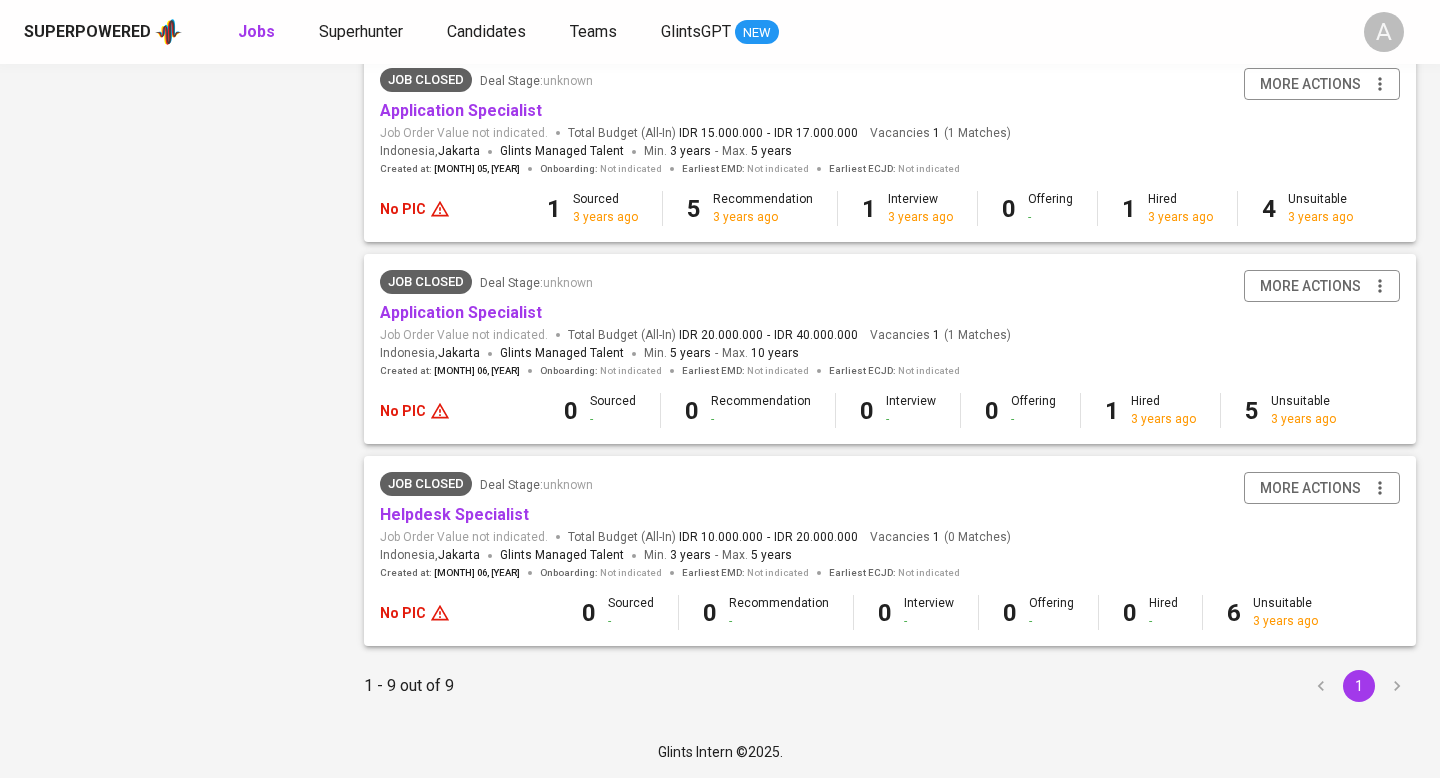 scroll, scrollTop: 0, scrollLeft: 0, axis: both 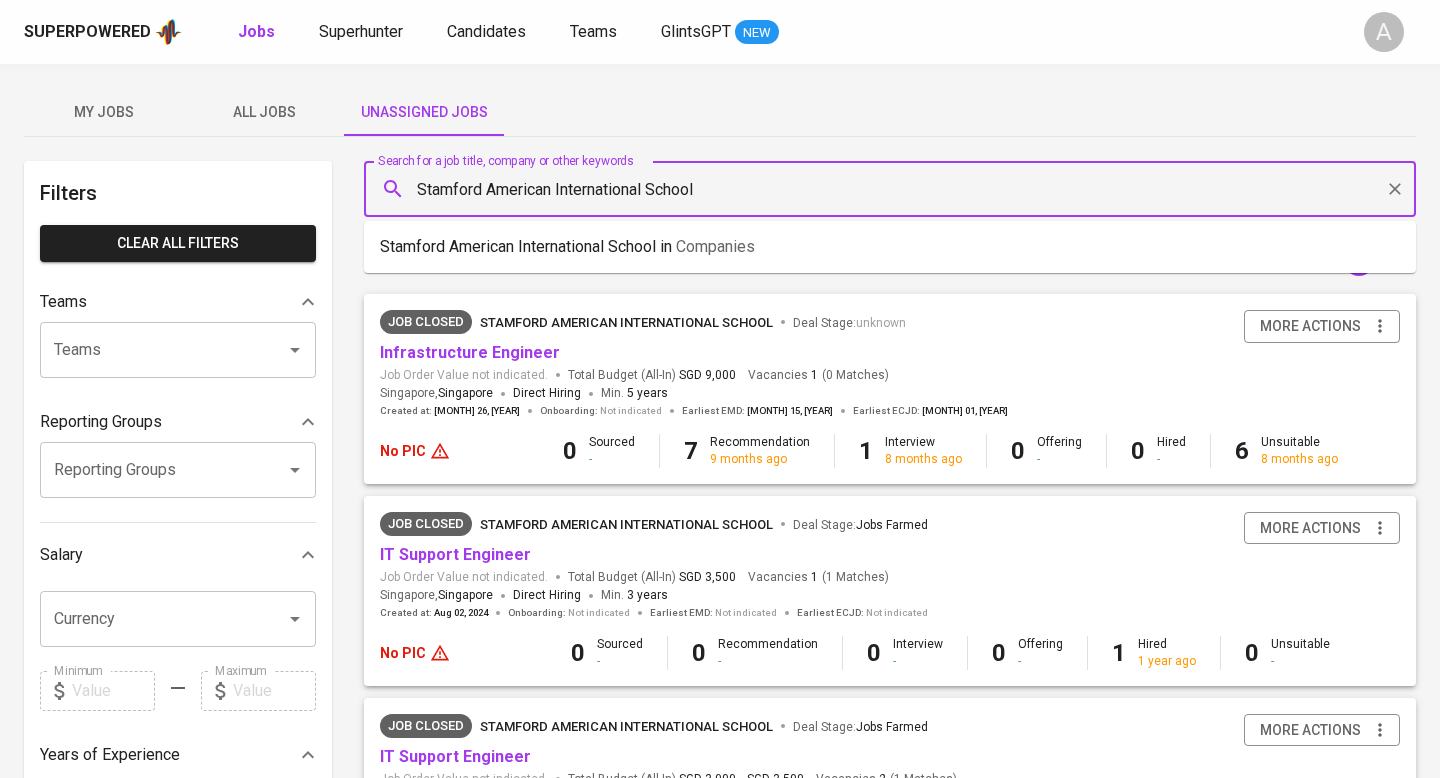click on "Stamford American International School" at bounding box center [895, 189] 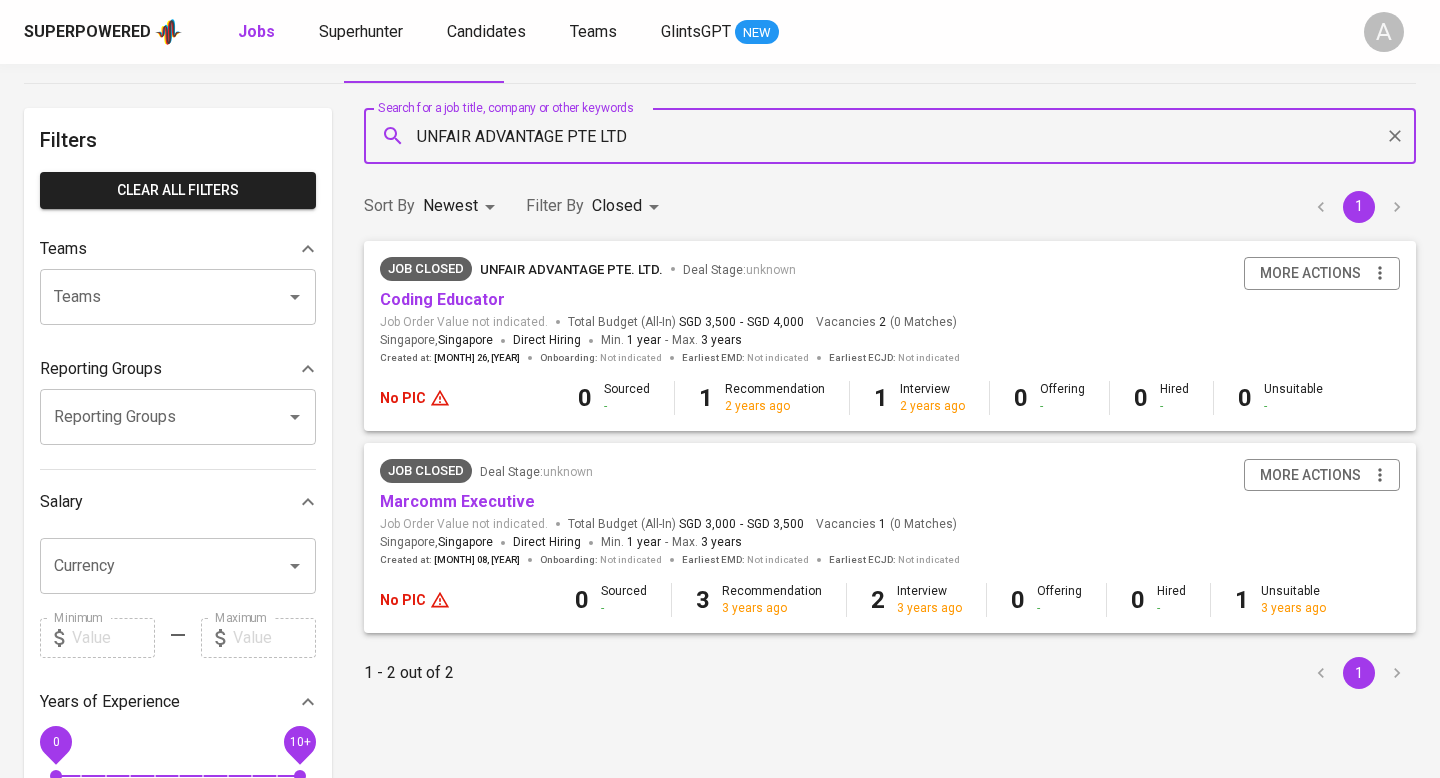 scroll, scrollTop: 60, scrollLeft: 0, axis: vertical 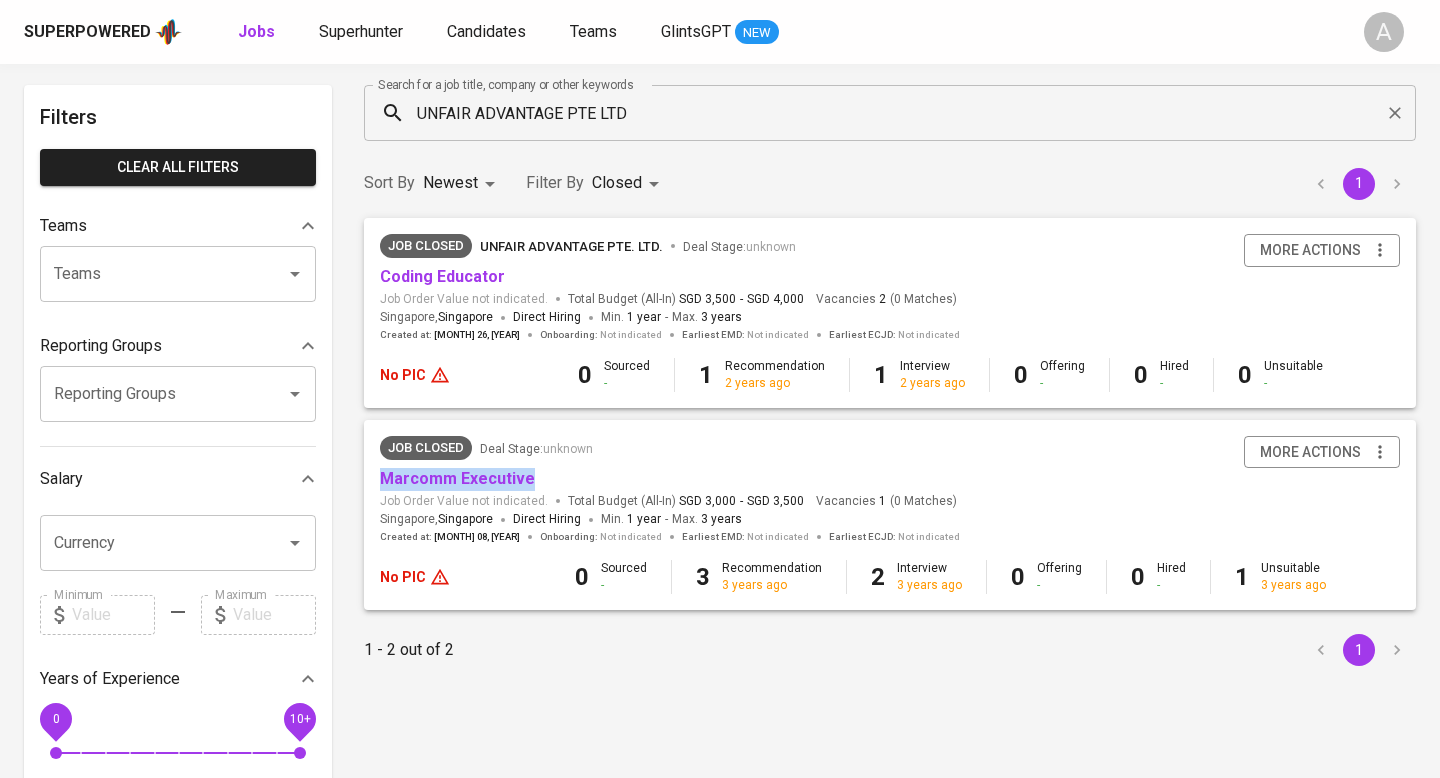 click on "UNFAIR ADVANTAGE PTE LTD" at bounding box center [895, 113] 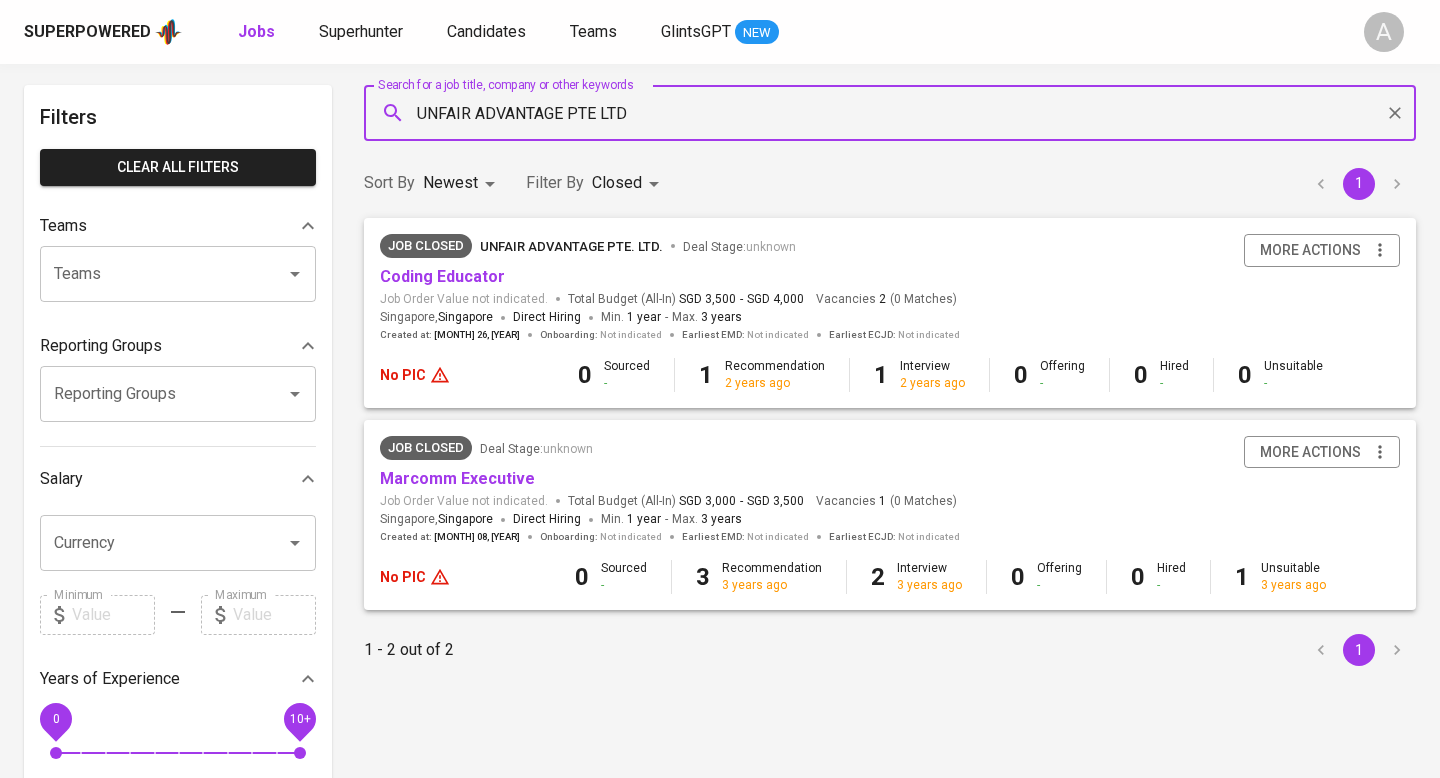 paste on "XALTIUS PTE. LTD." 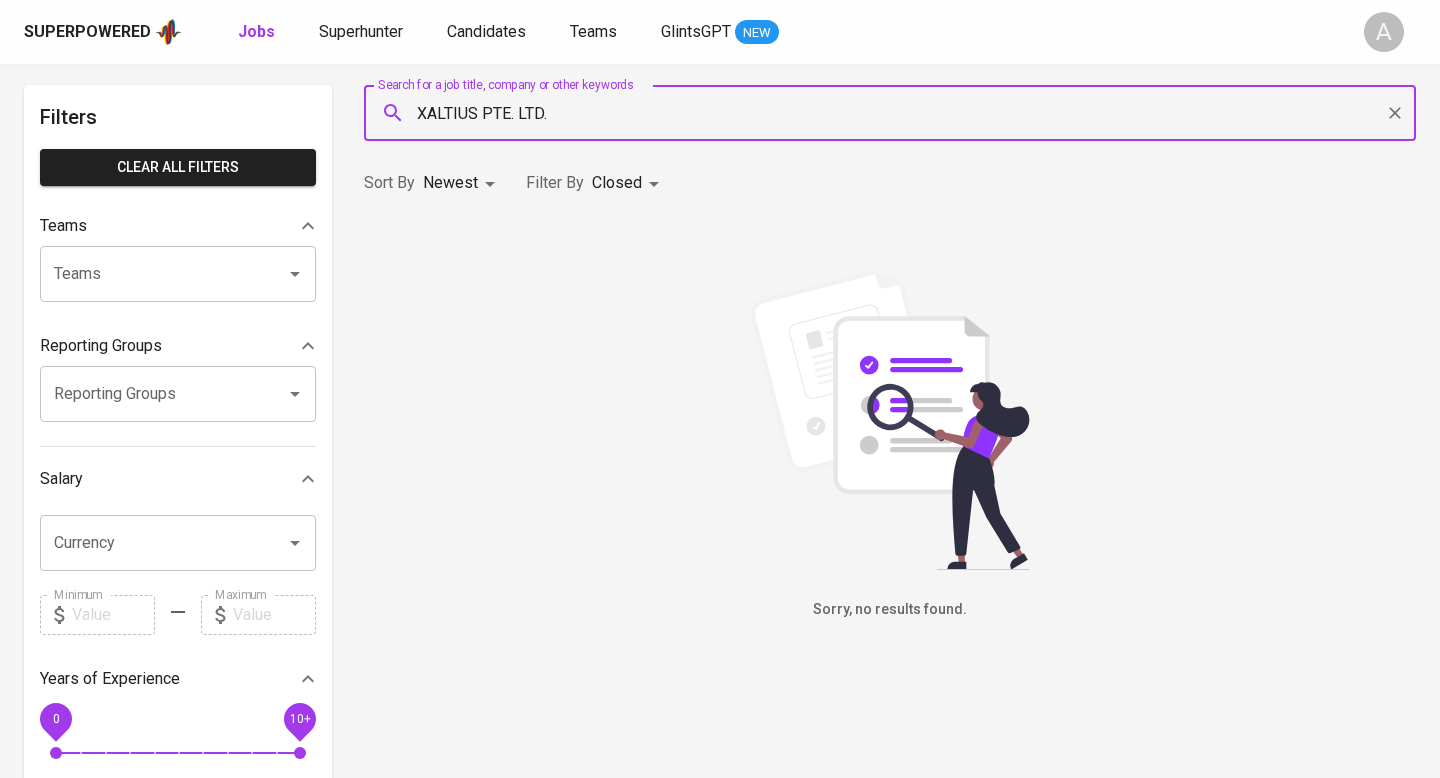 click on "XALTIUS PTE. LTD." at bounding box center [895, 113] 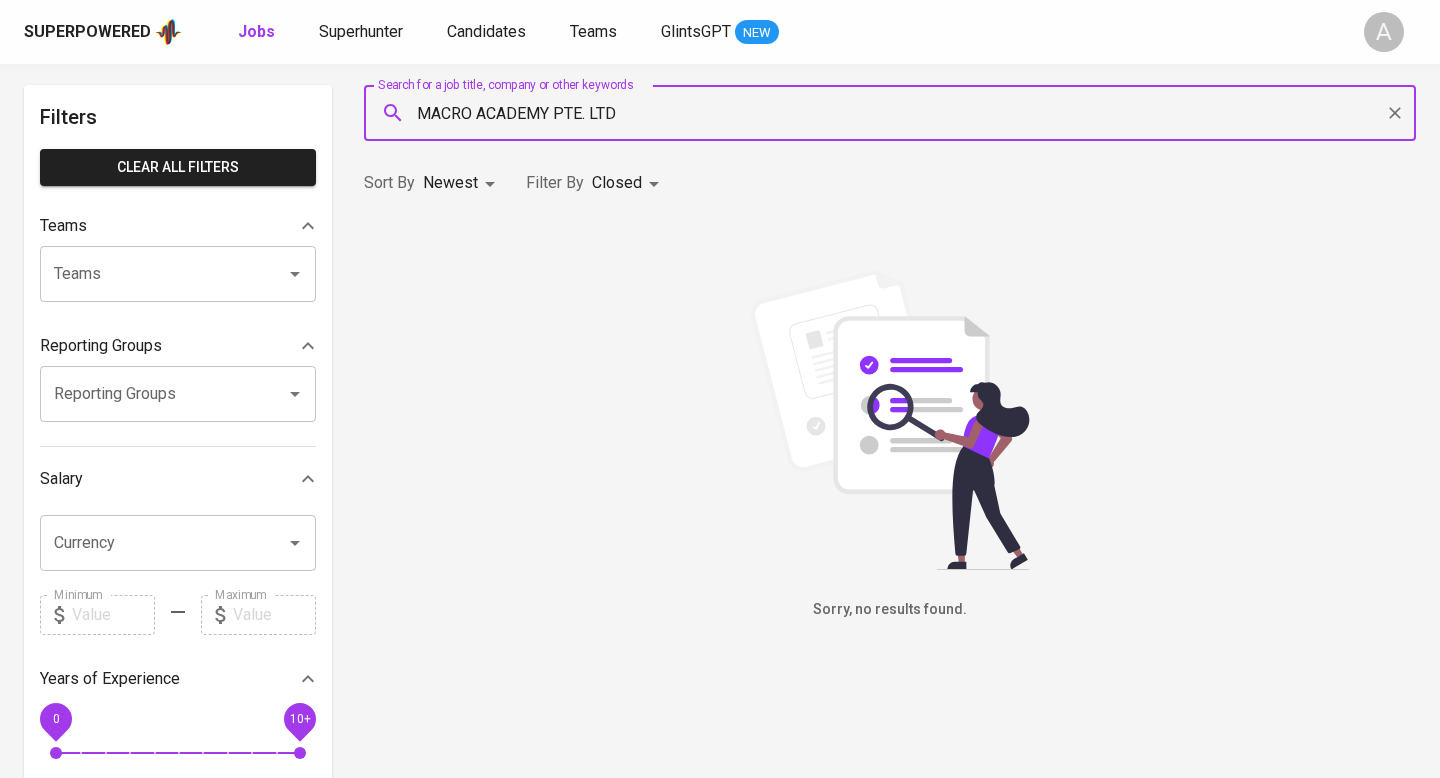 click on "MACRO ACADEMY PTE. LTD" at bounding box center (895, 113) 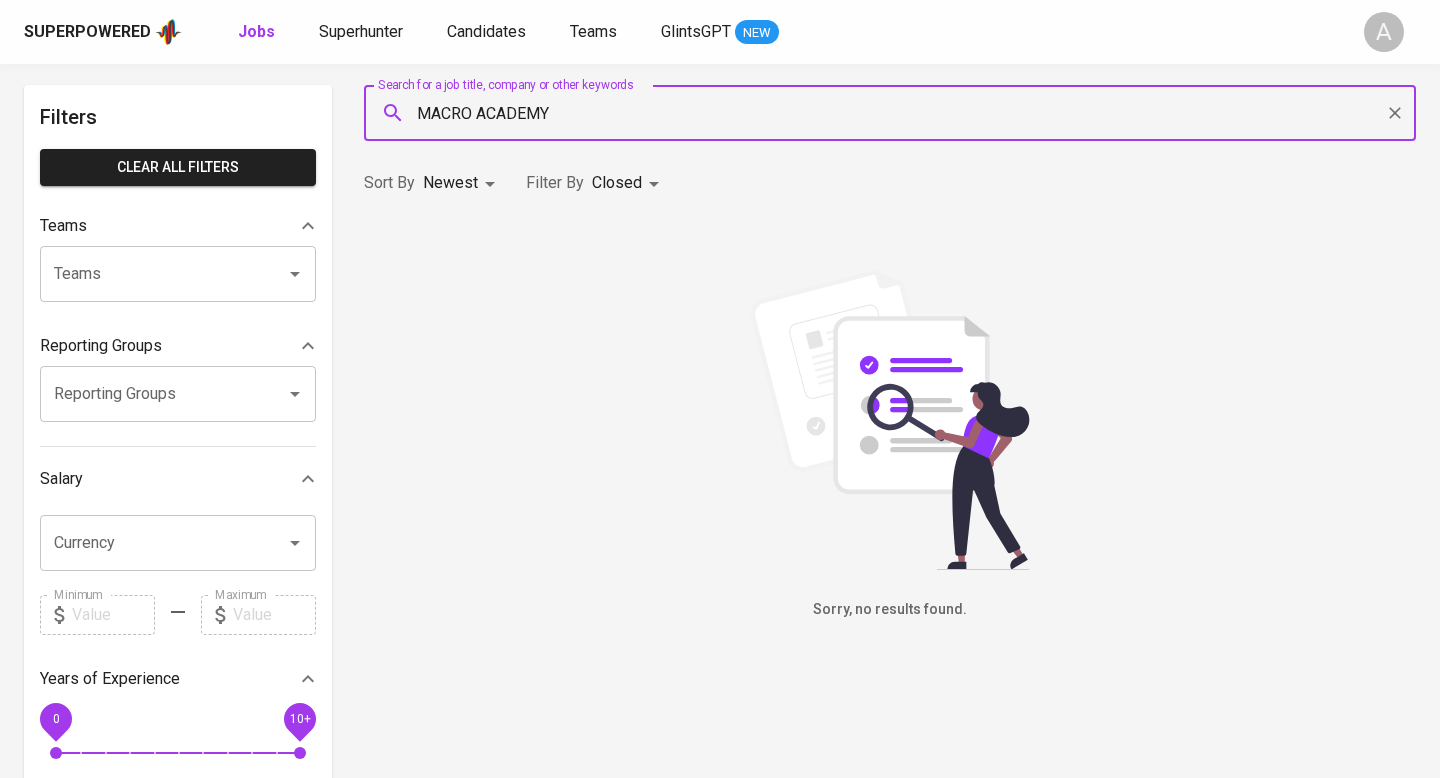 type on "MACRO ACADEMY" 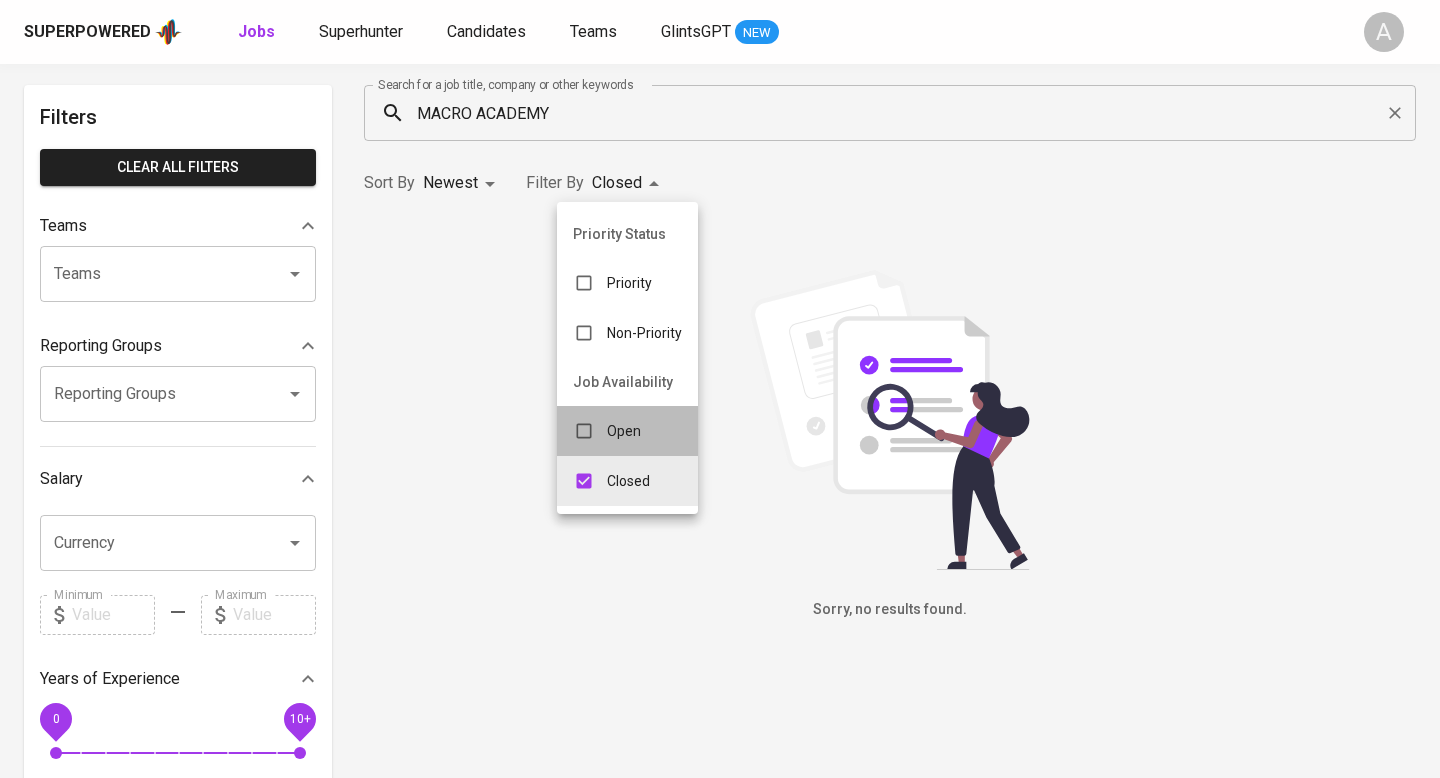 click on "Open" at bounding box center [624, 431] 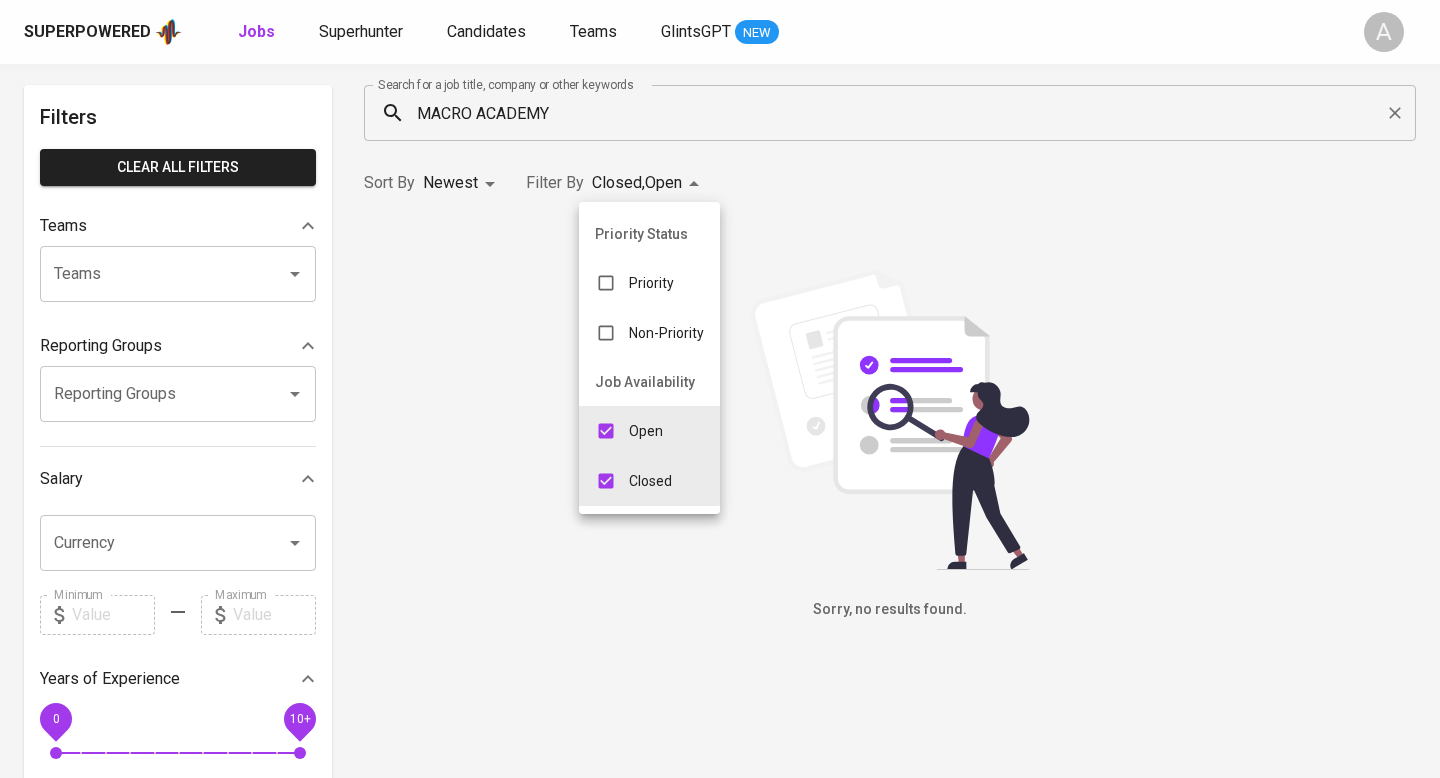 click at bounding box center (720, 389) 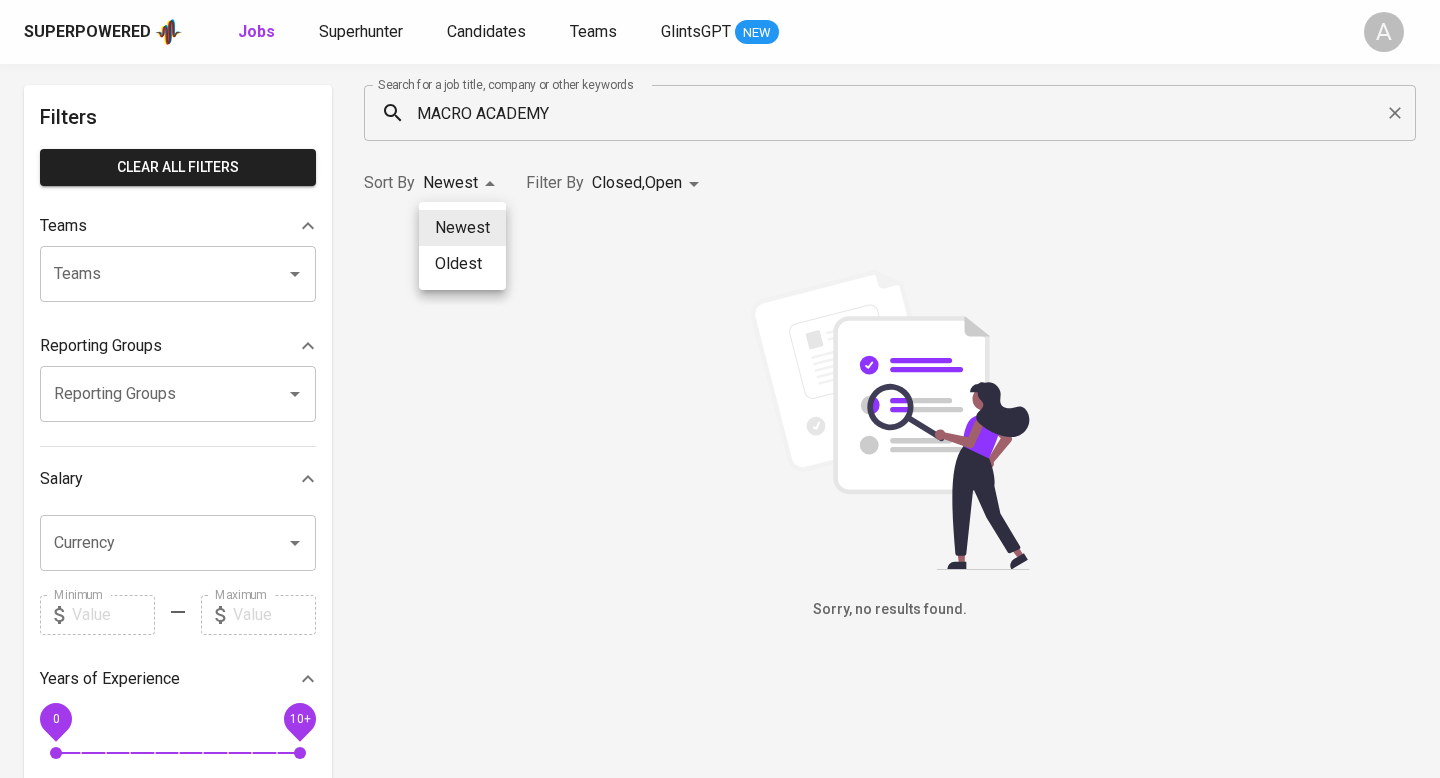 click on "Superpowered Jobs   Superhunter   Candidates   Teams   GlintsGPT   NEW A My Jobs All Jobs Unassigned Jobs Filters Clear All filters Teams Teams Teams Reporting Groups Reporting Groups Reporting Groups Salary Currency Currency Minimum Minimum Maximum Maximum Years of Experience 0 10+ Roles Roles Roles Skills Skills Skills Candidates Sourced by me Referred by me Search for a job title, company or other keywords MACRO ACADEMY Search for a job title, company or other keywords Sort By Newest NEWEST Filter By Closed ,  Open CLOSE,OPEN Sorry, no results found. Glints Intern ©[YEAR].
Superpowered Newest Oldest" at bounding box center (720, 606) 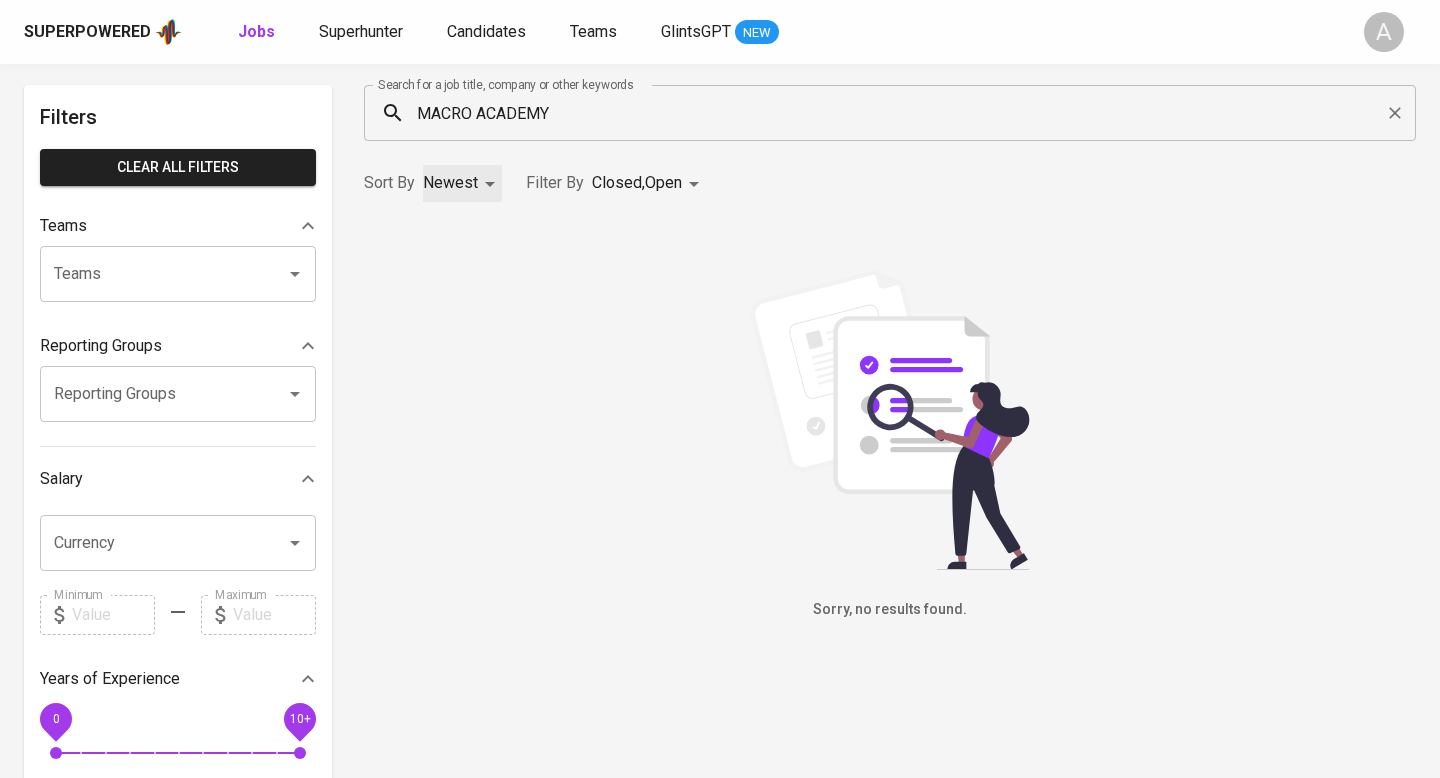 scroll, scrollTop: 0, scrollLeft: 0, axis: both 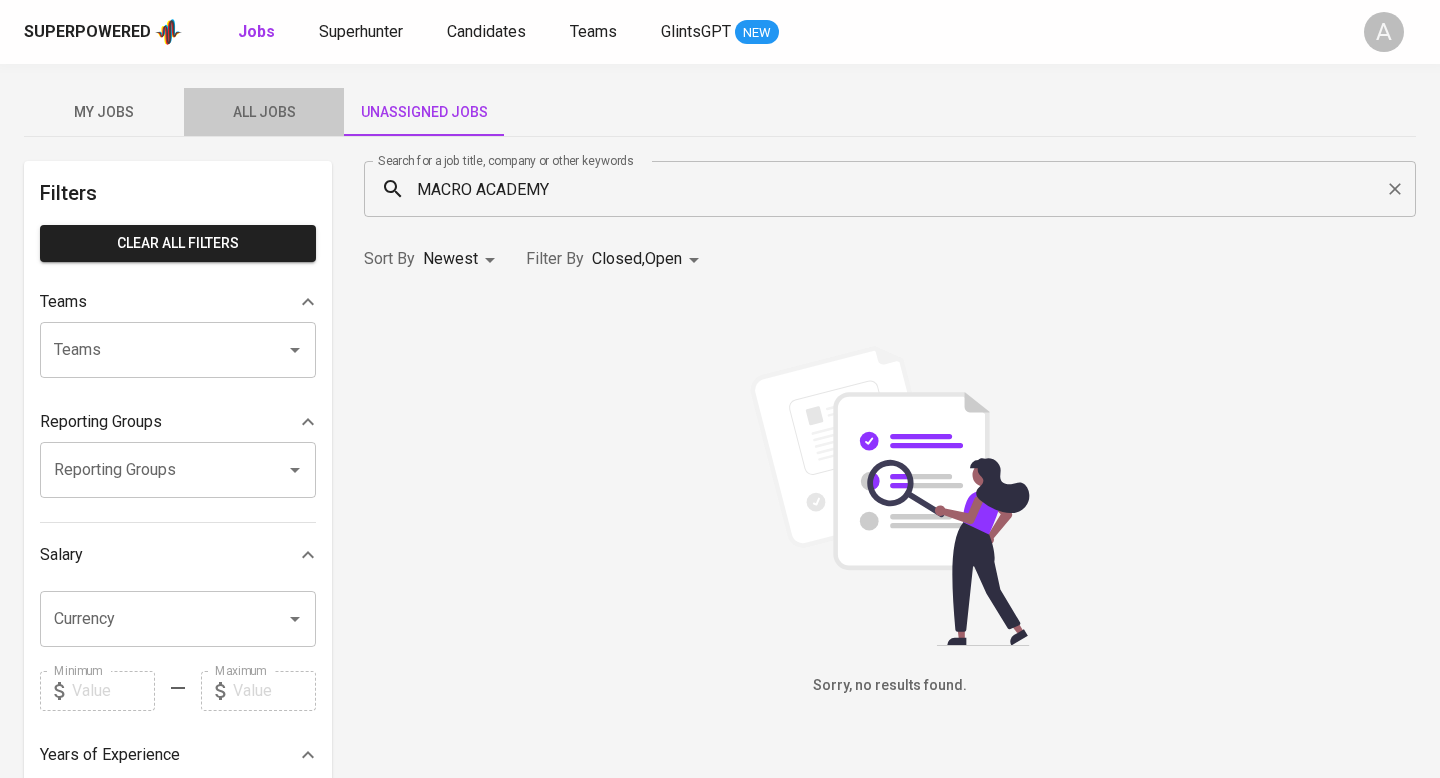 click on "All Jobs" at bounding box center [264, 112] 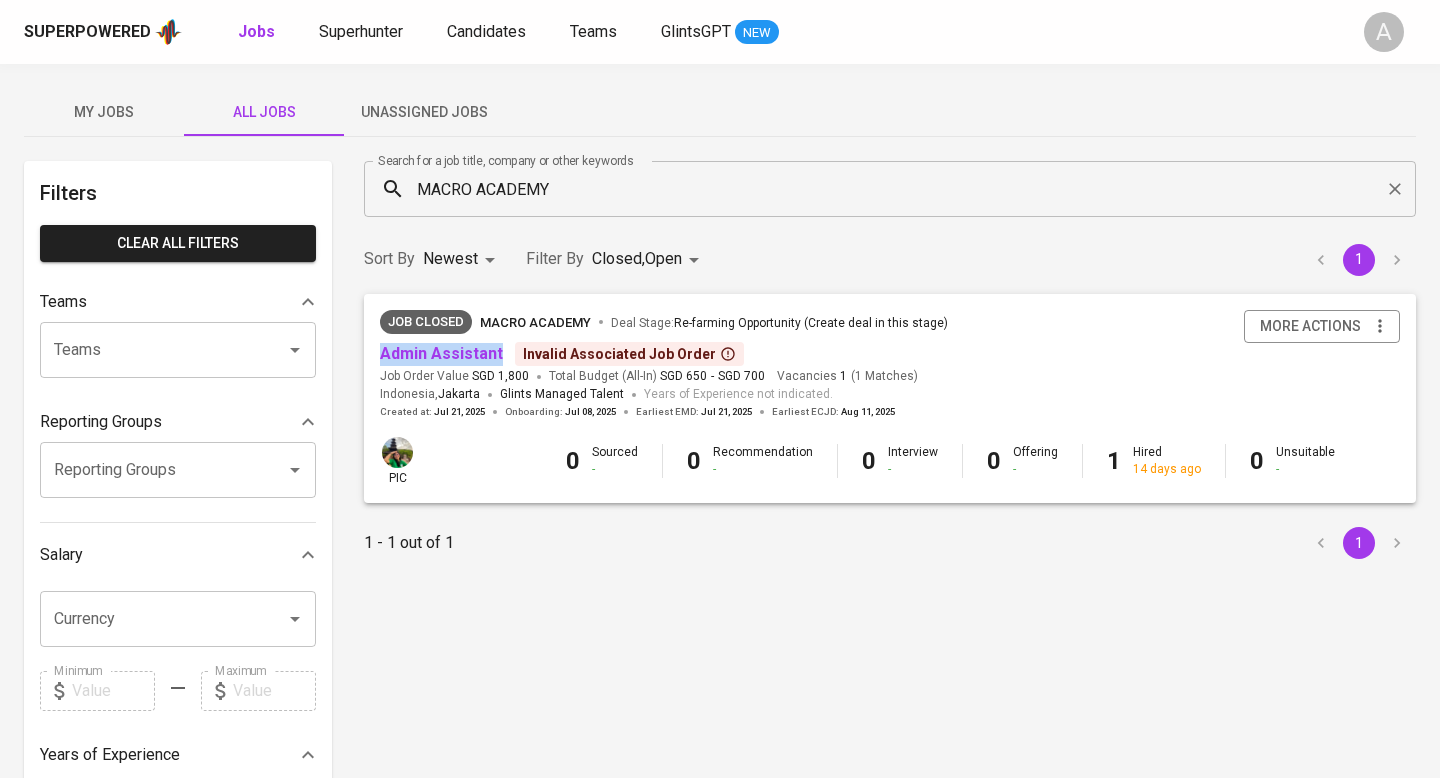 click on "MACRO ACADEMY" at bounding box center [895, 189] 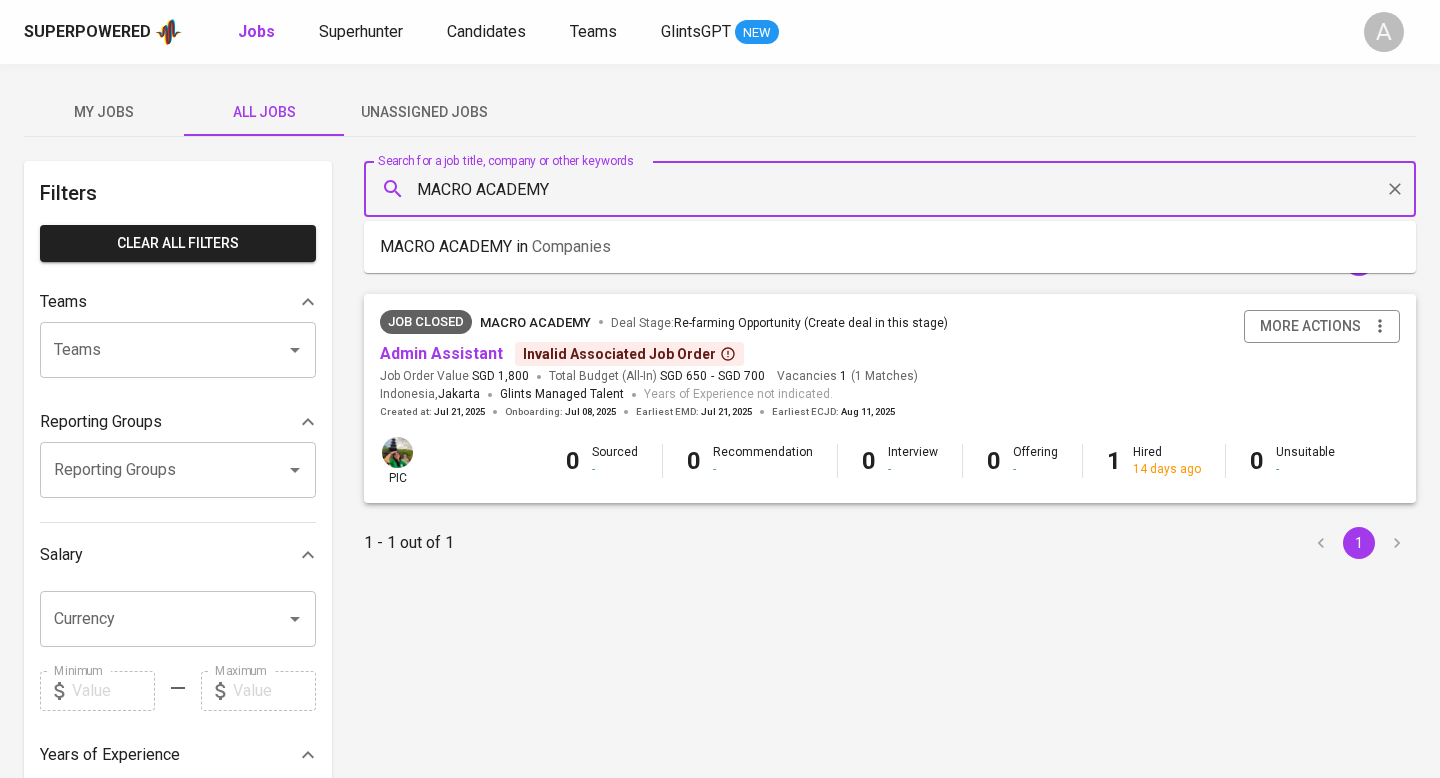 paste on "ACADEMIA PTE LTD" 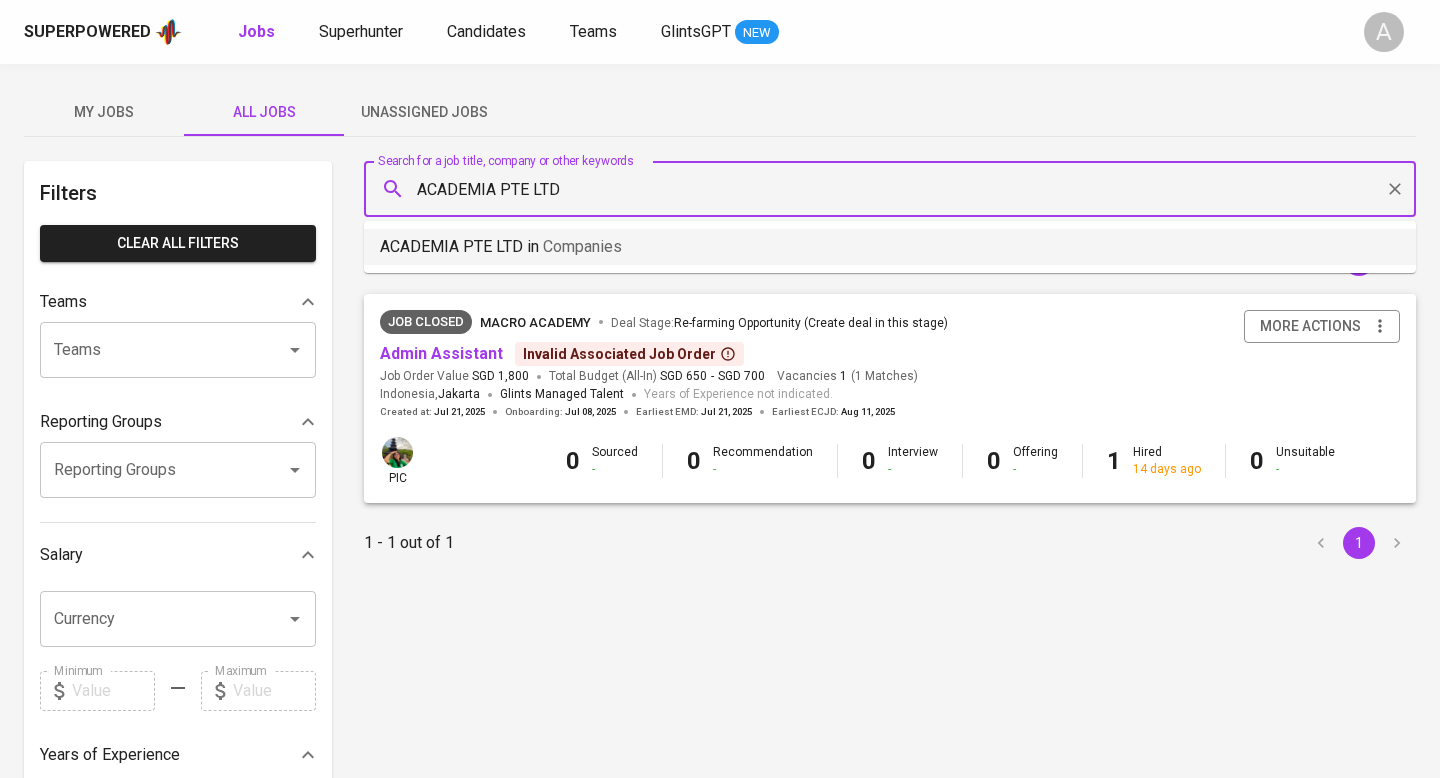 click on "Companies" at bounding box center [582, 246] 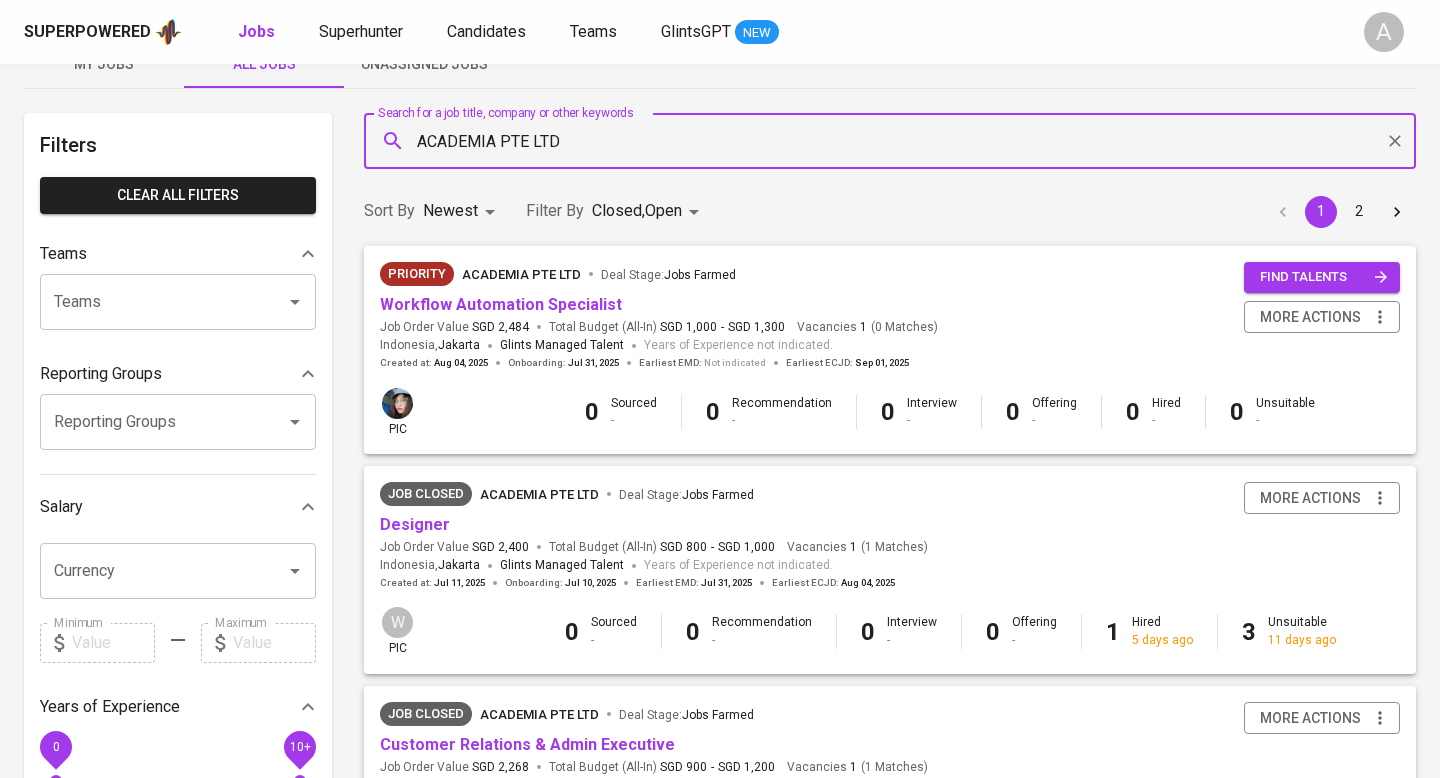 scroll, scrollTop: 49, scrollLeft: 0, axis: vertical 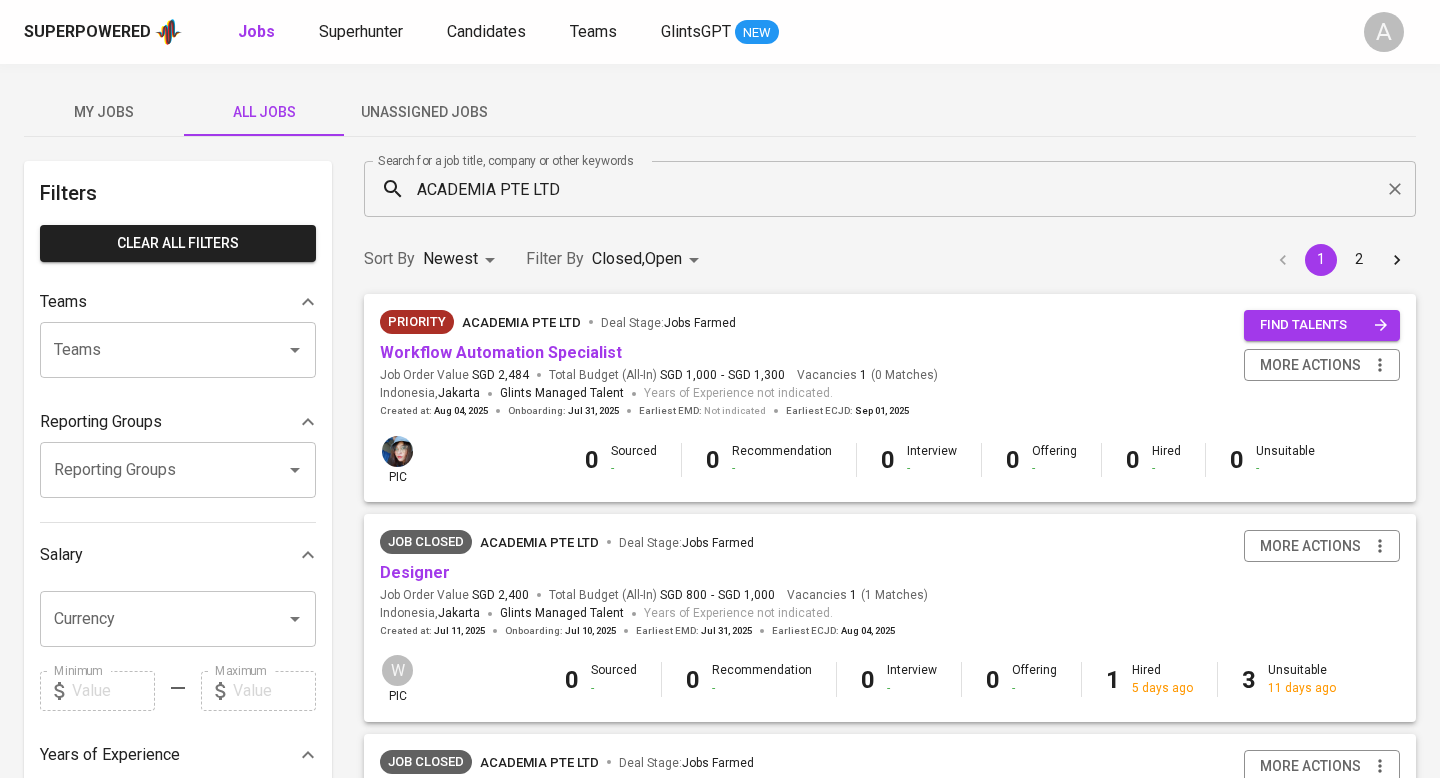 click on "ACADEMIA PTE LTD" at bounding box center (895, 189) 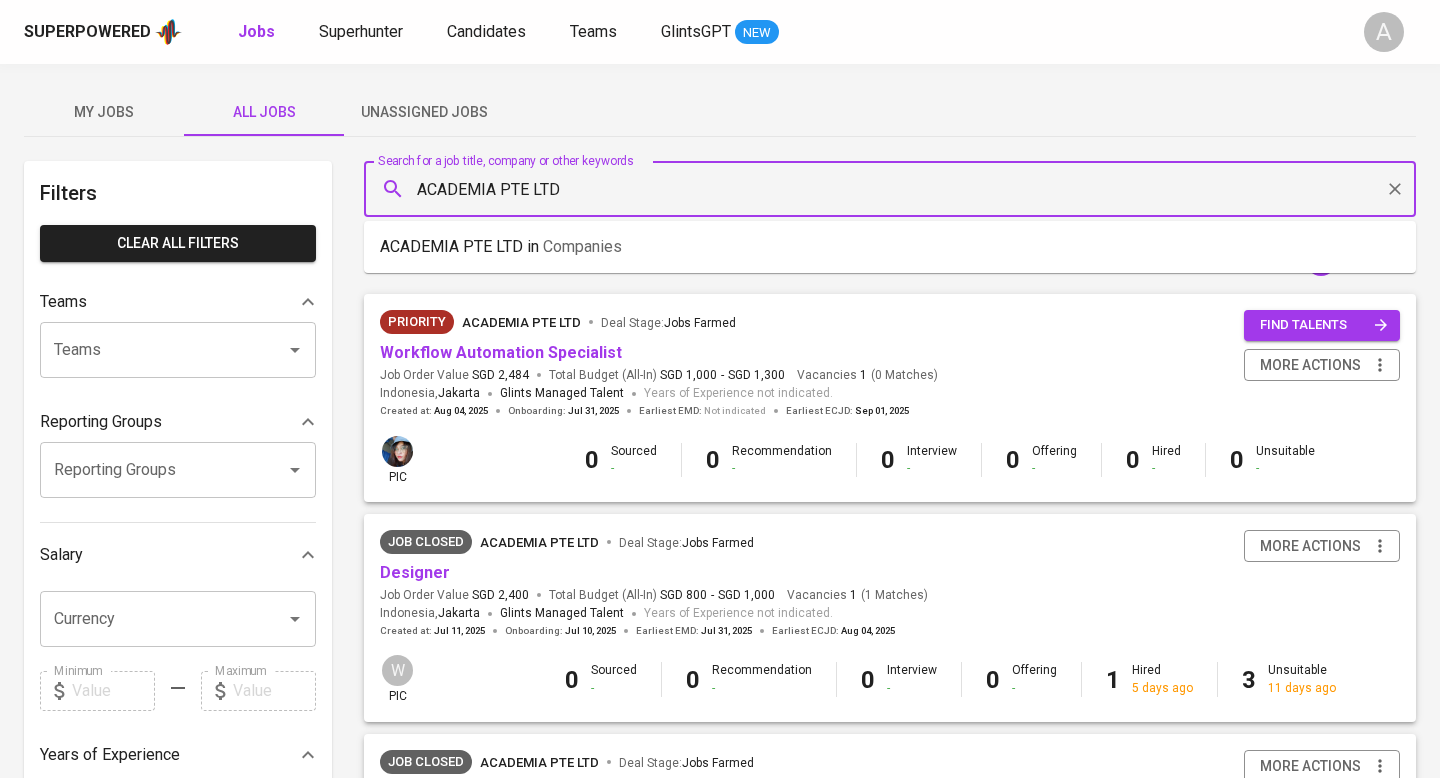 paste on "Wizlearn Technologies PTE." 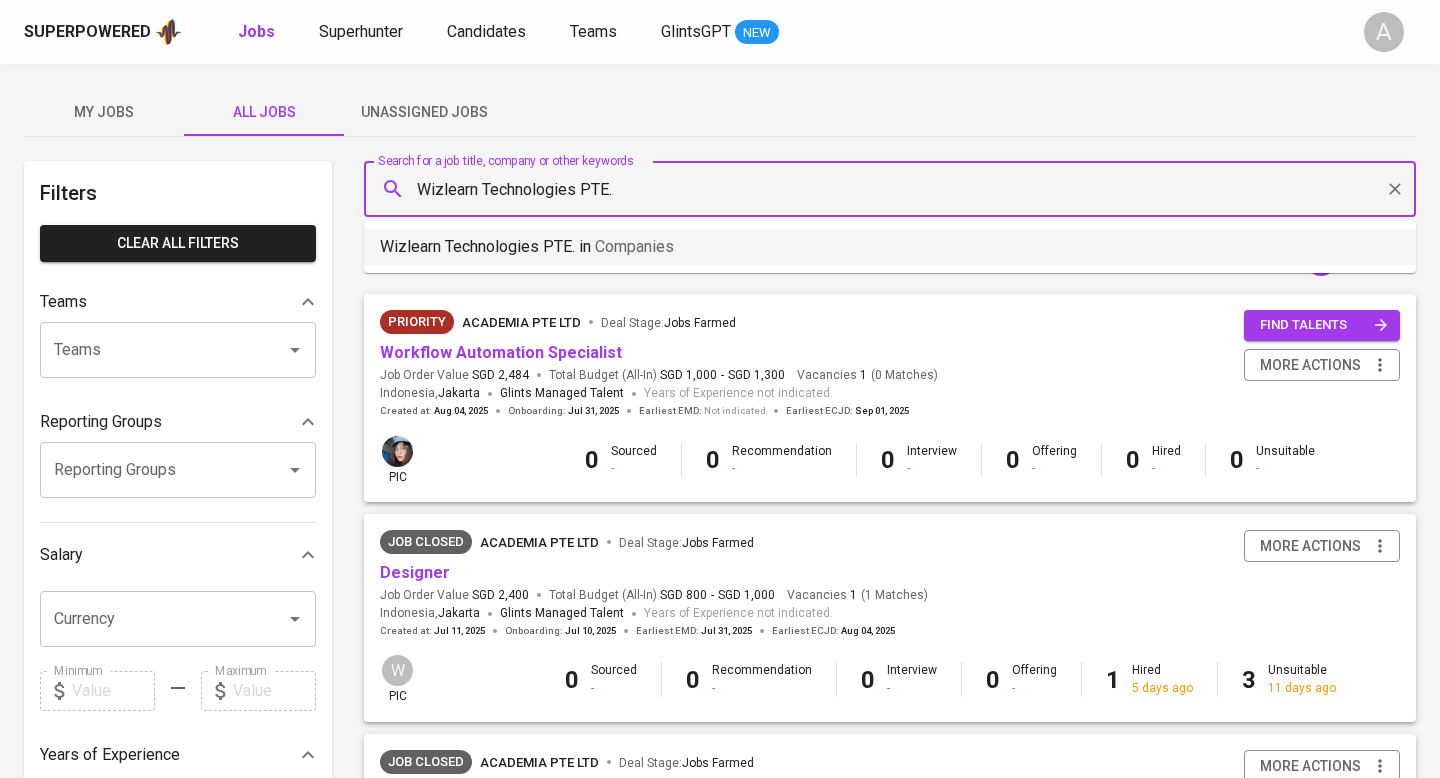 click on "Wizlearn Technologies PTE.   in   Companies" at bounding box center [527, 247] 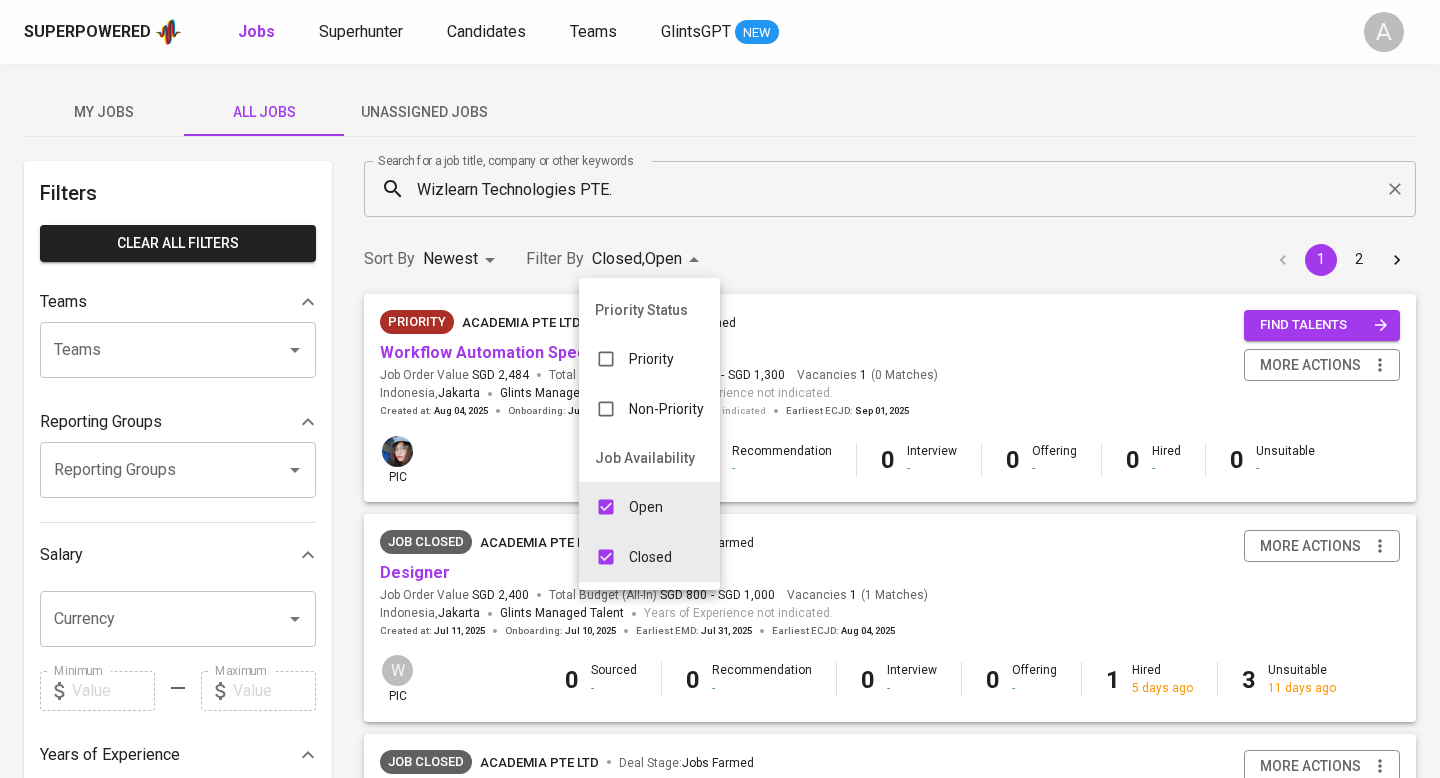 click at bounding box center (720, 389) 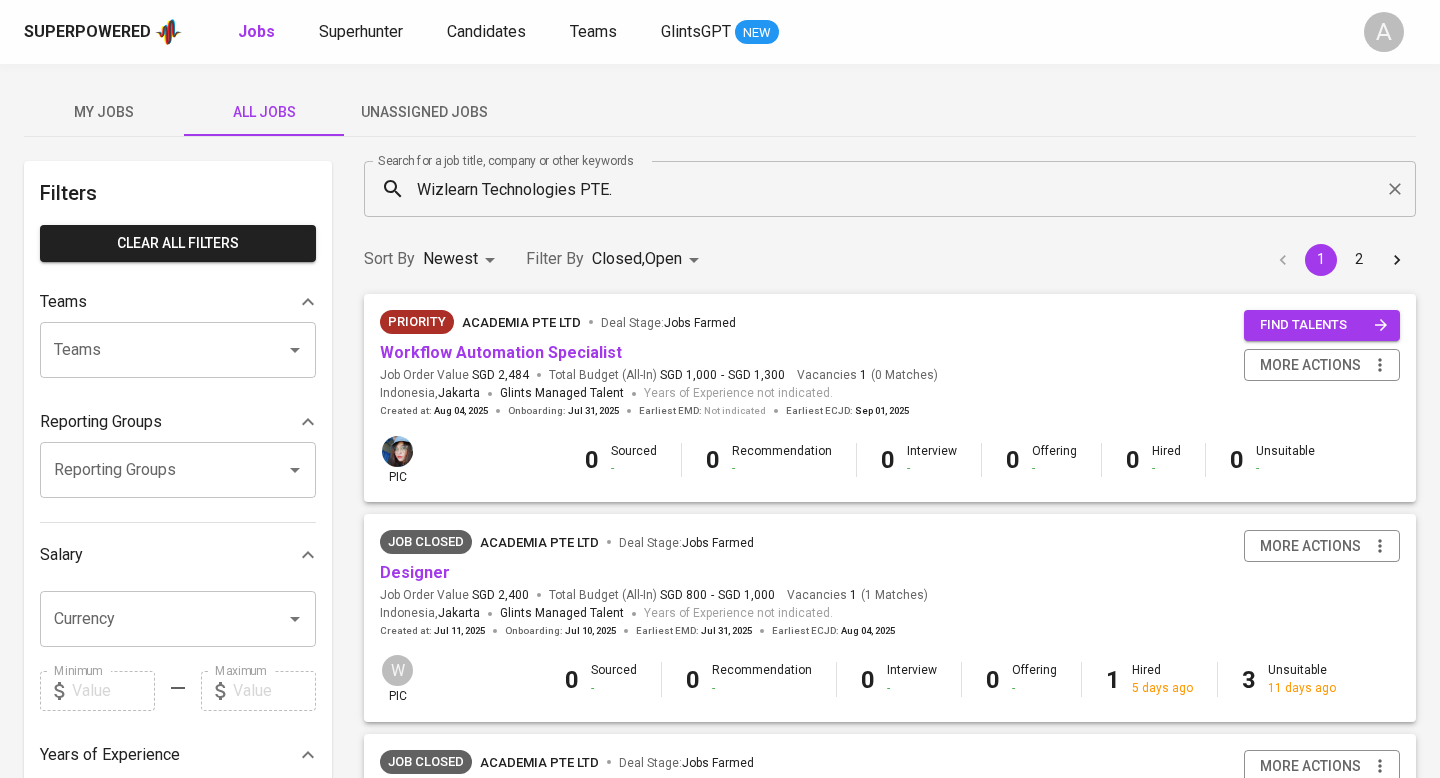 click on "Wizlearn Technologies PTE." at bounding box center [895, 189] 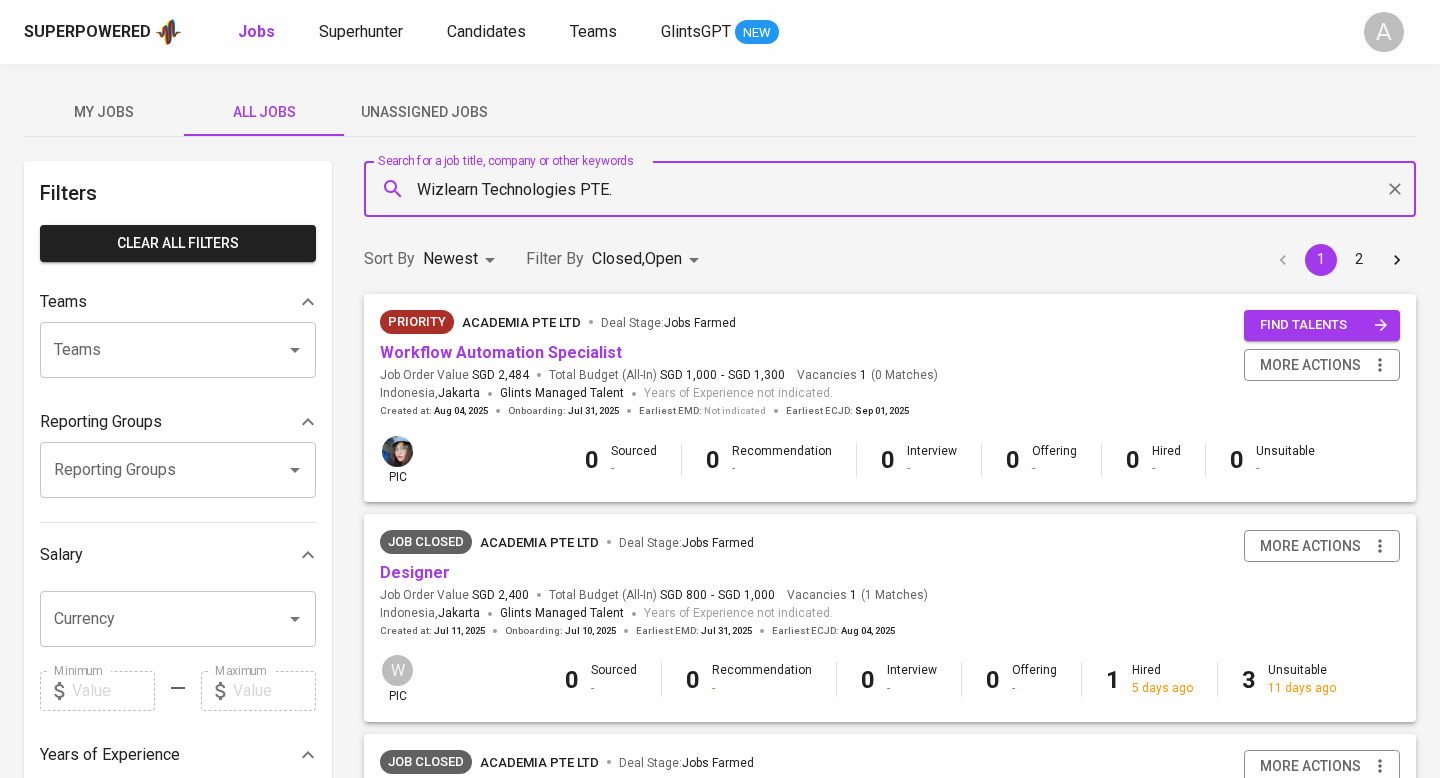 click on "Wizlearn Technologies PTE." at bounding box center (895, 189) 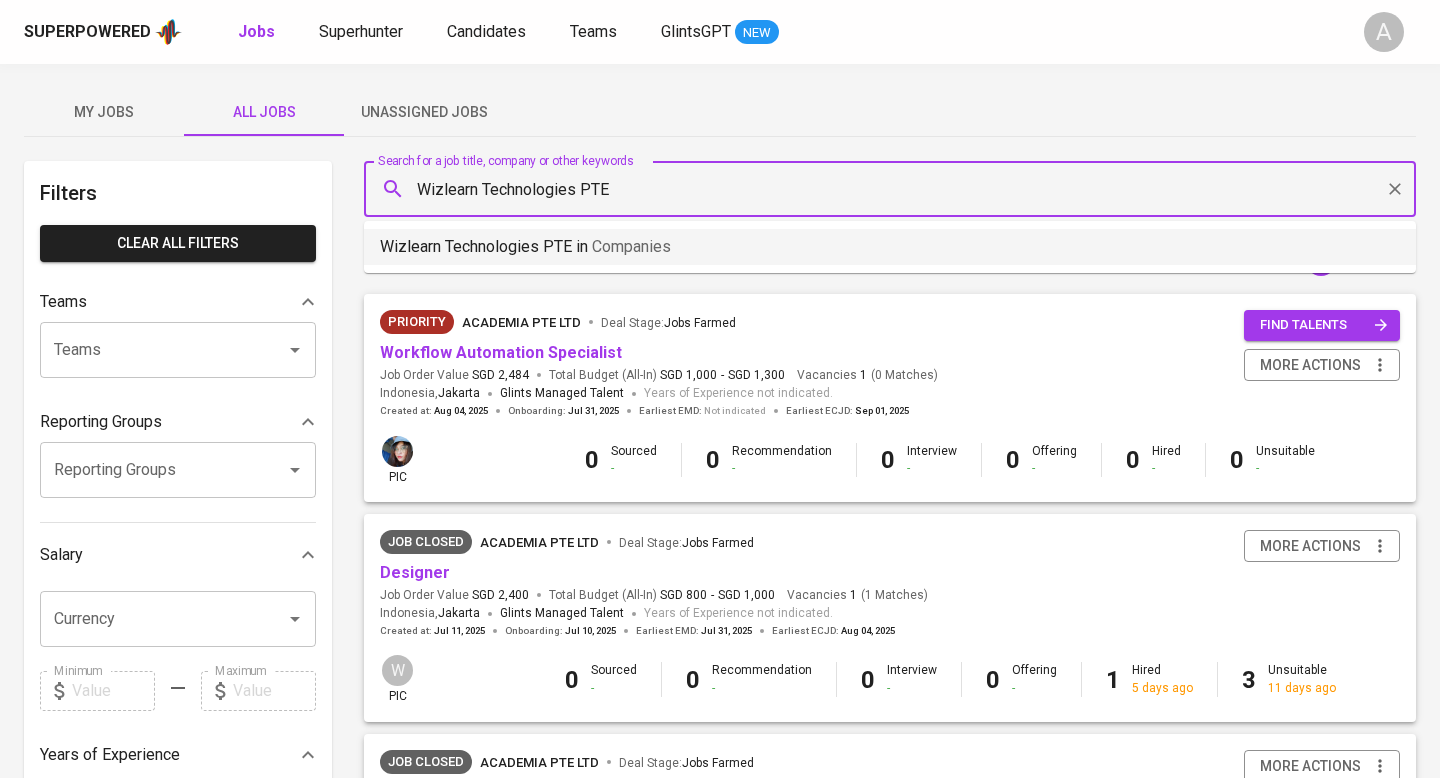 click on "Wizlearn Technologies PTE   in   Companies" at bounding box center (890, 247) 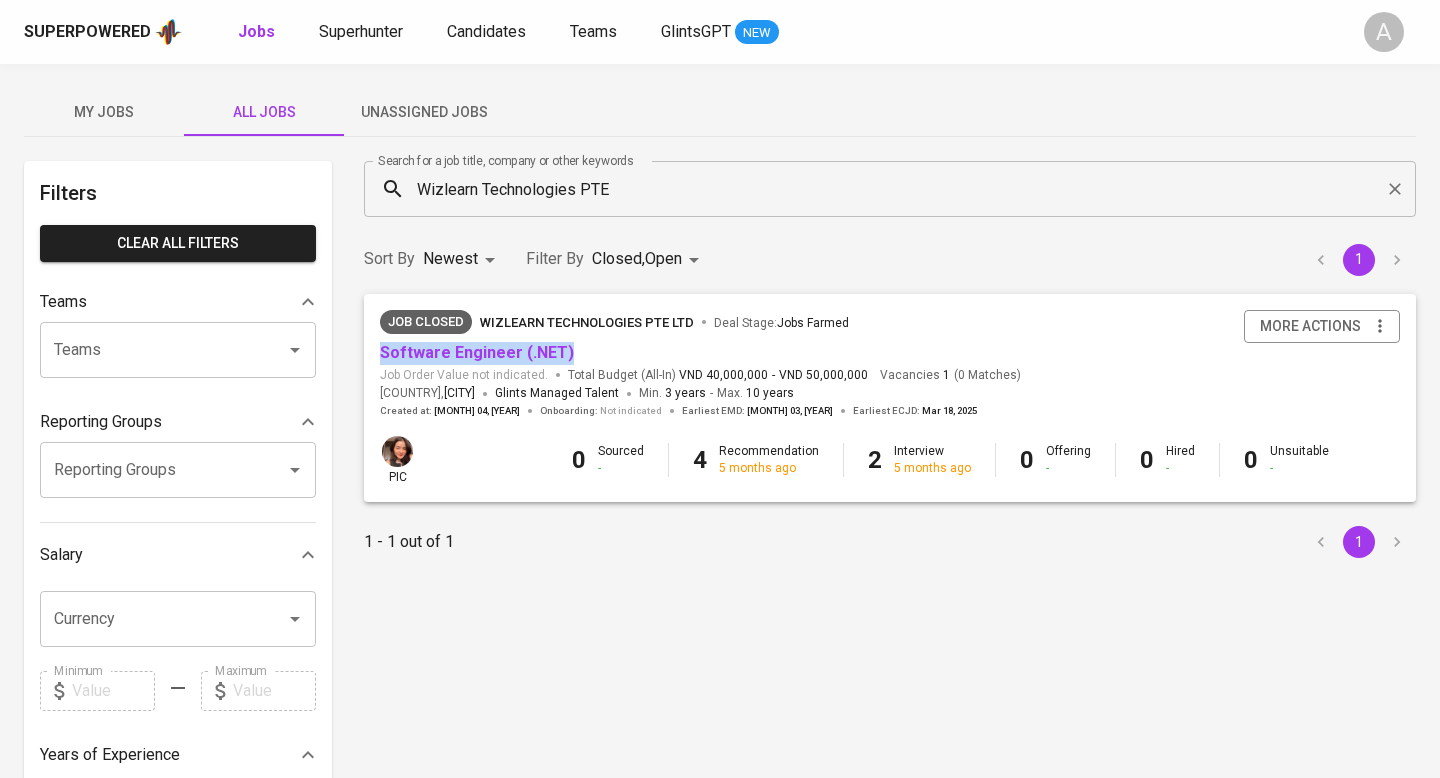 click on "Wizlearn Technologies PTE" at bounding box center (895, 189) 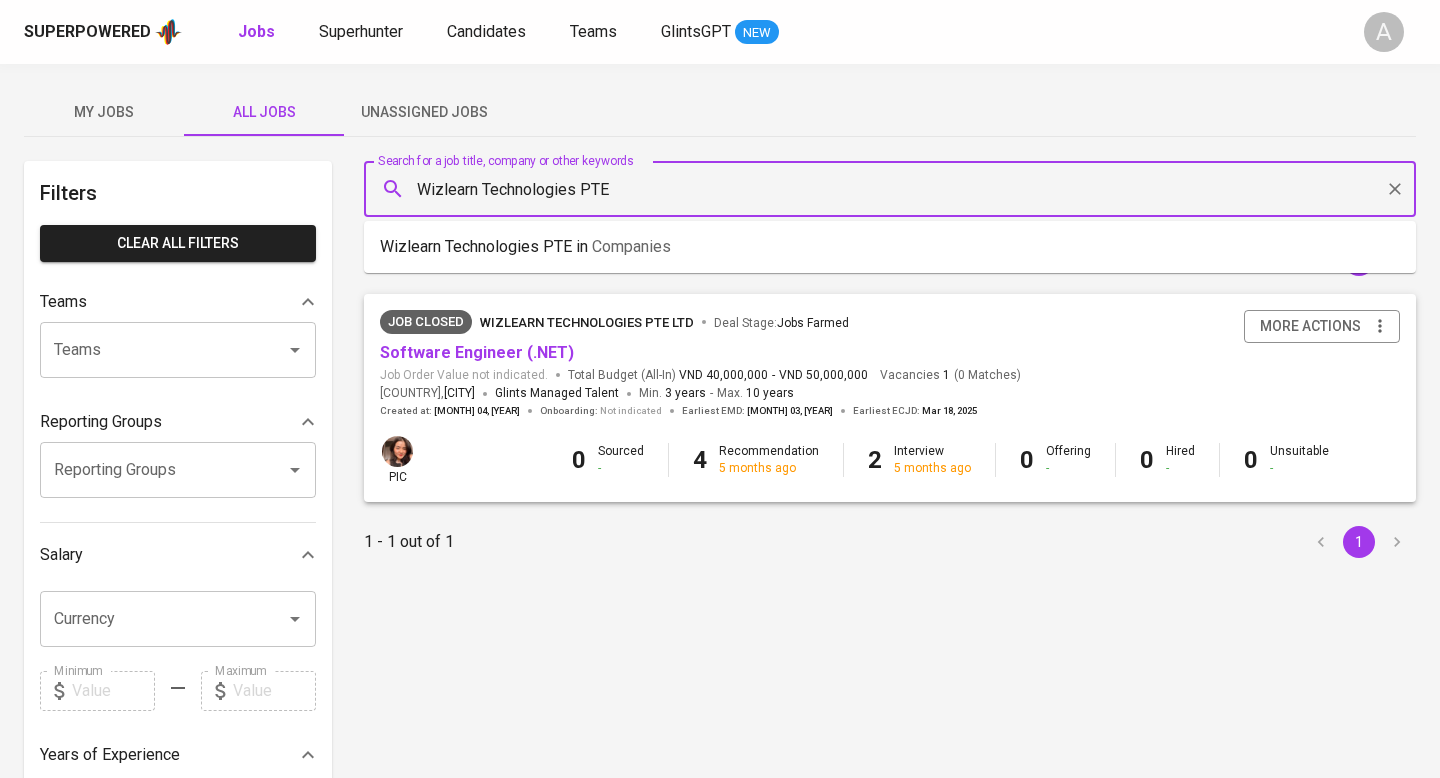 paste on "STUDENTGURU PTY LTD" 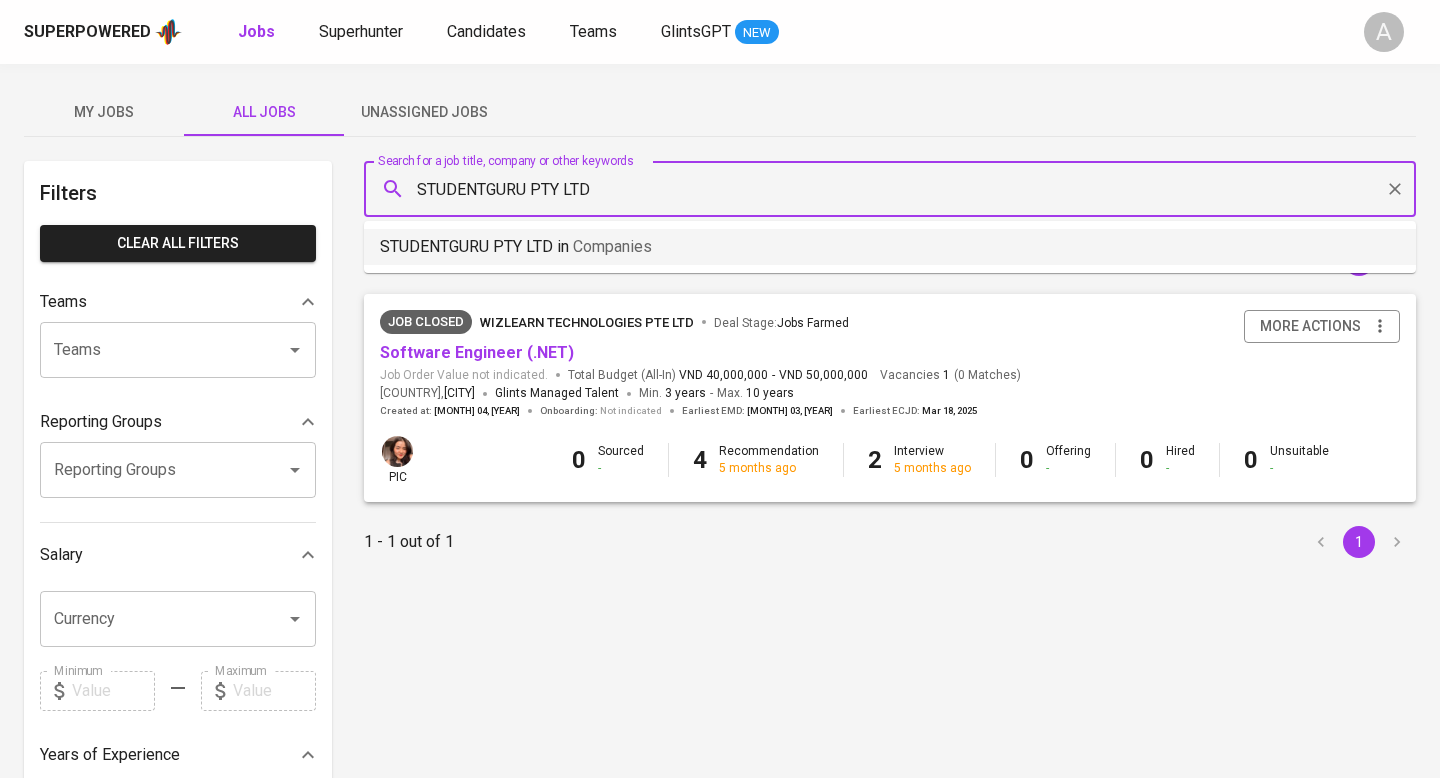 type on "STUDENTGURU PTY LTD" 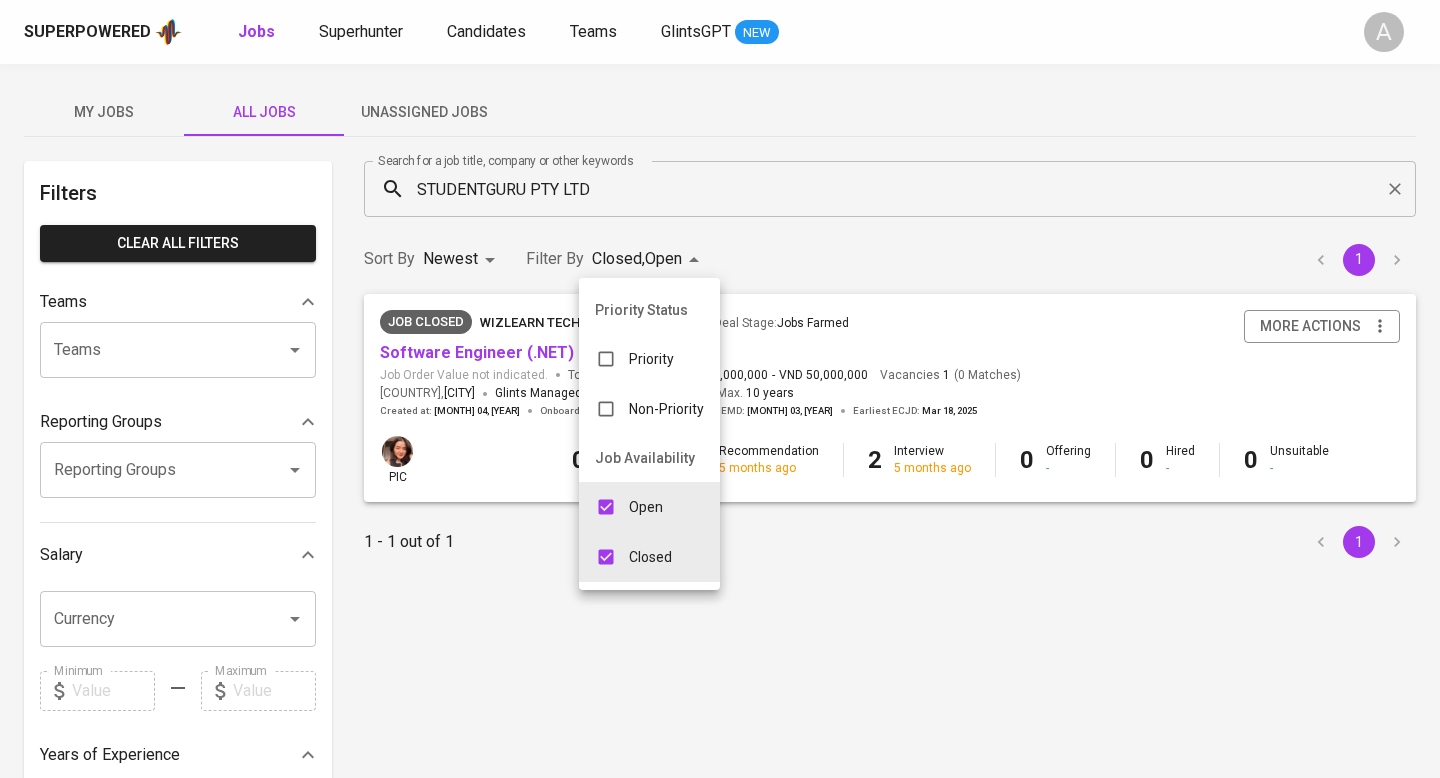 click at bounding box center (720, 389) 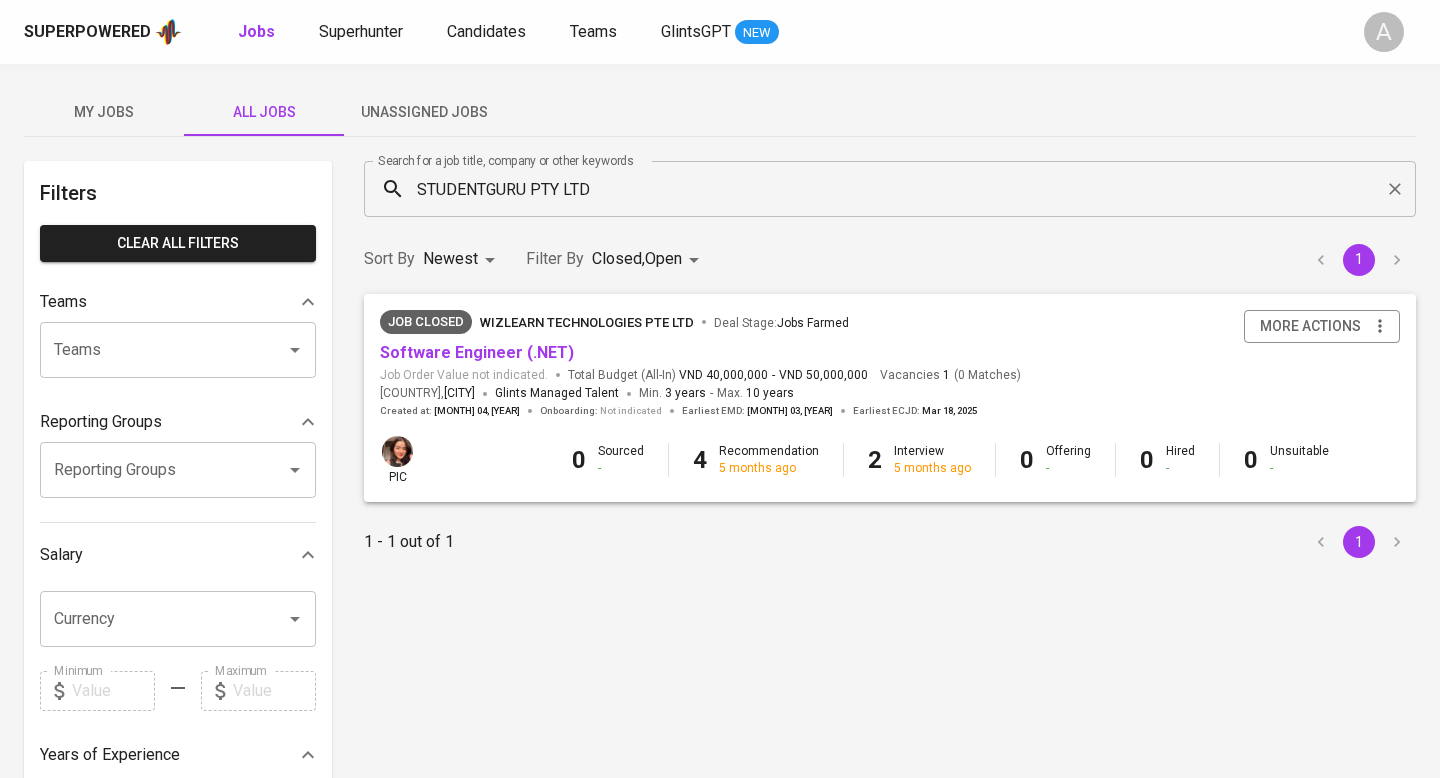 click on "STUDENTGURU PTY LTD" at bounding box center (895, 189) 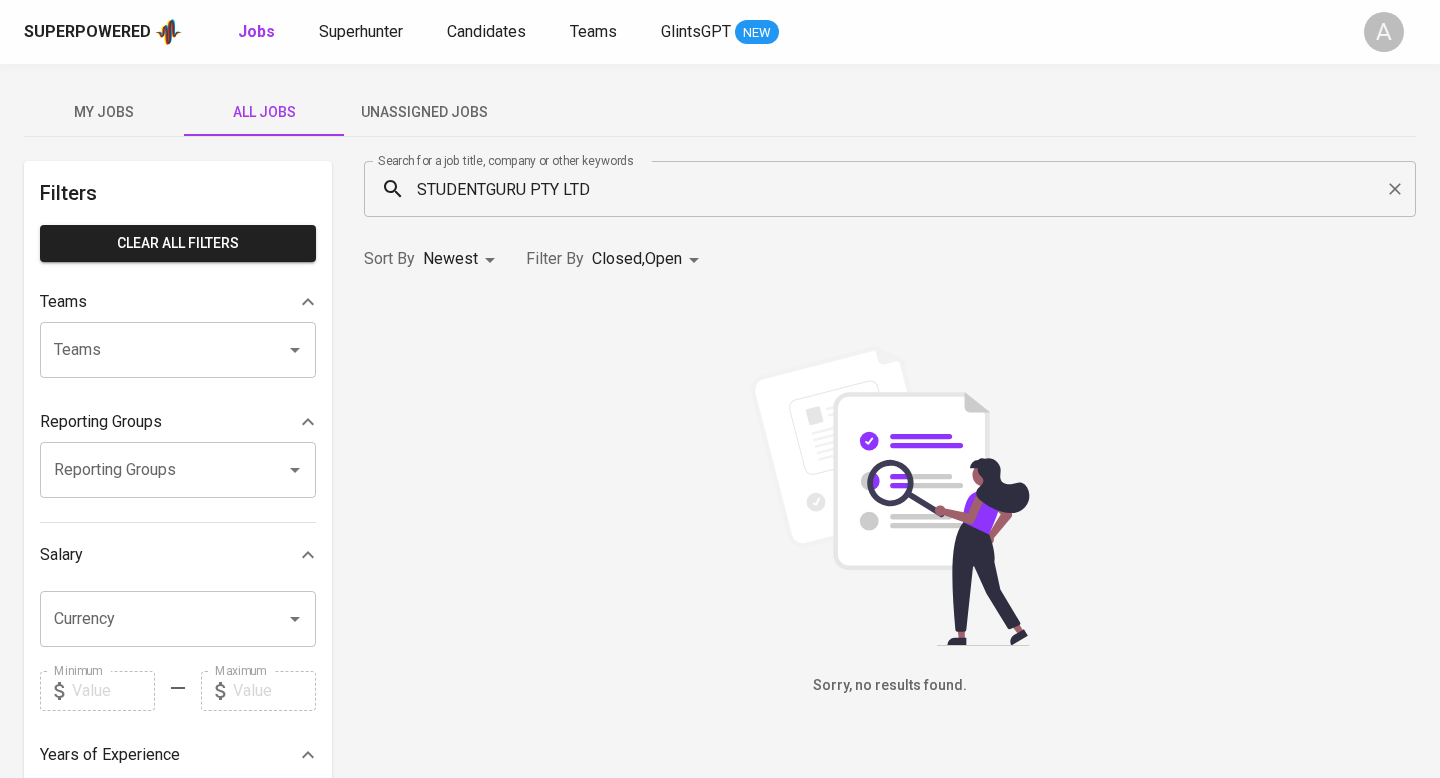 click at bounding box center (890, 496) 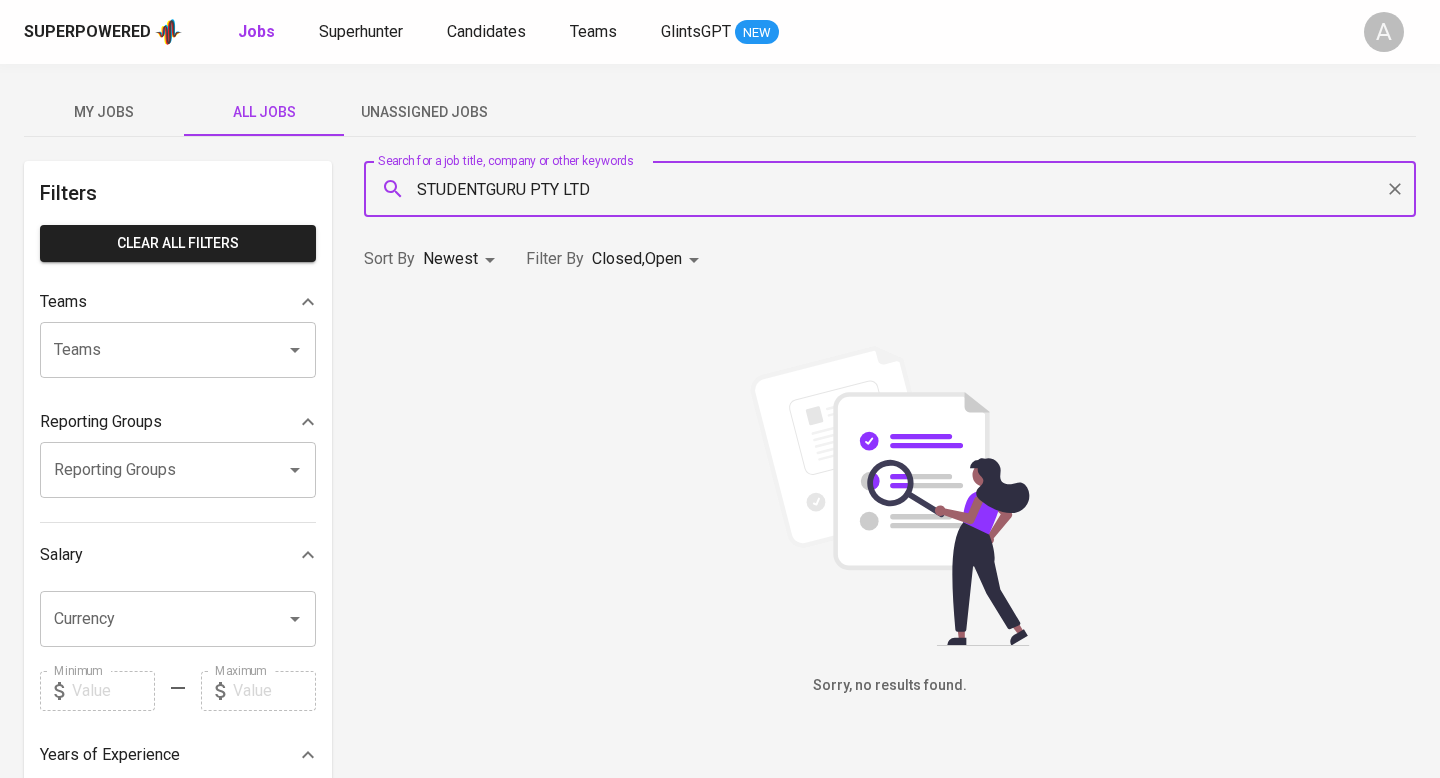 click on "STUDENTGURU PTY LTD" at bounding box center [895, 189] 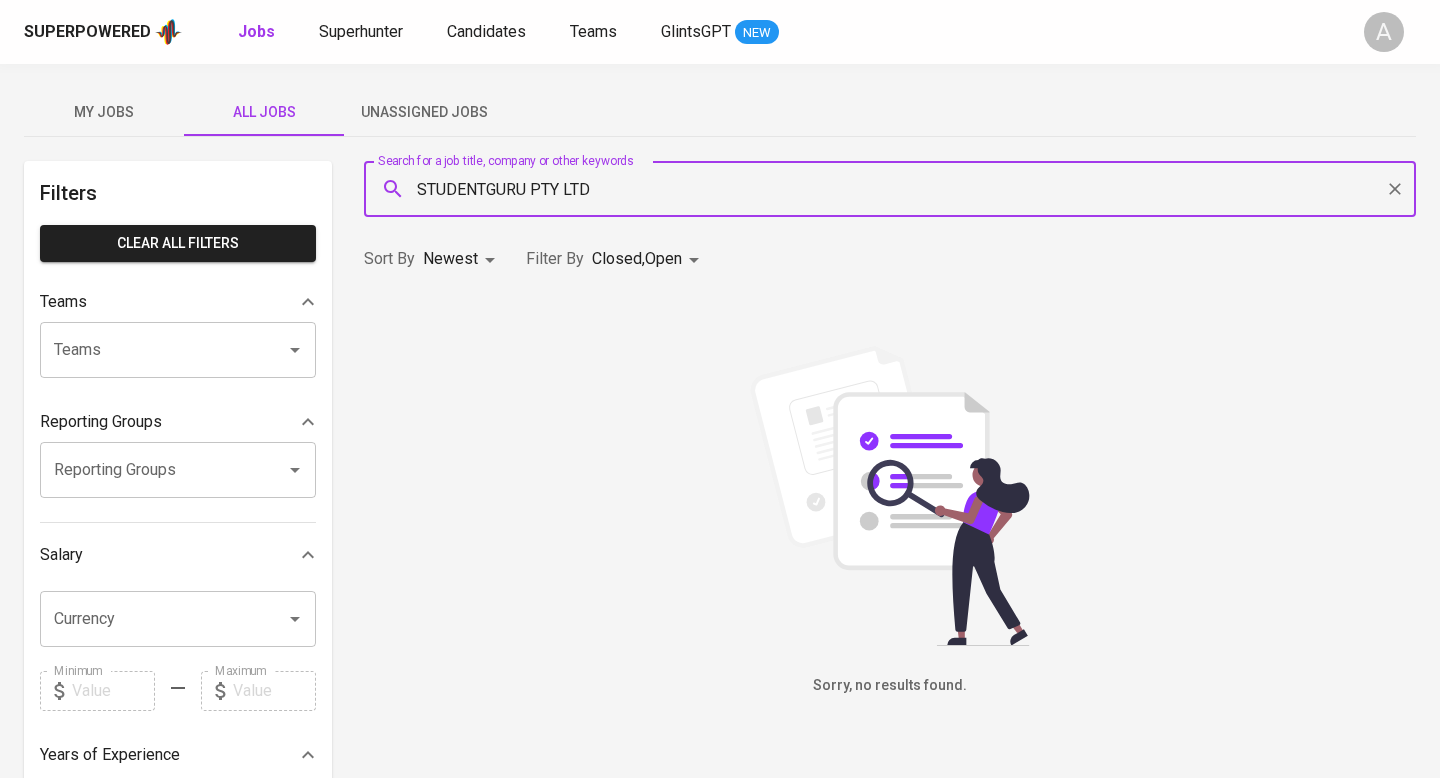 click on "STUDENTGURU PTY LTD" at bounding box center [895, 189] 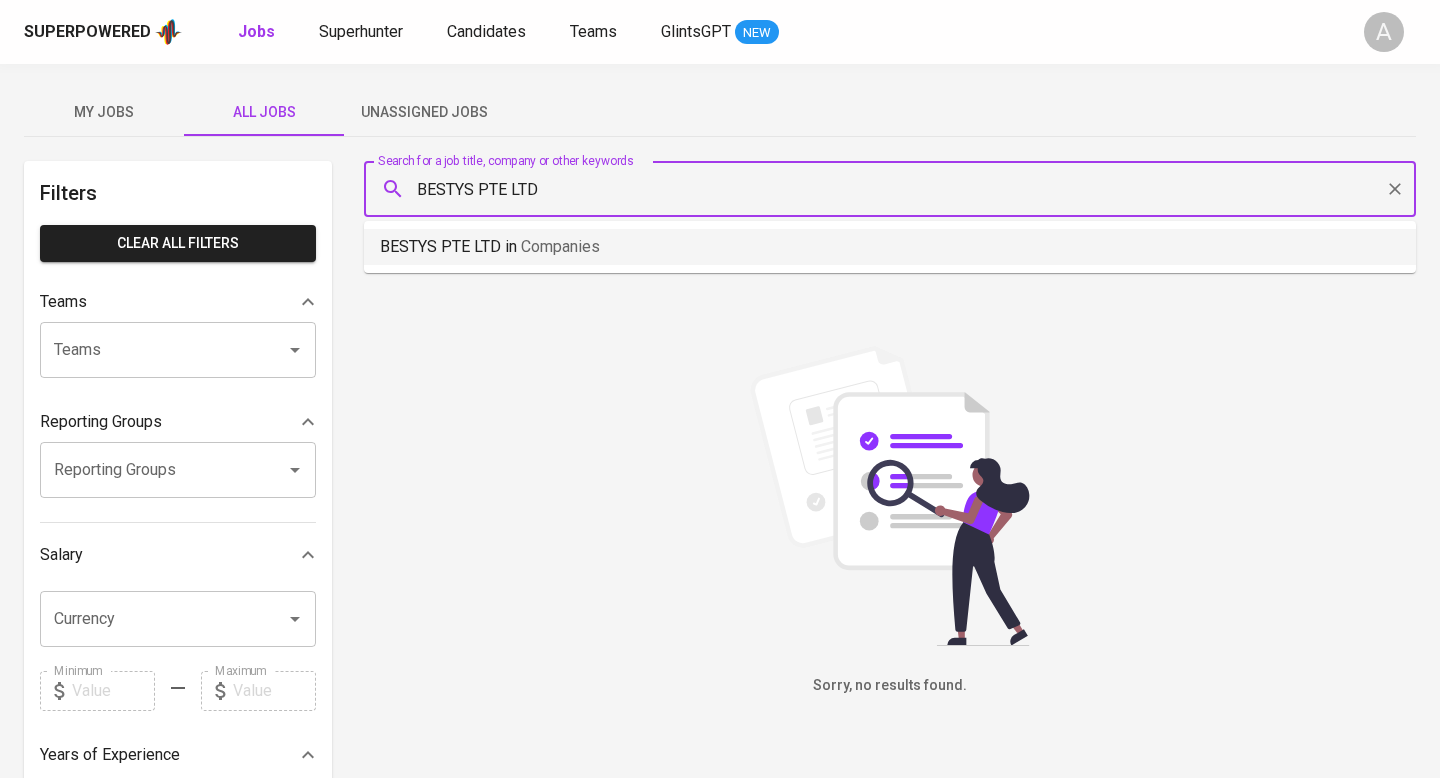 click on "BESTYS PTE LTD   in   Companies" at bounding box center [890, 247] 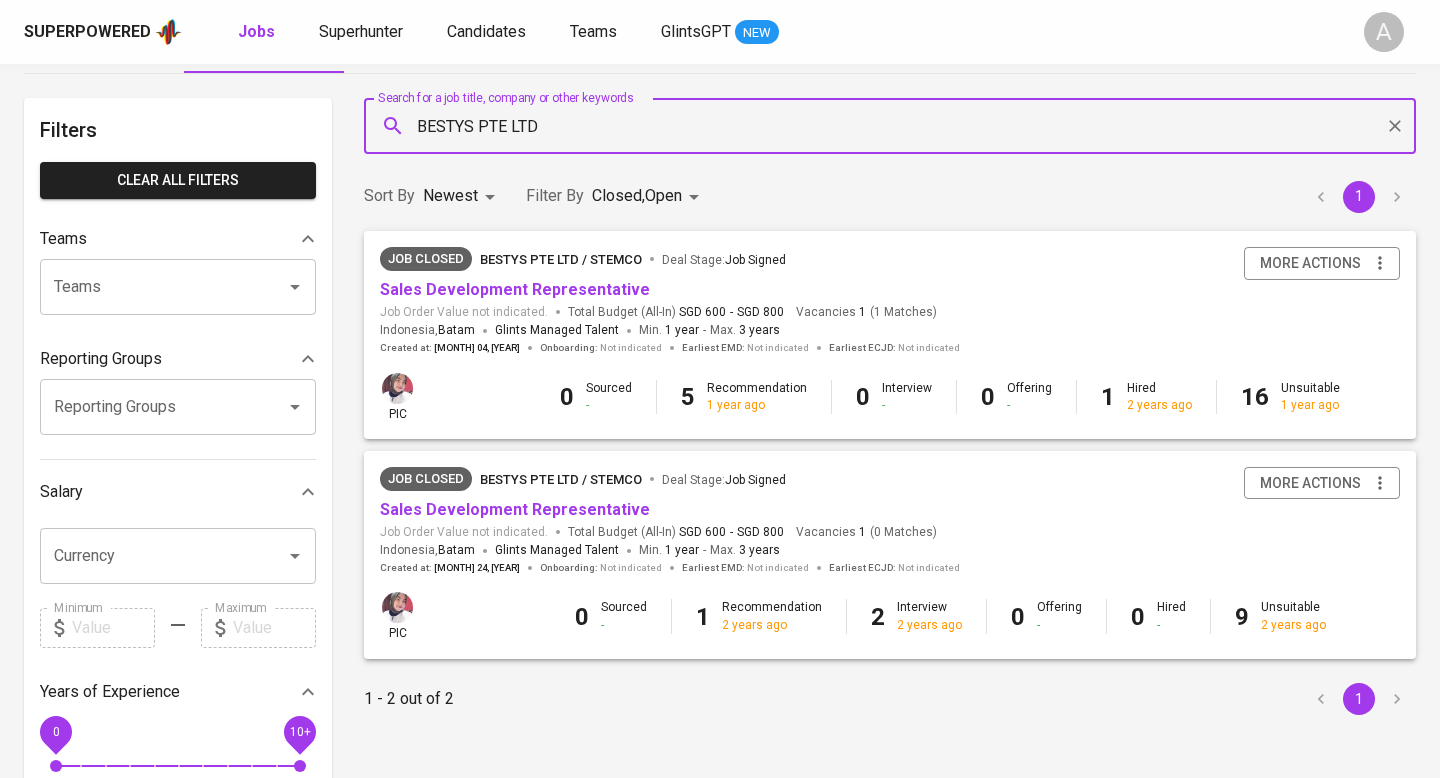 scroll, scrollTop: 66, scrollLeft: 0, axis: vertical 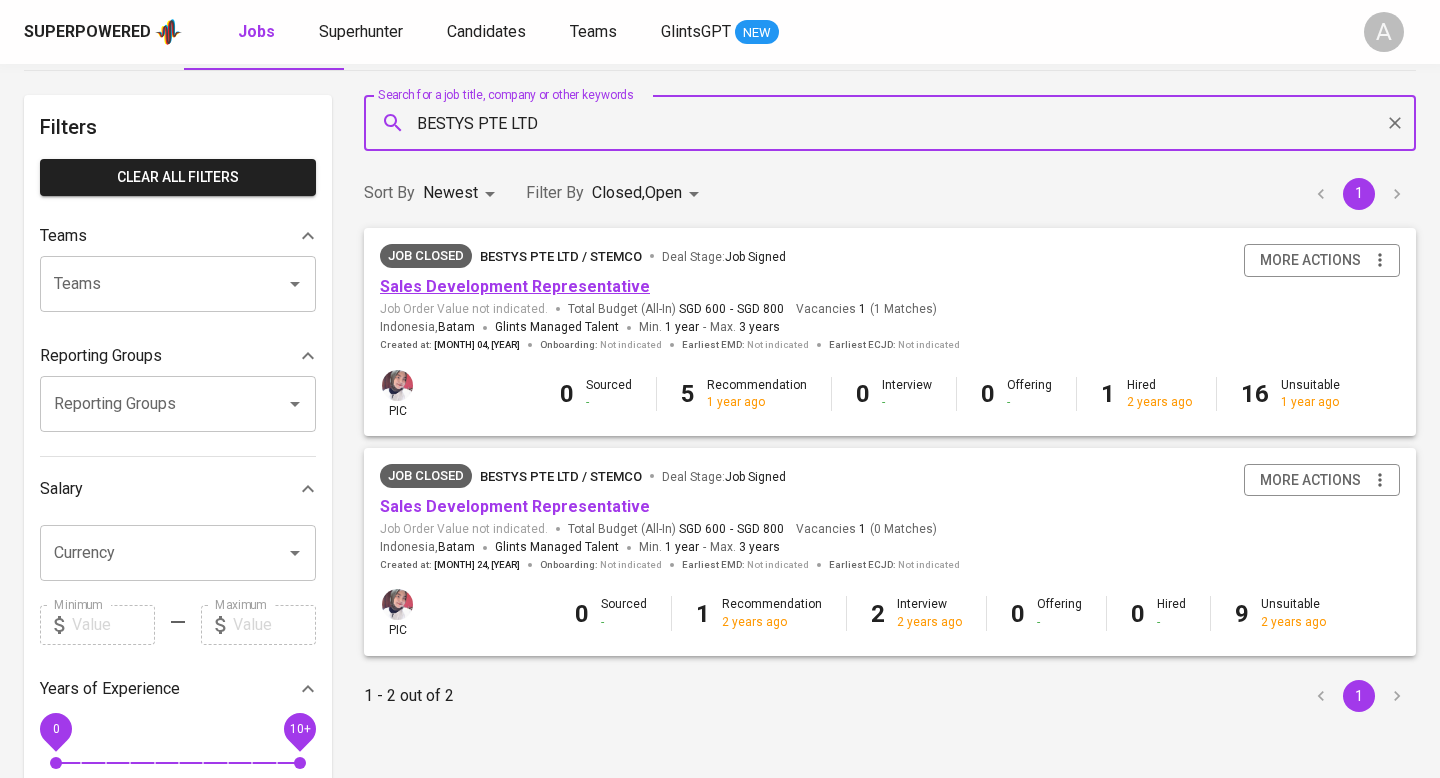 type on "BESTYS PTE LTD" 